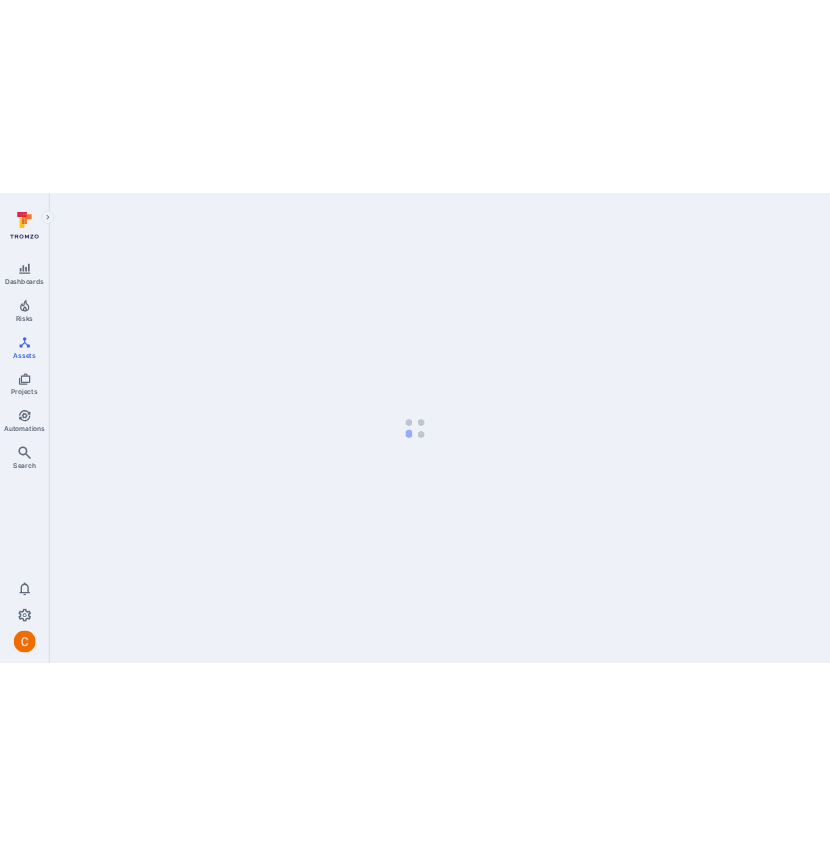 scroll, scrollTop: 0, scrollLeft: 0, axis: both 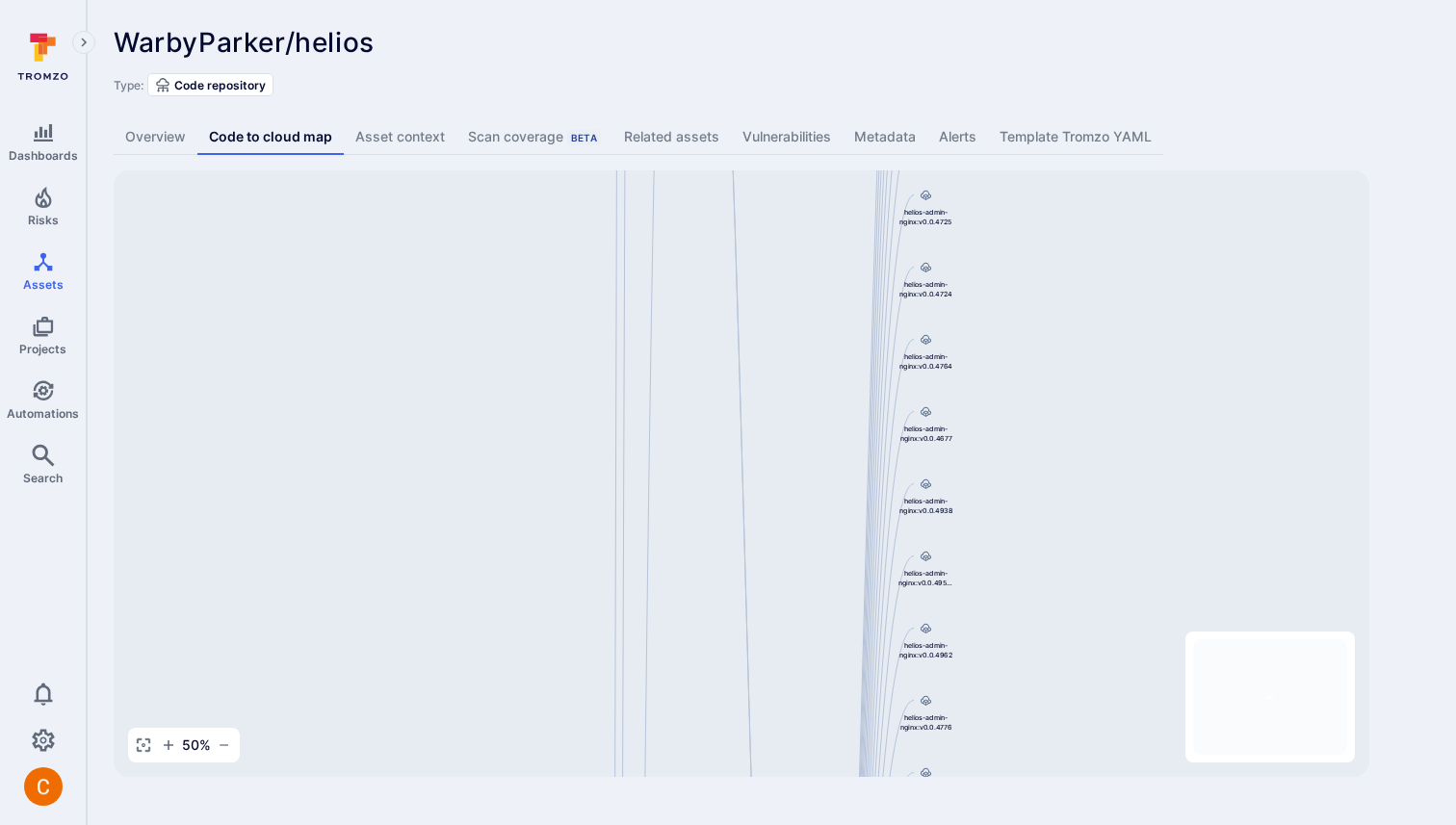 drag, startPoint x: 533, startPoint y: 569, endPoint x: 566, endPoint y: 265, distance: 305.78587 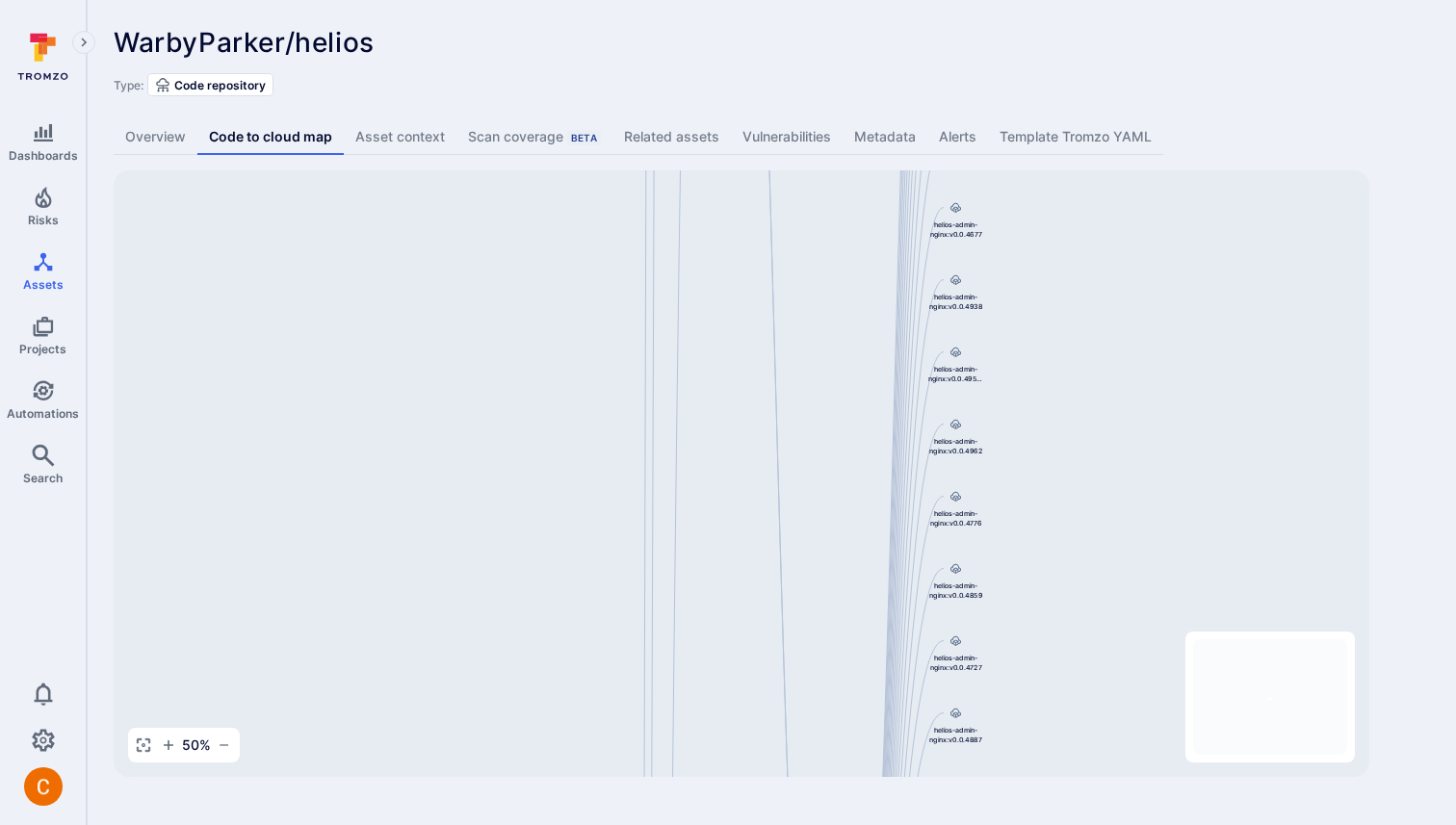 drag, startPoint x: 552, startPoint y: 545, endPoint x: 554, endPoint y: 319, distance: 226.00885 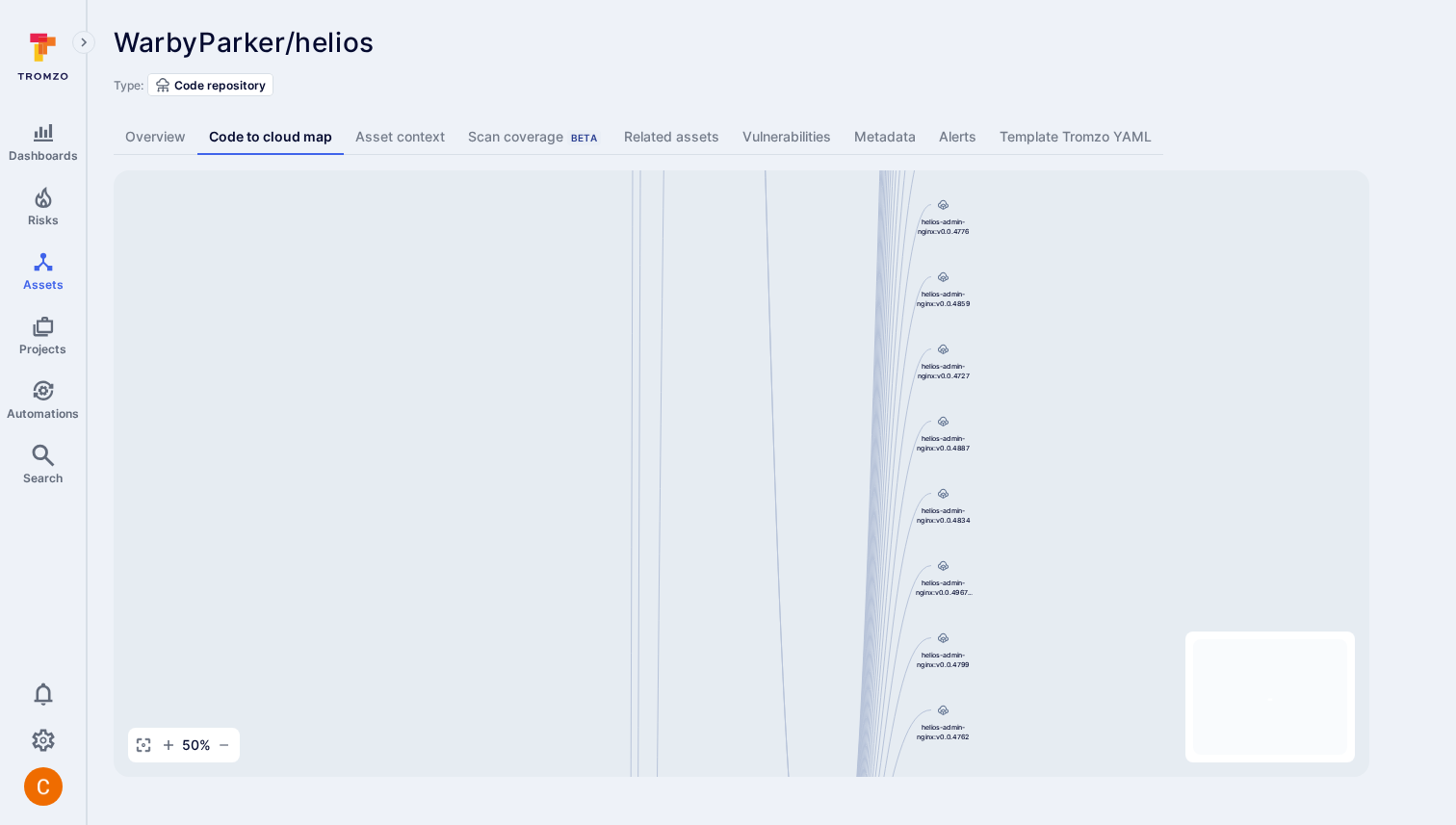 drag, startPoint x: 481, startPoint y: 480, endPoint x: 469, endPoint y: 208, distance: 272.2646 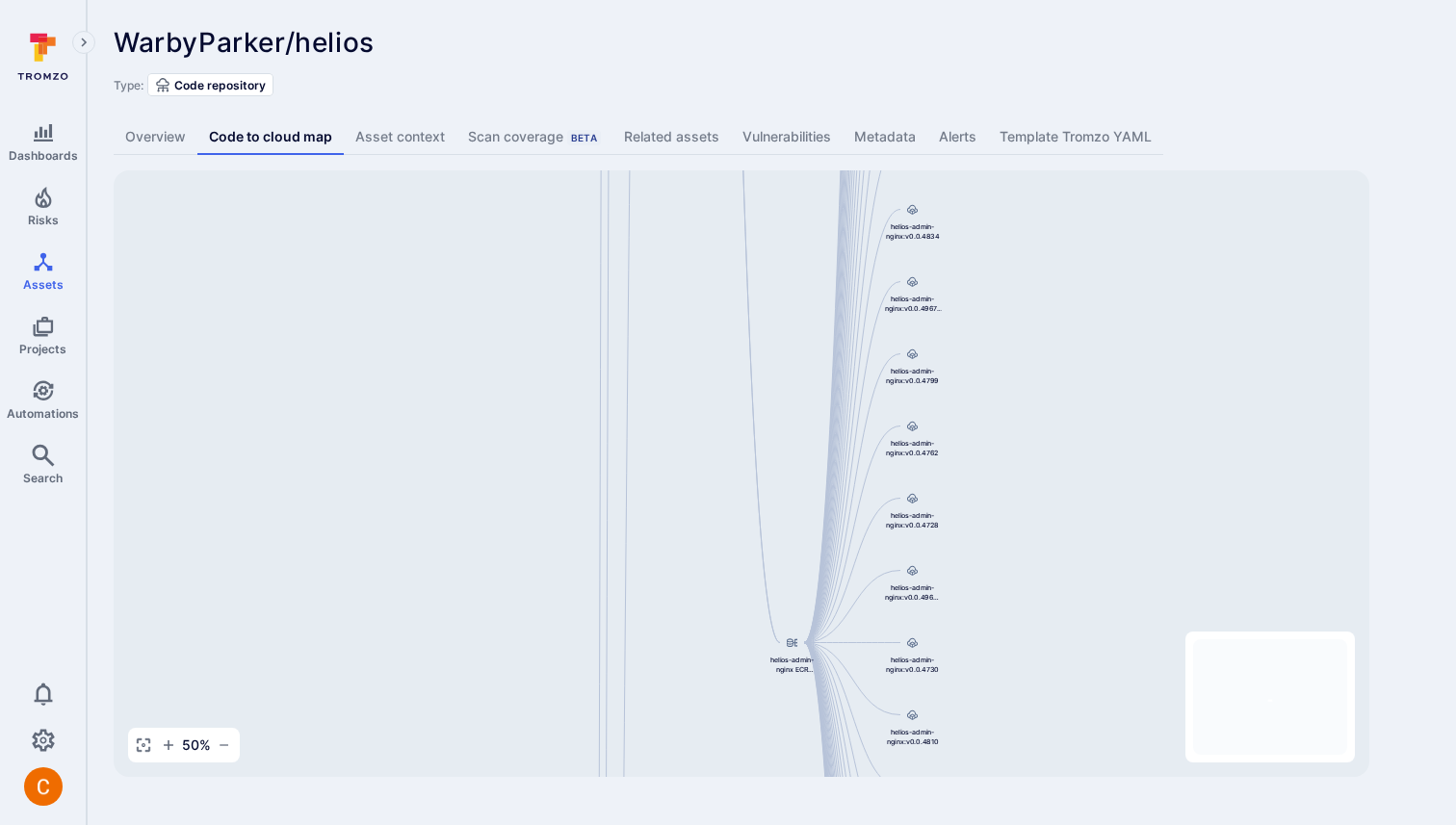 drag, startPoint x: 508, startPoint y: 498, endPoint x: 489, endPoint y: 213, distance: 285.6326 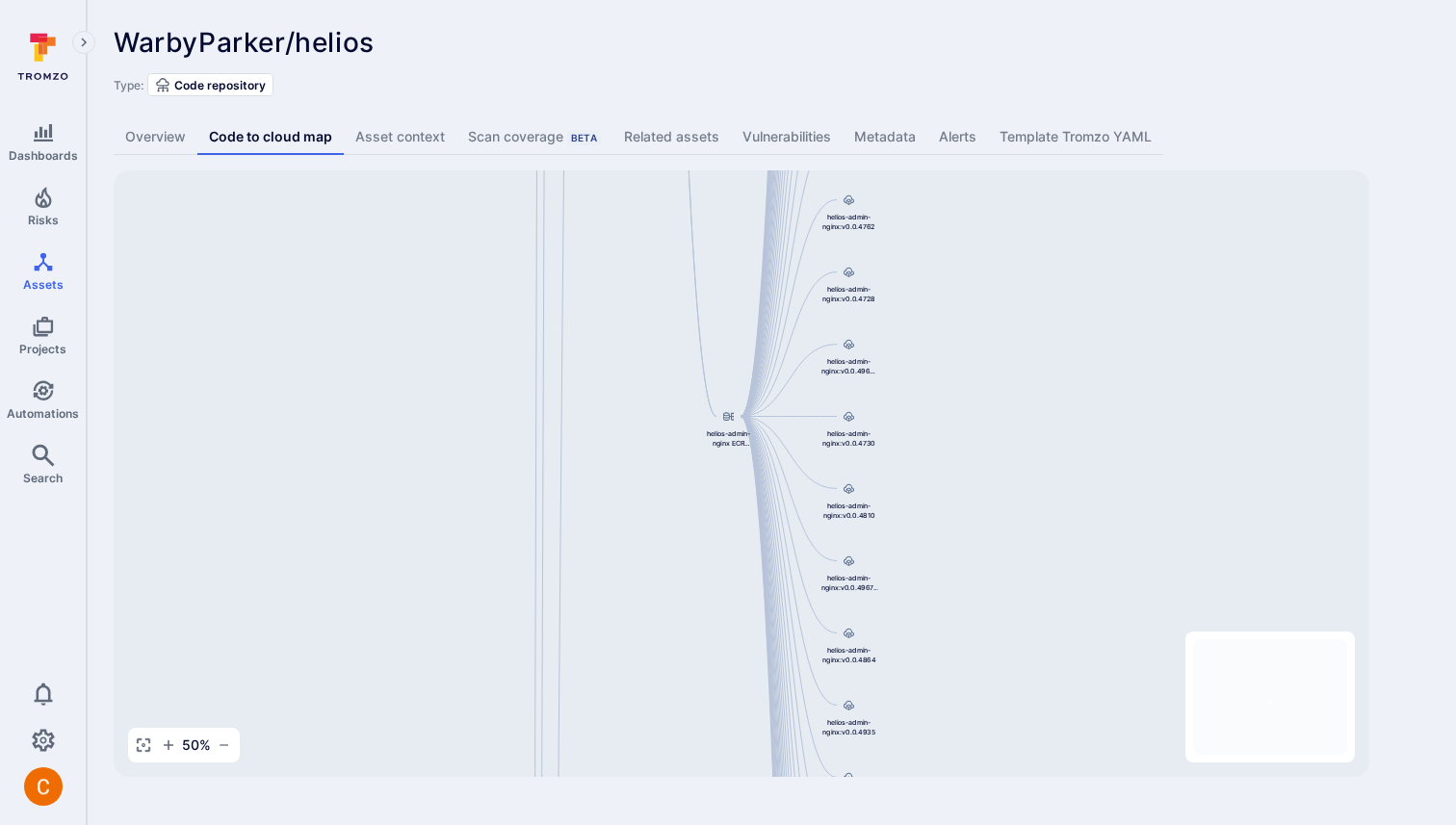 drag, startPoint x: 553, startPoint y: 526, endPoint x: 460, endPoint y: 283, distance: 260.18839 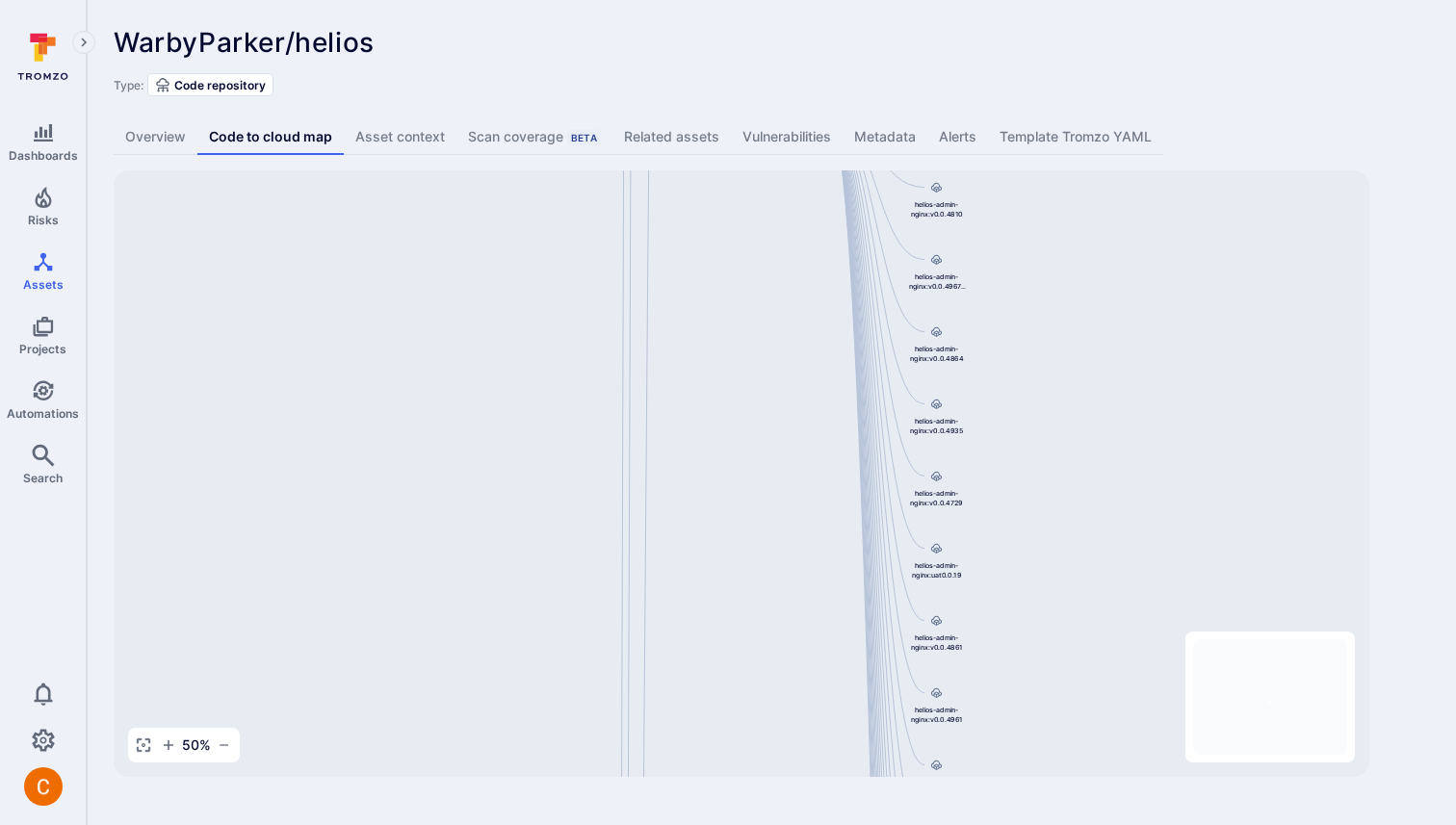 drag, startPoint x: 402, startPoint y: 423, endPoint x: 573, endPoint y: 53, distance: 407.60397 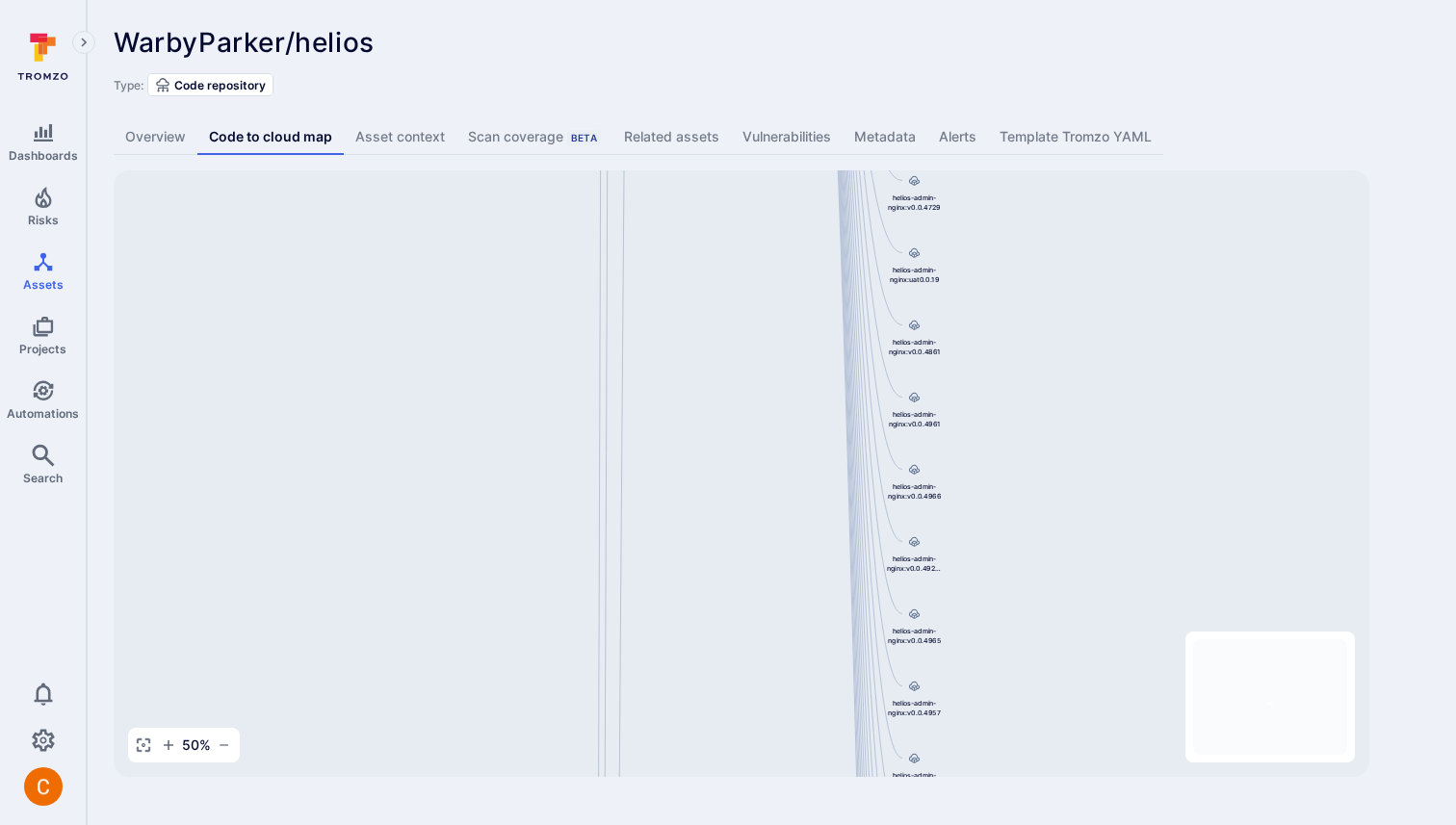 drag, startPoint x: 568, startPoint y: 402, endPoint x: 448, endPoint y: 78, distance: 345.50832 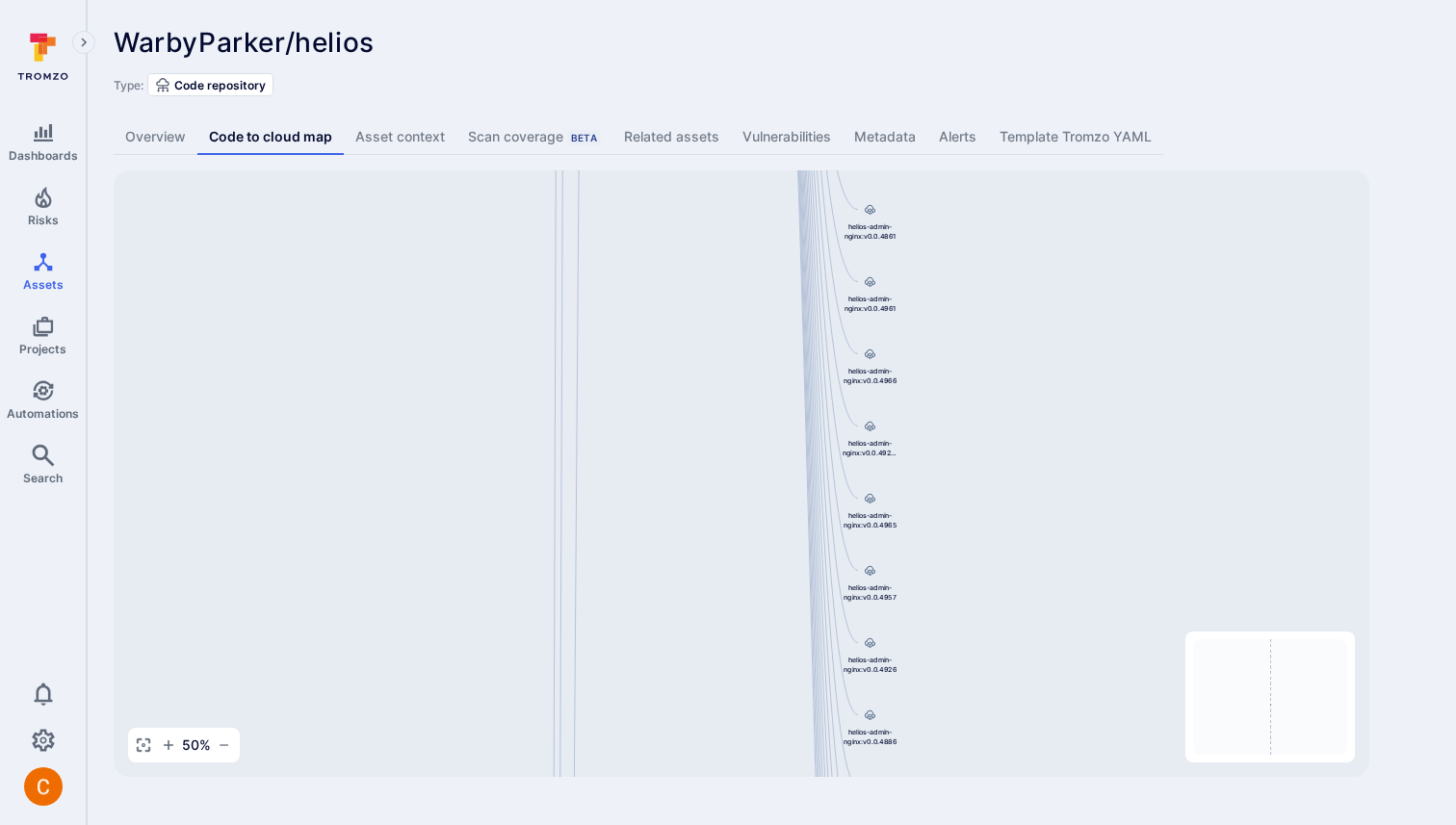 drag, startPoint x: 476, startPoint y: 405, endPoint x: 472, endPoint y: 7, distance: 398.0201 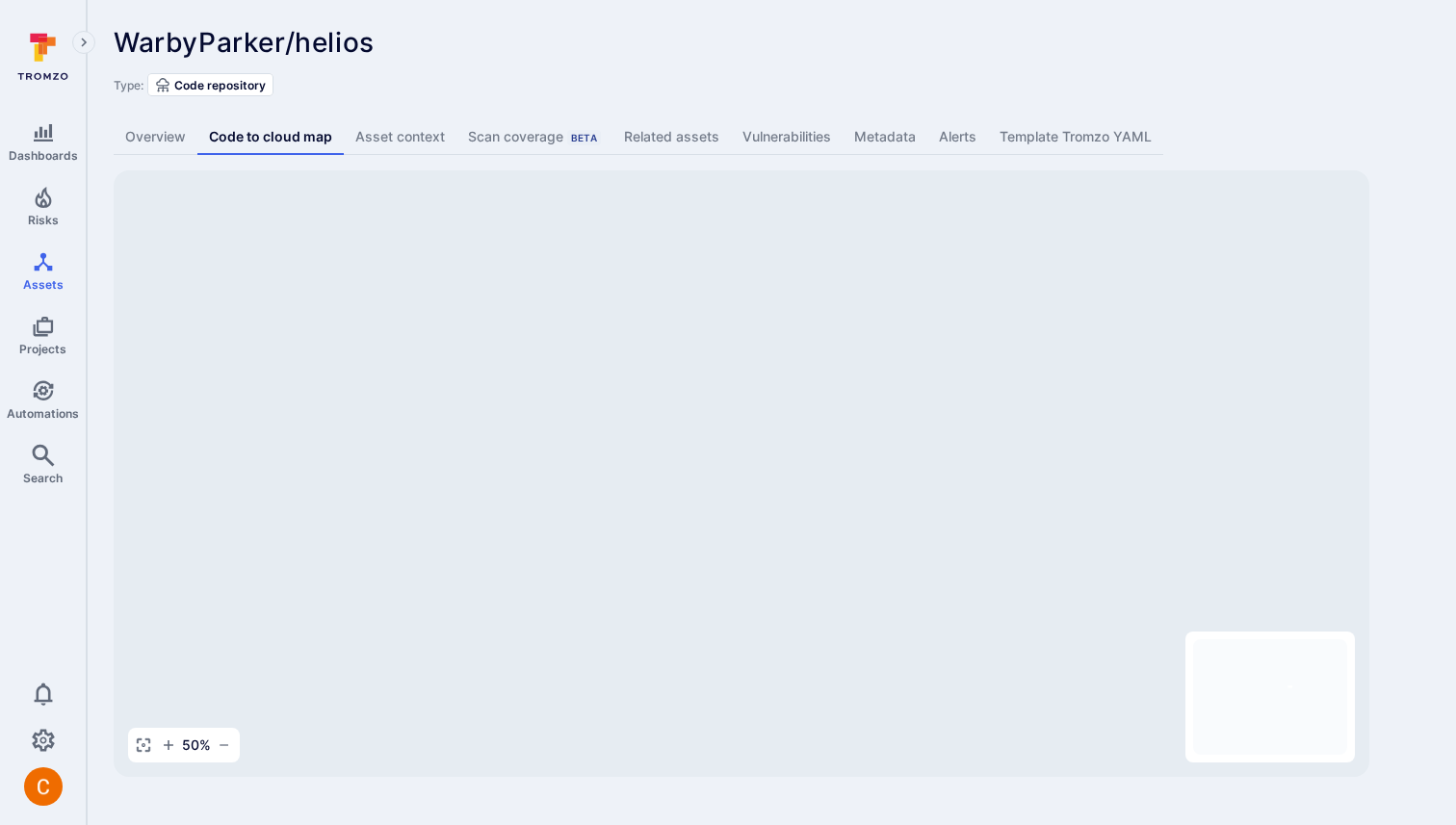 drag, startPoint x: 1219, startPoint y: 725, endPoint x: 1288, endPoint y: 689, distance: 77.8267 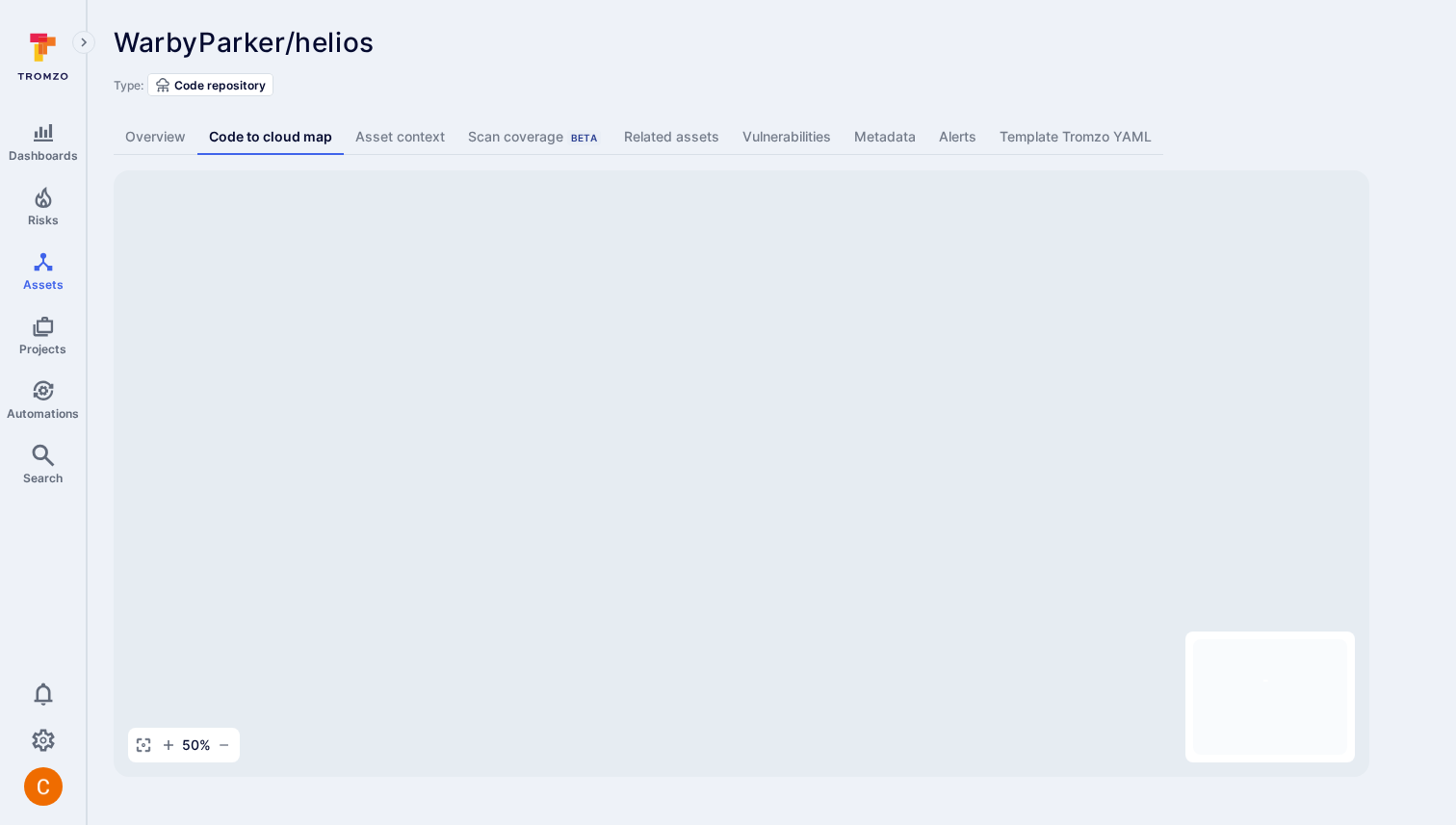 drag, startPoint x: 1288, startPoint y: 689, endPoint x: 1205, endPoint y: 695, distance: 83.21658 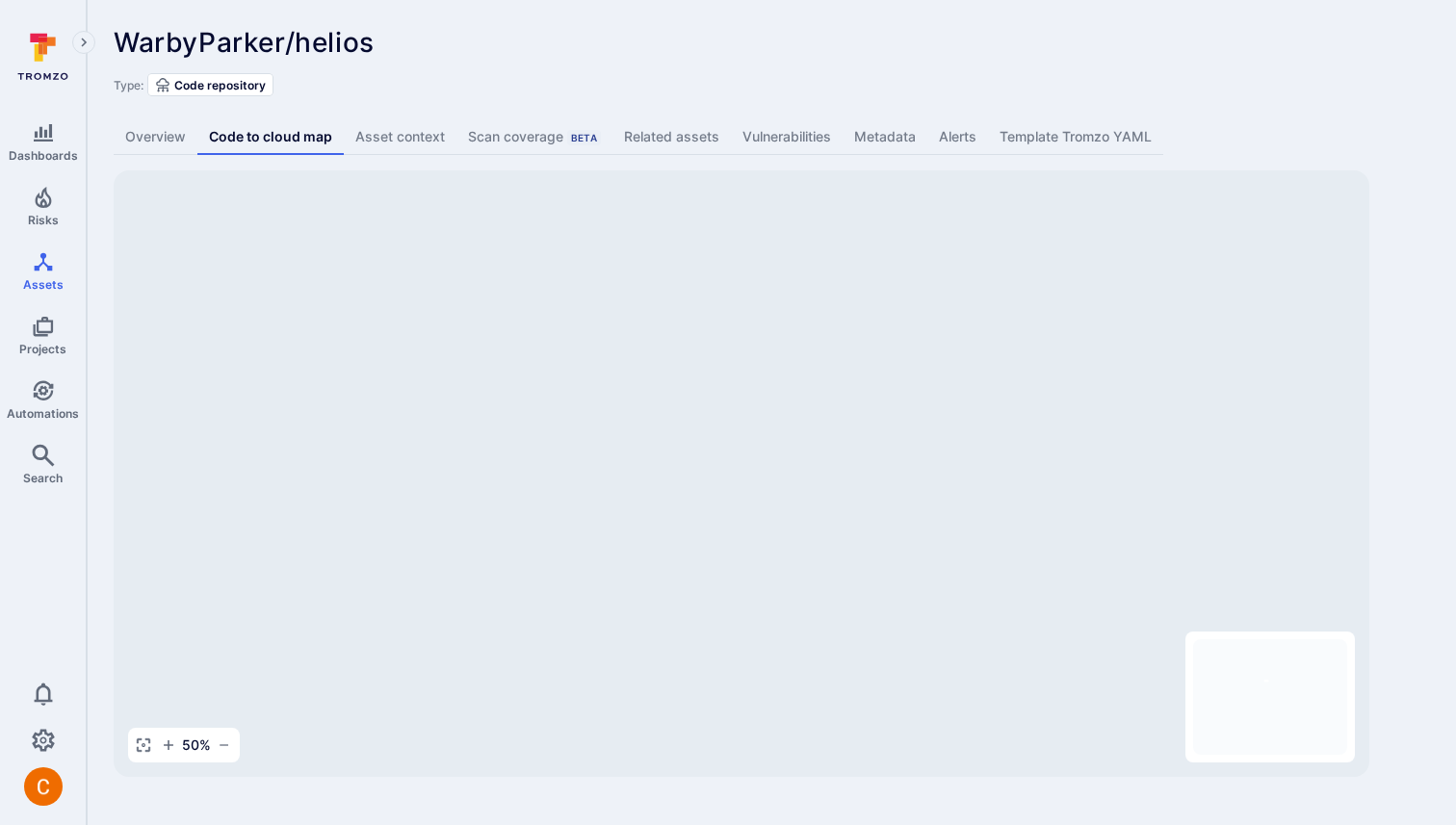 drag, startPoint x: 1072, startPoint y: 649, endPoint x: 740, endPoint y: 735, distance: 342.95772 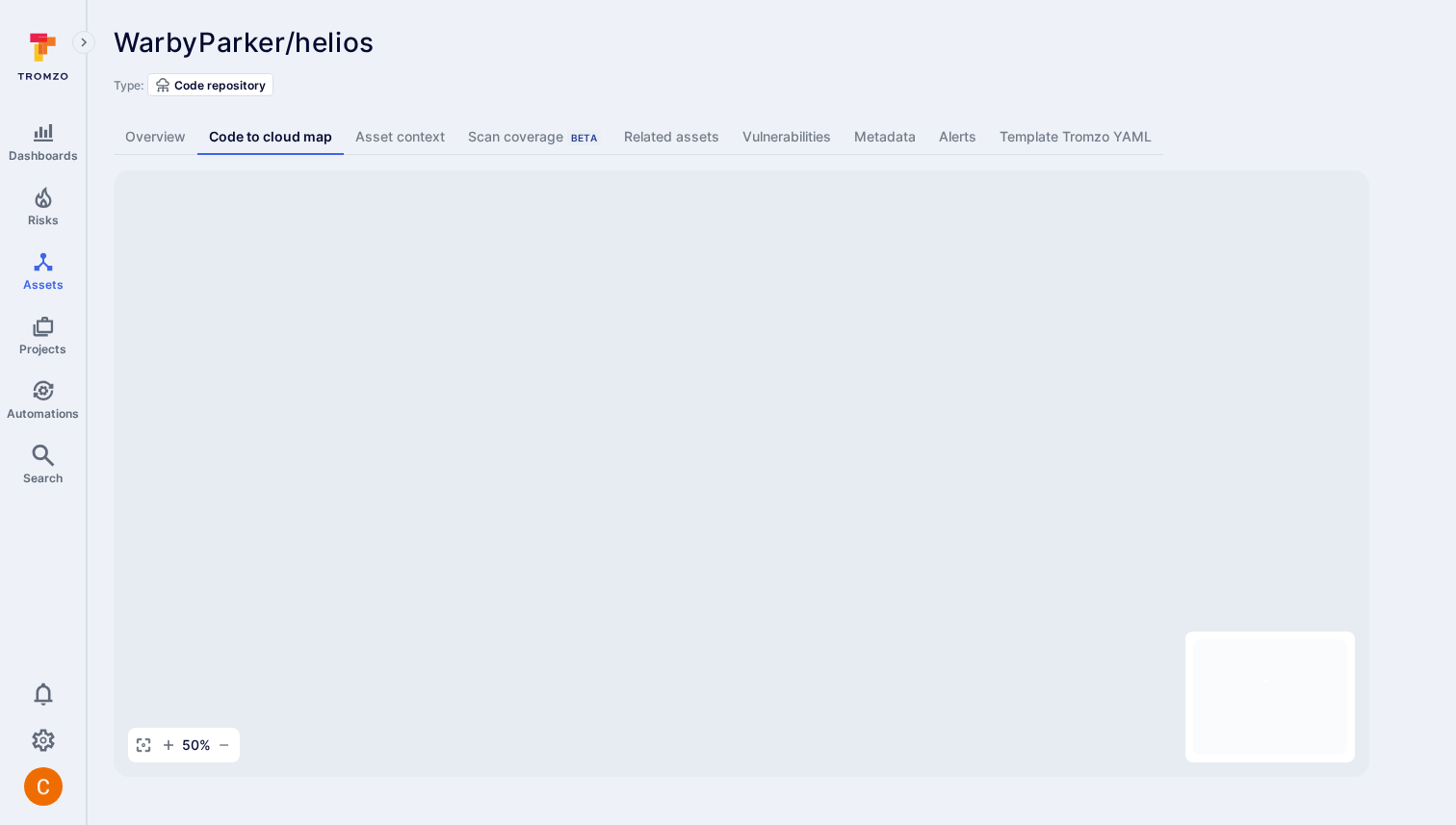 click on "helios-admin-nginx:v0.0.4956 helios-admin-nginx ECR Repository helios-api-nginx:v0.0.4915-tornado-511-stress-test helios-api-nginx ECR Repository helios-api:v0.0.4930 helios-api ECR Repository helios-api-nginx:v0.0.5004-lr-readers helios-retail-nginx:v0.0.4831 helios-retail-nginx ECR Repository helios-ingest:v0.0.4967-eli-test-1 helios-ingest ECR Repository helios-store-nginx:v0.0.4928-tiny-cust-1 helios-store-nginx ECR Repository helios-admin-nginx:v0.0.4676 helios-admin:v0.0.4961 helios-admin ECR Repository helios-admin:v0.0.4960 helios-ingest:v0.0.4961 helios-retail-nginx:v0.0.4798 helios-retail:v0.0.4943 helios-retail ECR Repository helios-background-tasks:v0.0.4958 helios-background-tasks ECR Repository helios-ingest:v0.0.4937 helios-admin:v0.0.4953 helios-store-nginx:uat0.0.4924-tornado-6-v4 helios-api-nginx:v0.0.4913 helios-store-nginx:v0.0.5004-lr-readers helios-retail-nginx:v0.0.4955-tornado-test helios-api-nginx:v0.0.4865 helios-api-nginx:v.0.0.4858 helios-supply-chain:v0.0.4967-eli-test-1 helios" at bounding box center (741, 474) 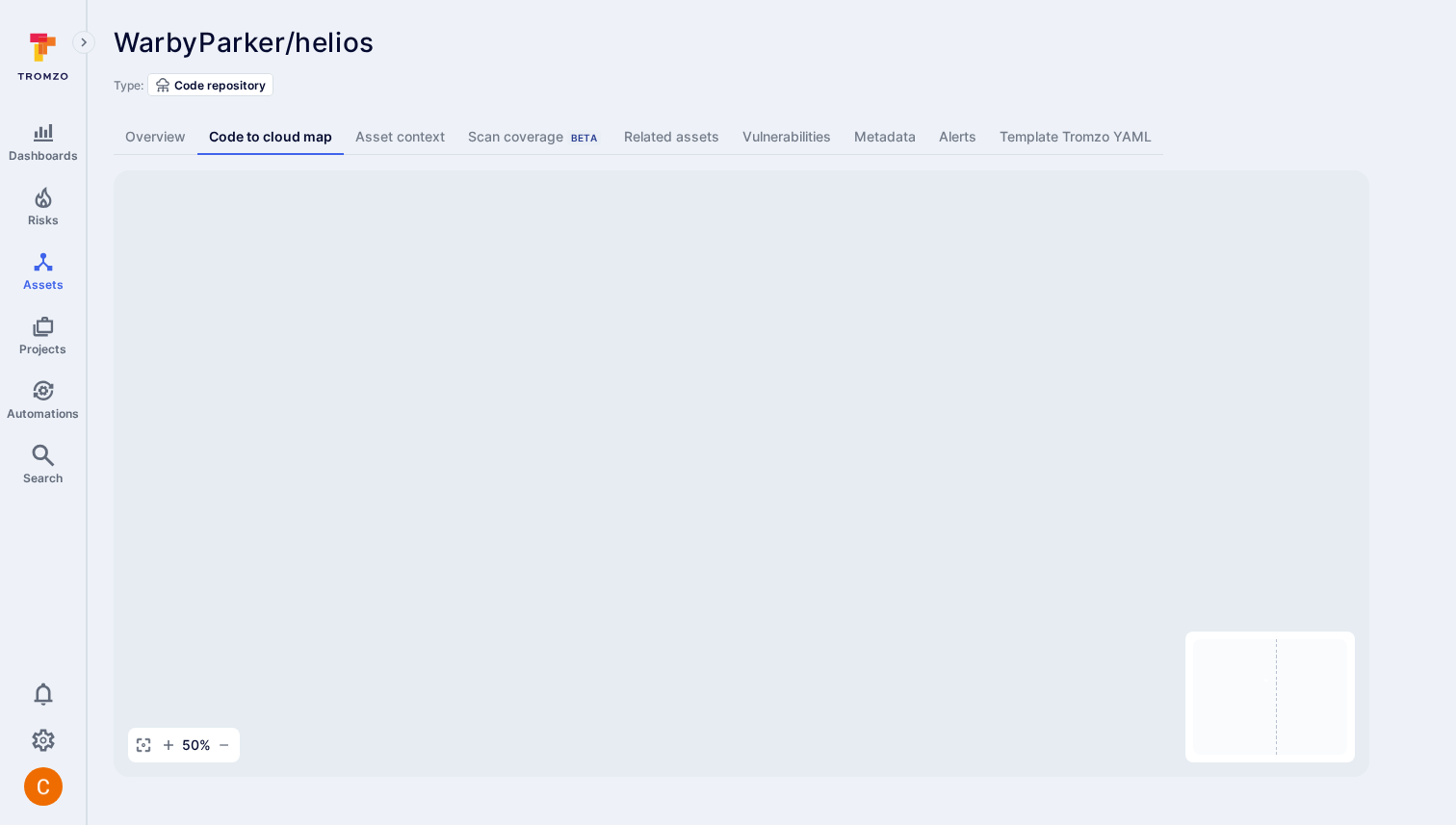drag, startPoint x: 532, startPoint y: 605, endPoint x: 672, endPoint y: 561, distance: 146.75149 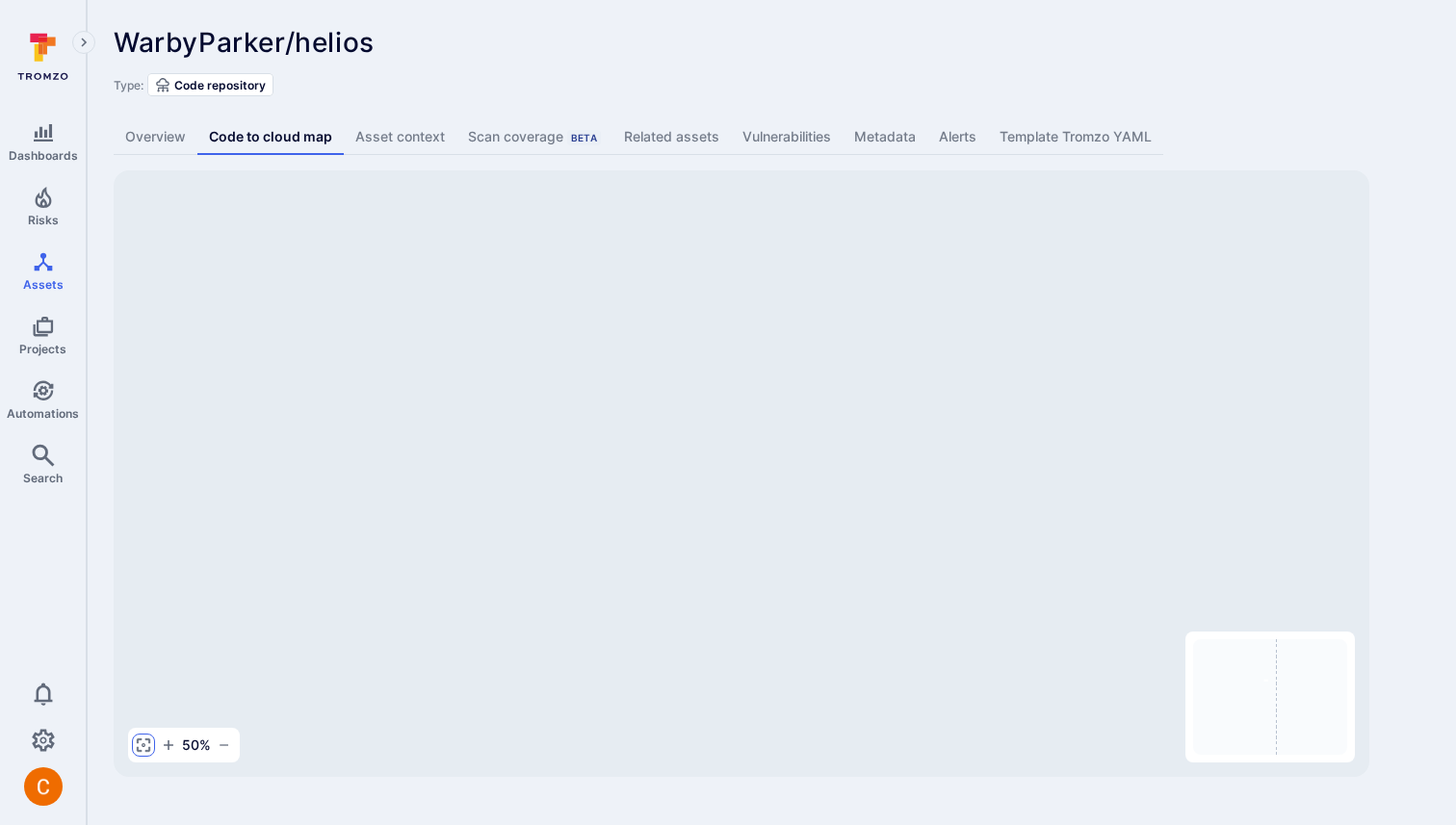 click 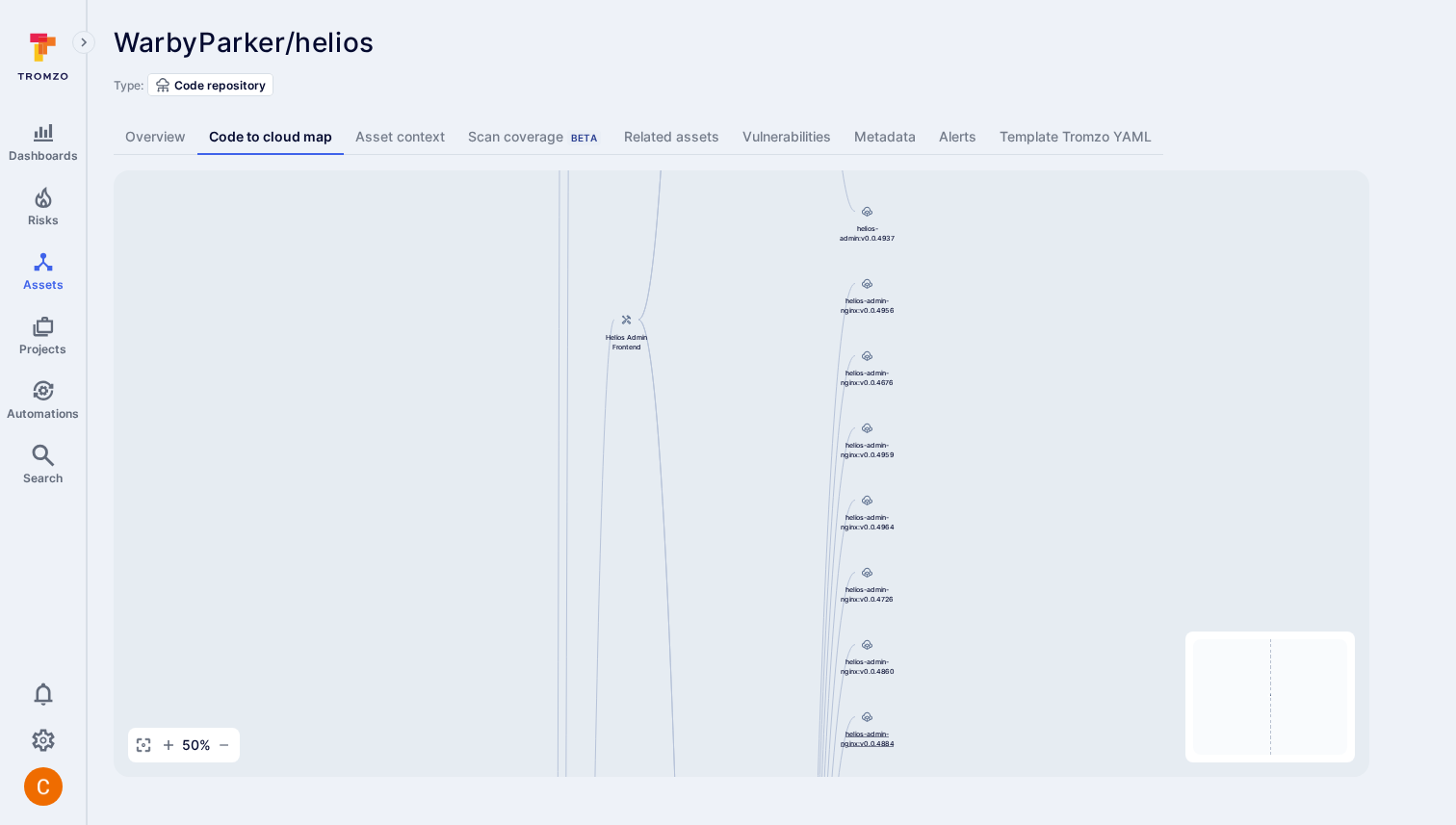 drag, startPoint x: 949, startPoint y: 377, endPoint x: 894, endPoint y: 738, distance: 365.16572 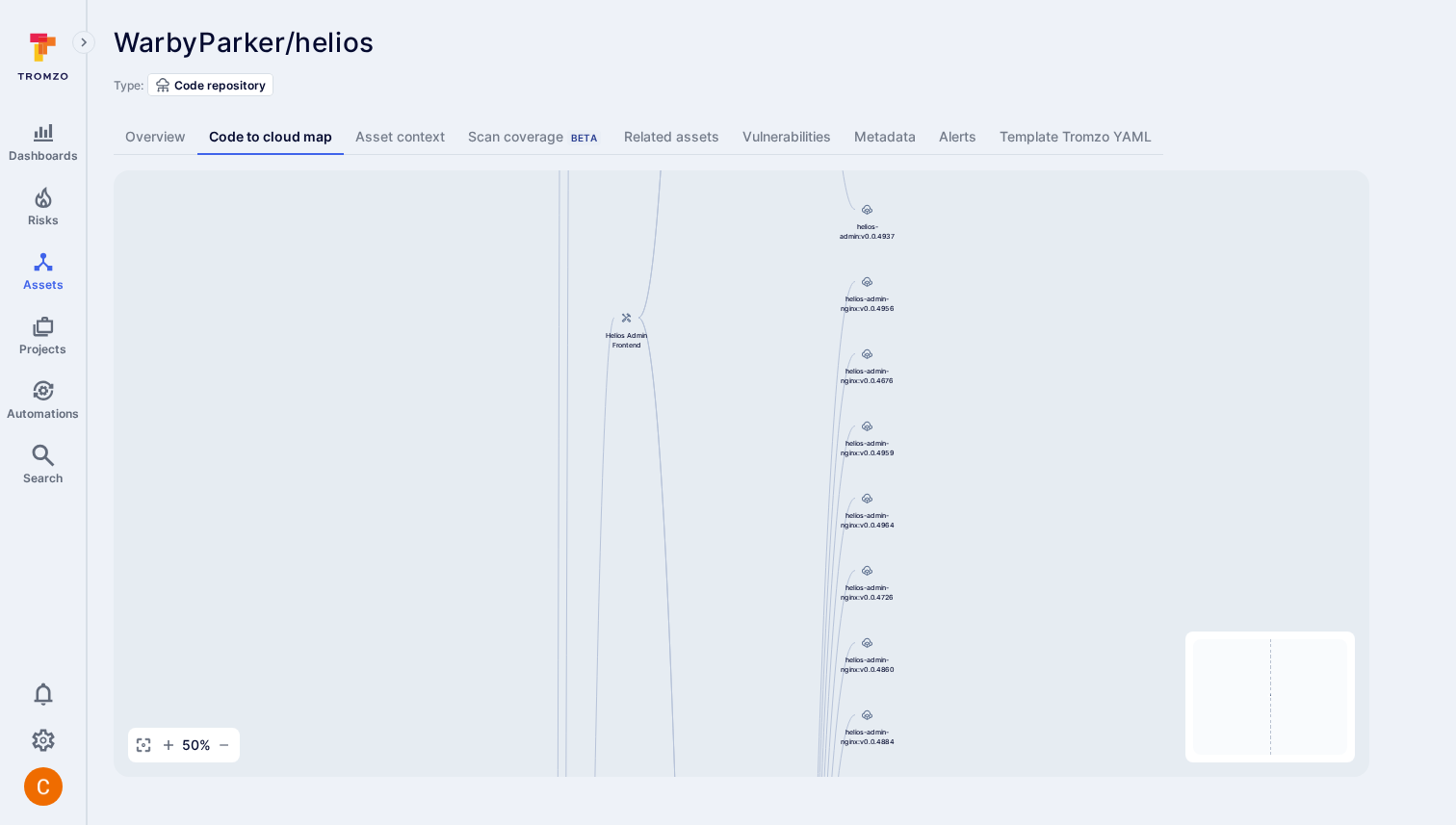 click on "helios-admin-nginx:v0.0.4956 helios-admin-nginx ECR Repository helios-api-nginx:v0.0.4915-tornado-511-stress-test helios-api-nginx ECR Repository helios-api:v0.0.4930 helios-api ECR Repository helios-api-nginx:v0.0.5004-lr-readers helios-retail-nginx:v0.0.4831 helios-retail-nginx ECR Repository helios-ingest:v0.0.4967-eli-test-1 helios-ingest ECR Repository helios-store-nginx:v0.0.4928-tiny-cust-1 helios-store-nginx ECR Repository helios-admin-nginx:v0.0.4676 helios-admin:v0.0.4961 helios-admin ECR Repository helios-admin:v0.0.4960 helios-ingest:v0.0.4961 helios-retail-nginx:v0.0.4798 helios-retail:v0.0.4943 helios-retail ECR Repository helios-background-tasks:v0.0.4958 helios-background-tasks ECR Repository helios-ingest:v0.0.4937 helios-admin:v0.0.4953 helios-store-nginx:uat0.0.4924-tornado-6-v4 helios-api-nginx:v0.0.4913 helios-store-nginx:v0.0.5004-lr-readers helios-retail-nginx:v0.0.4955-tornado-test helios-api-nginx:v0.0.4865 helios-api-nginx:v.0.0.4858 helios-supply-chain:v0.0.4967-eli-test-1 helios" at bounding box center (741, 474) 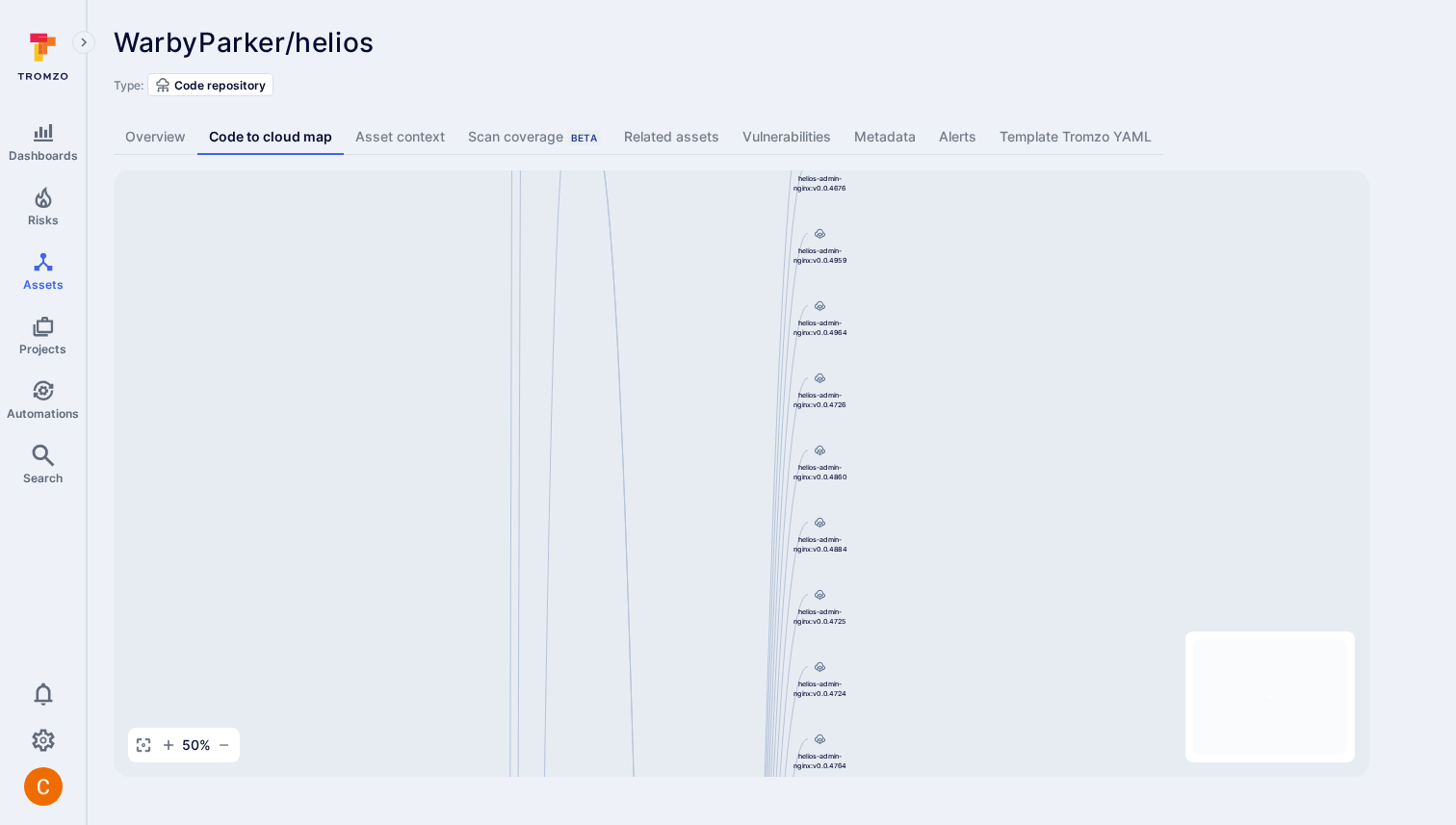 drag, startPoint x: 741, startPoint y: 403, endPoint x: 700, endPoint y: 178, distance: 228.70505 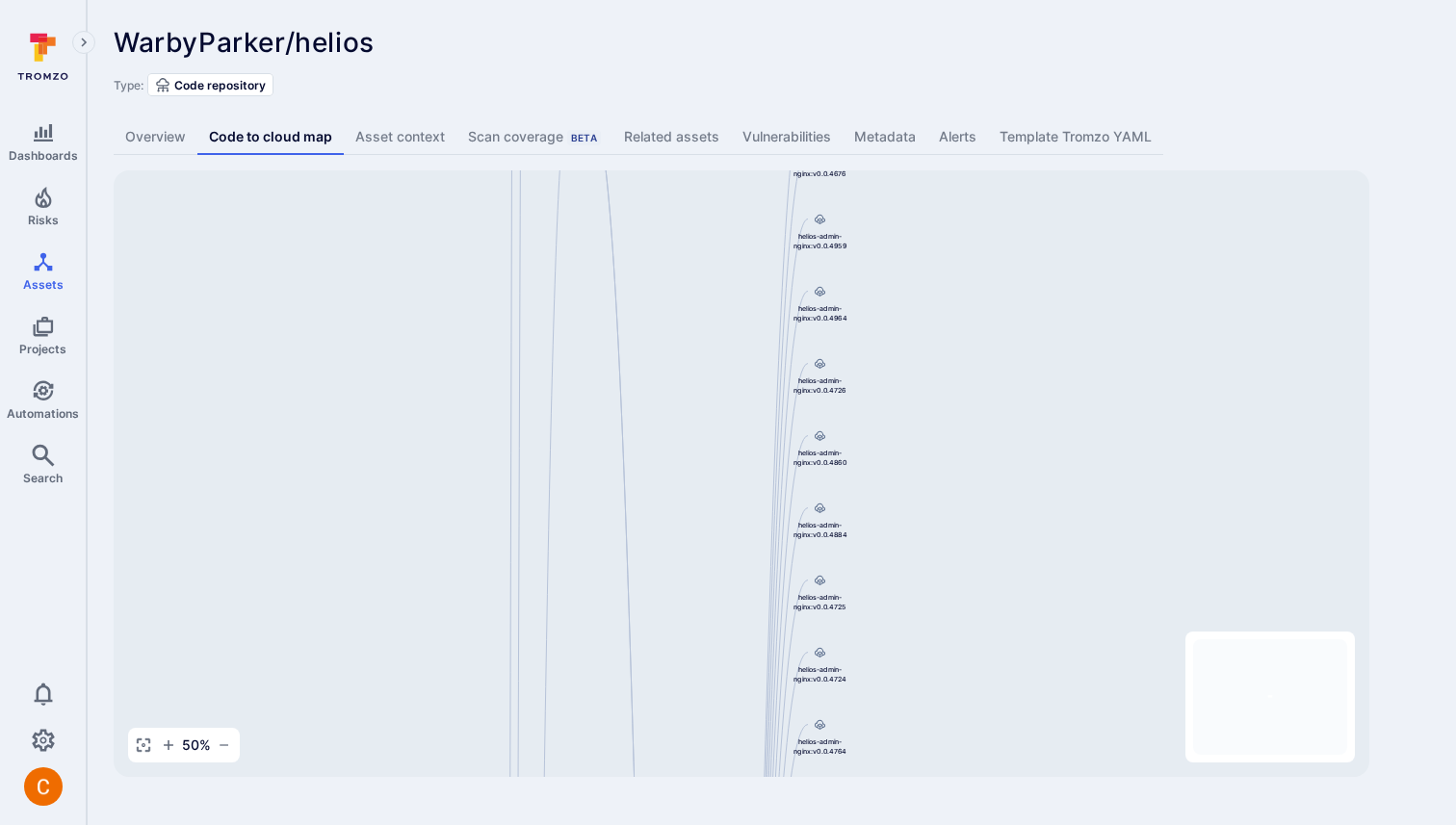 drag, startPoint x: 684, startPoint y: 425, endPoint x: 677, endPoint y: 178, distance: 247.0992 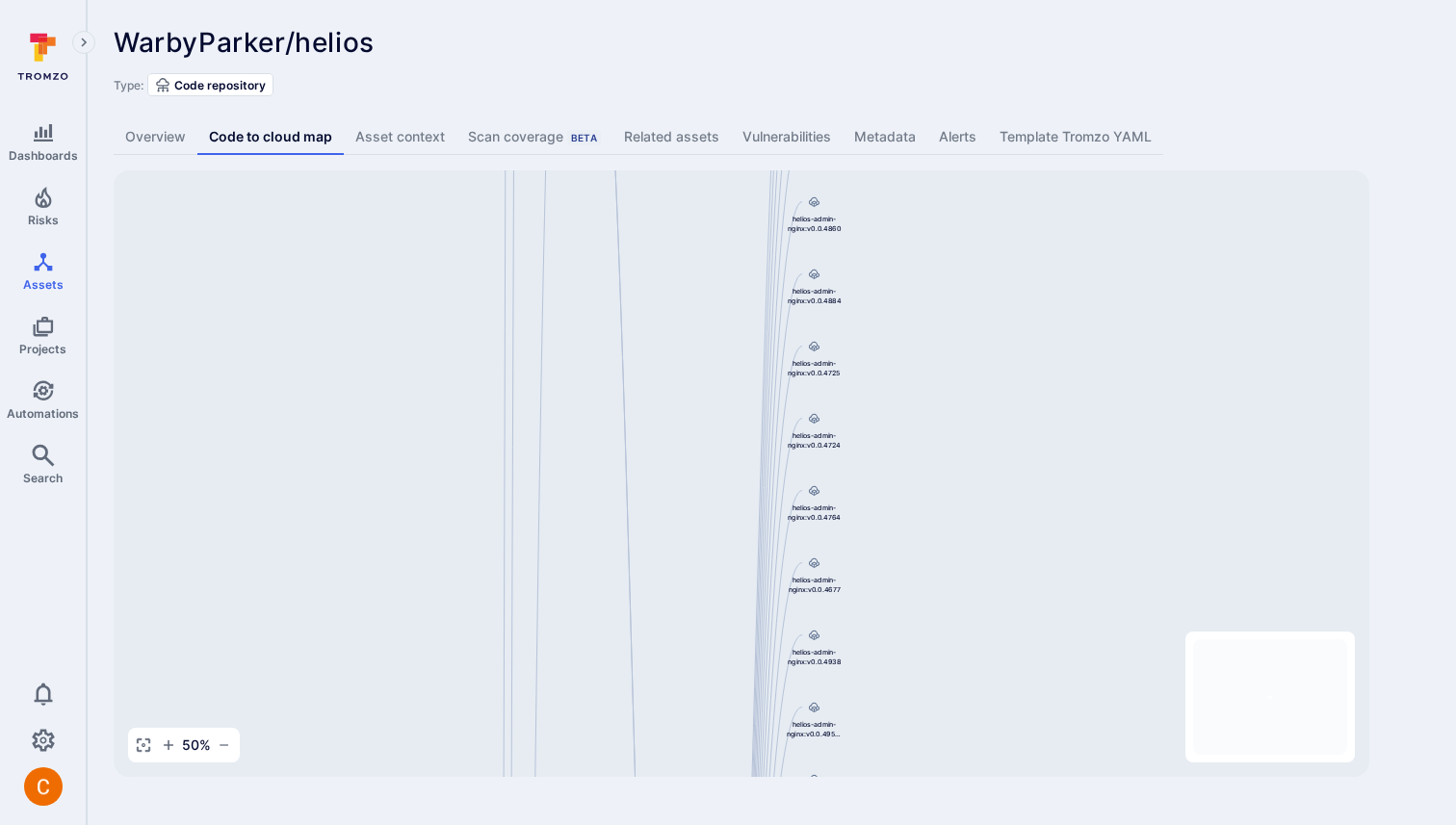 drag, startPoint x: 684, startPoint y: 462, endPoint x: 680, endPoint y: 146, distance: 316.02532 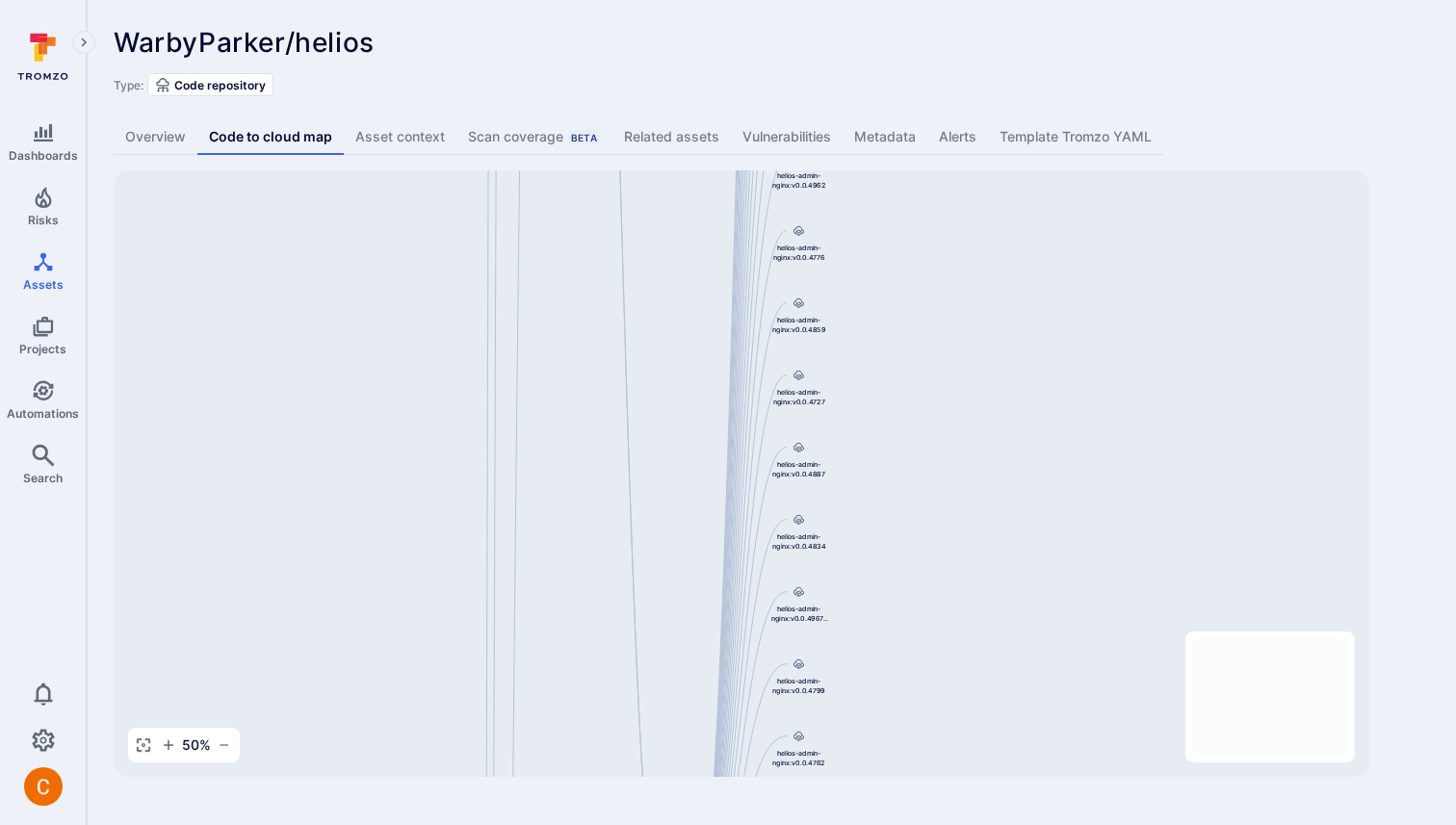 drag, startPoint x: 653, startPoint y: 512, endPoint x: 641, endPoint y: 177, distance: 335.21486 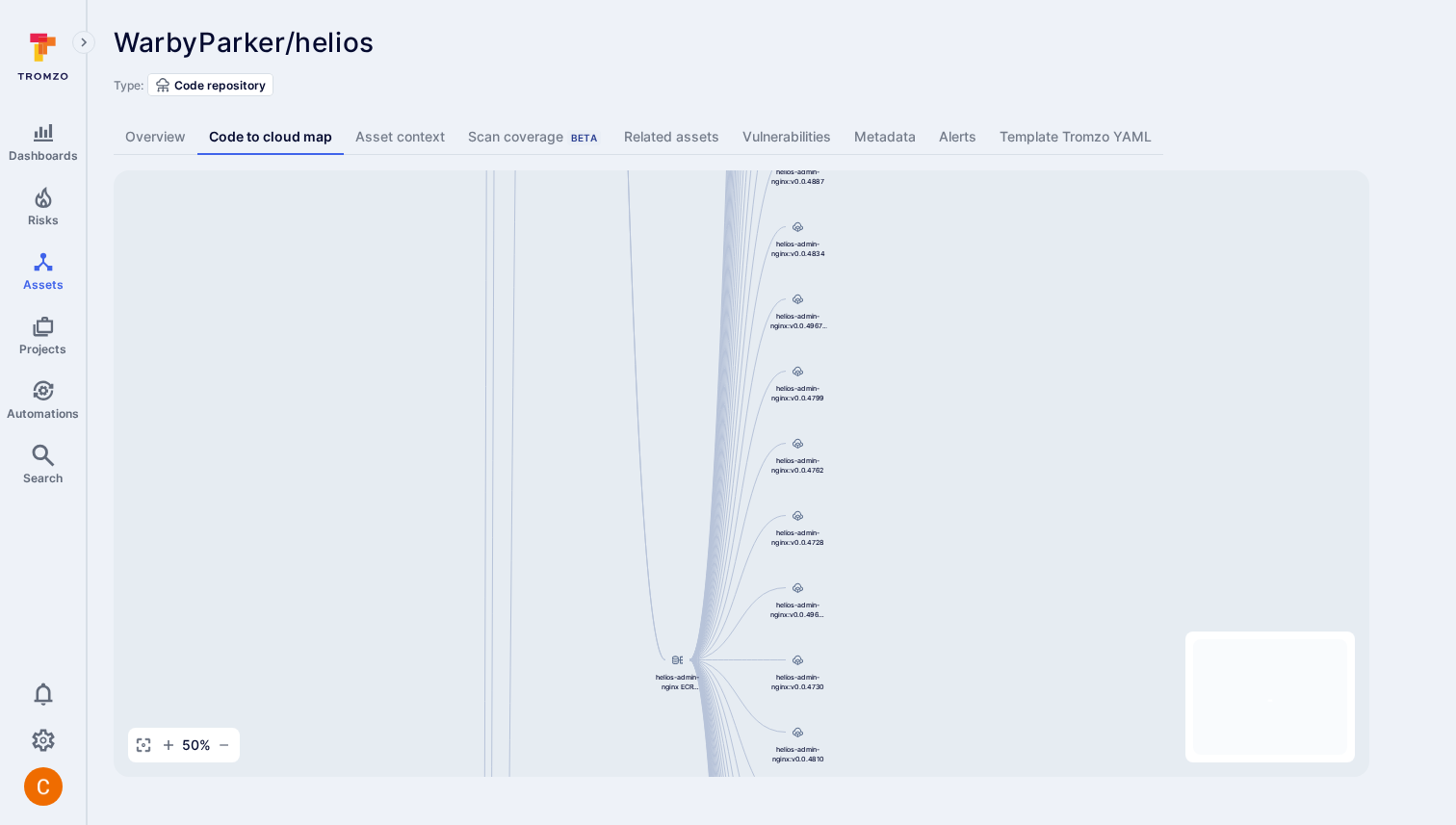 drag, startPoint x: 645, startPoint y: 483, endPoint x: 645, endPoint y: 172, distance: 311 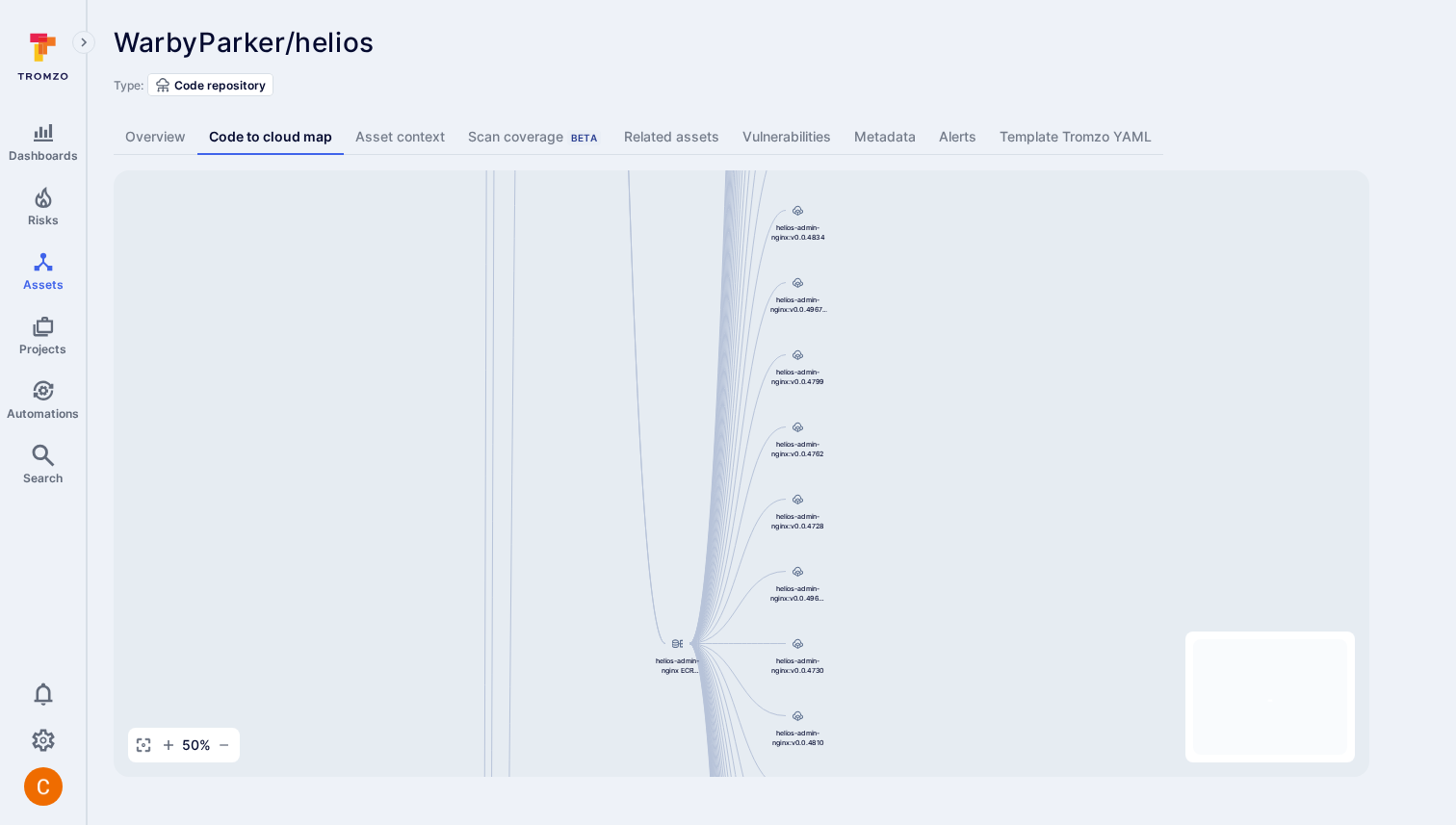 drag, startPoint x: 624, startPoint y: 481, endPoint x: 624, endPoint y: 103, distance: 378 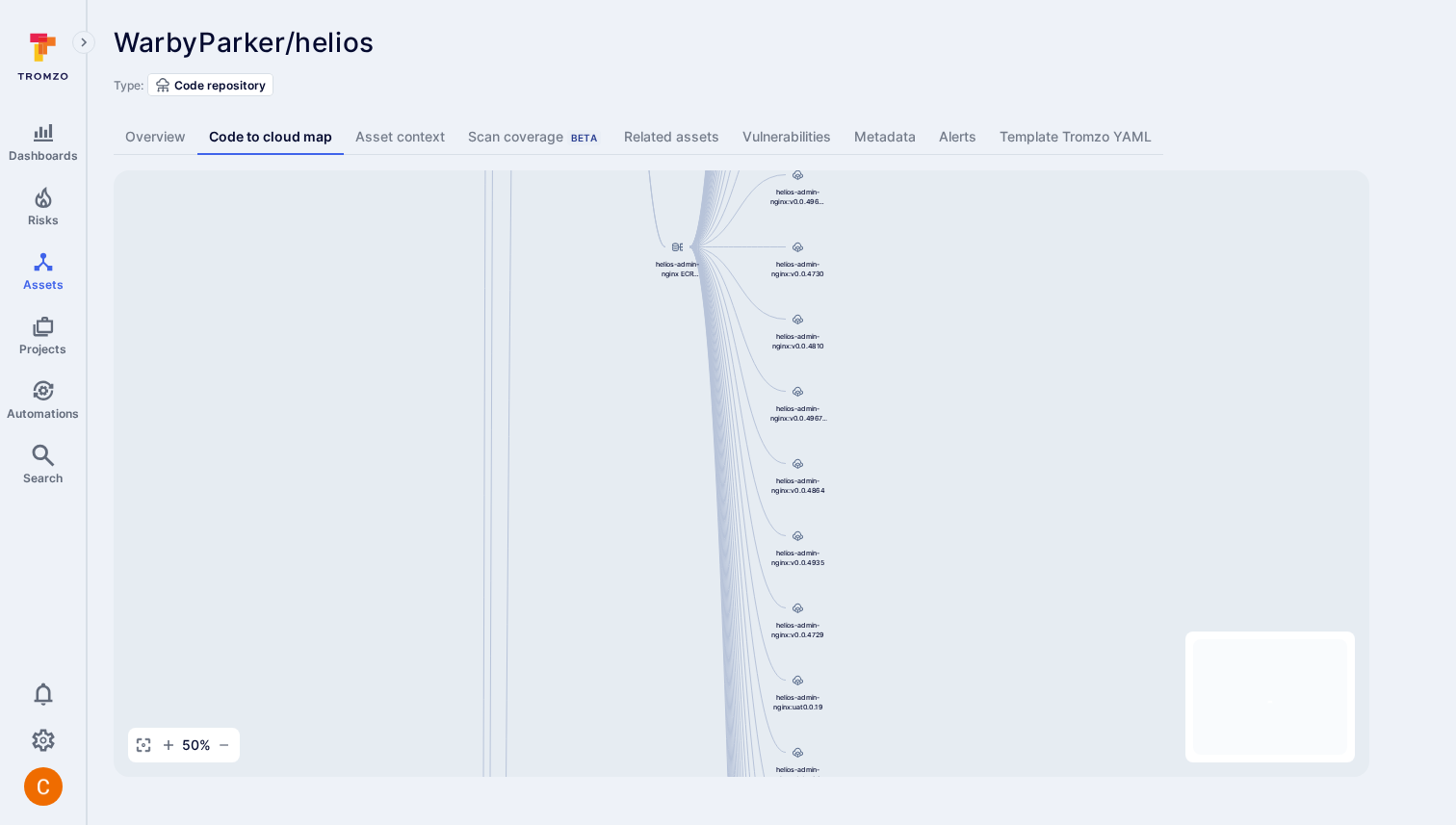drag, startPoint x: 584, startPoint y: 364, endPoint x: 584, endPoint y: 179, distance: 185 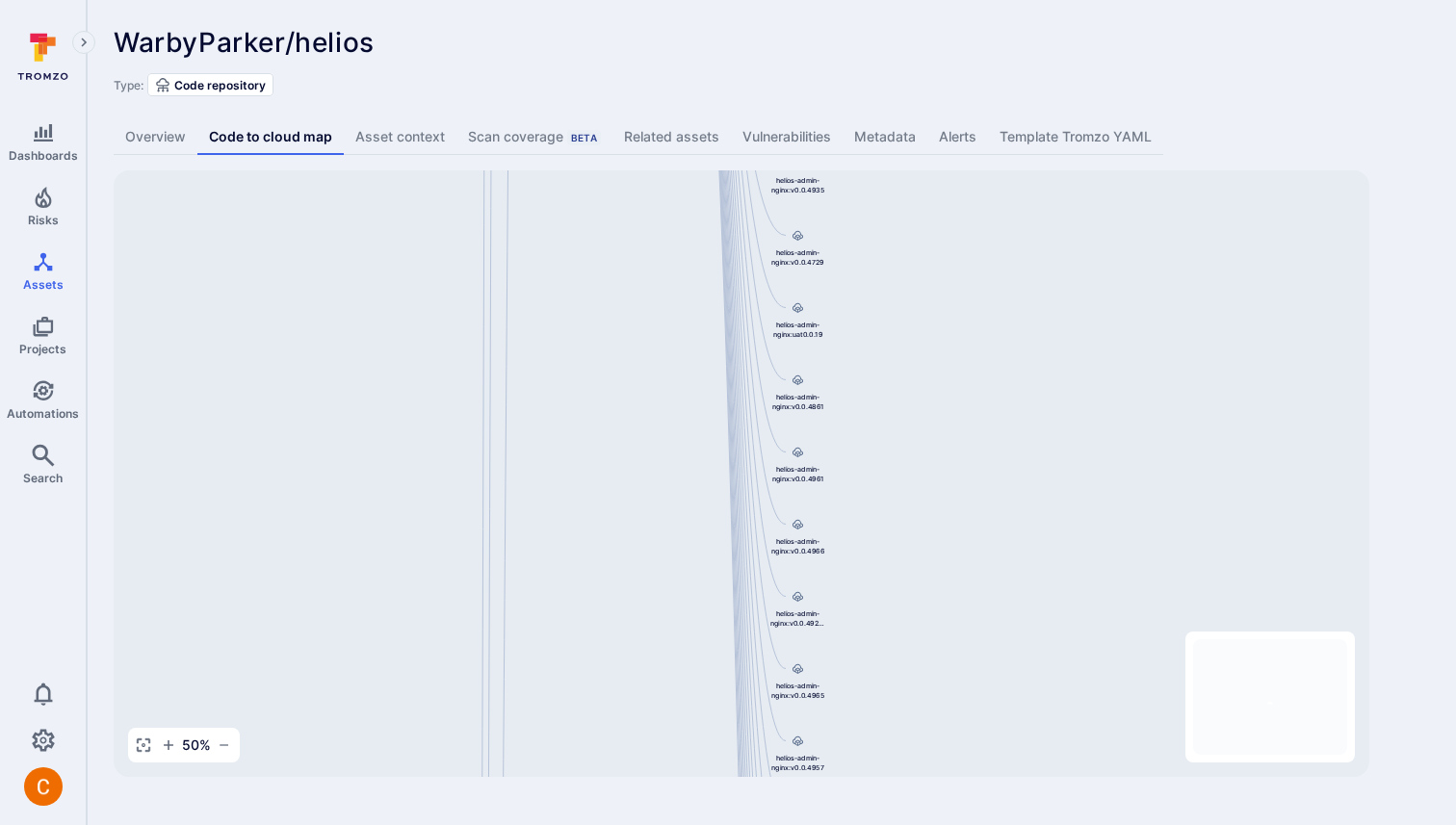 drag, startPoint x: 589, startPoint y: 533, endPoint x: 589, endPoint y: 255, distance: 278 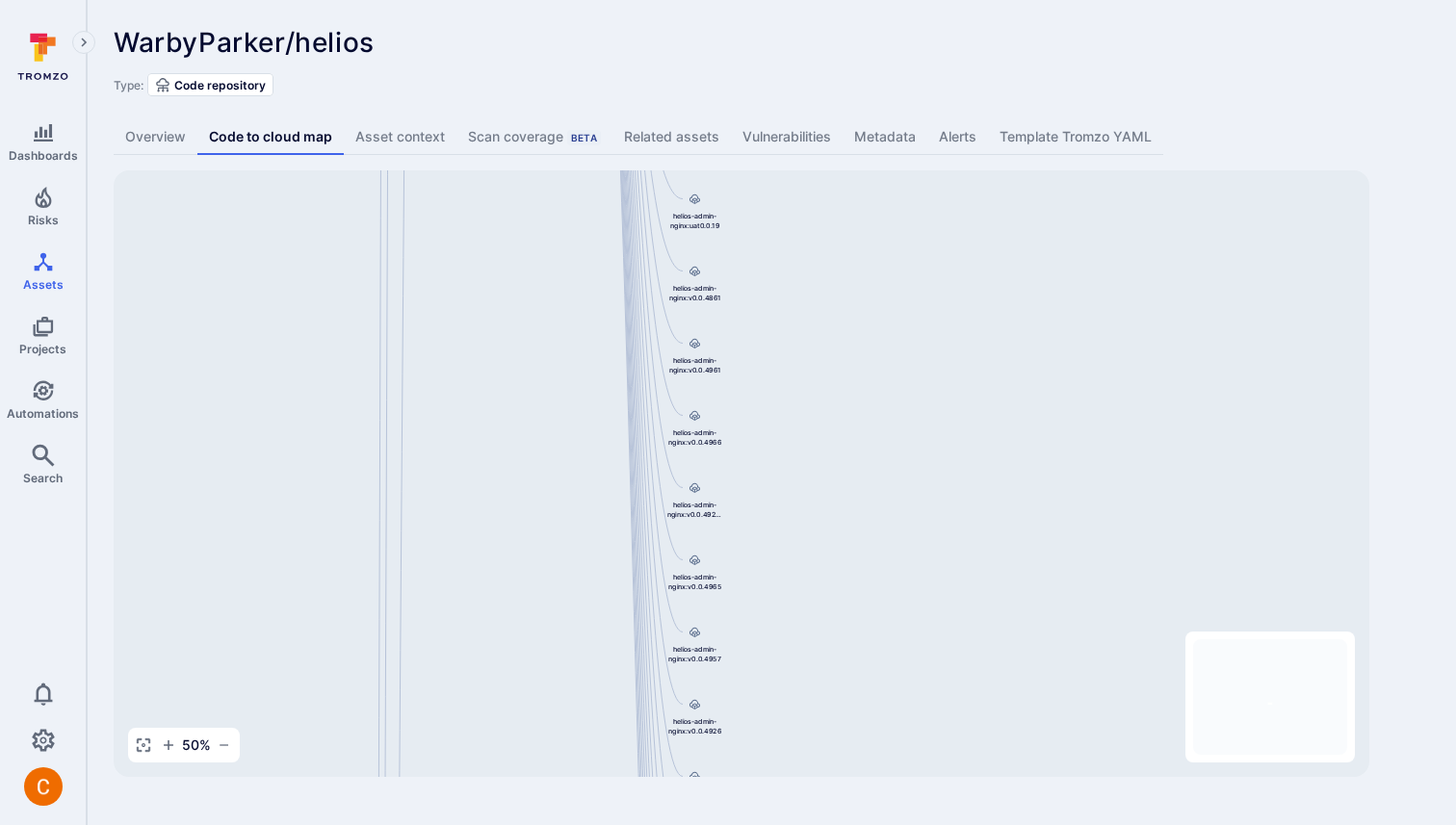 drag, startPoint x: 600, startPoint y: 511, endPoint x: 498, endPoint y: 430, distance: 130.24976 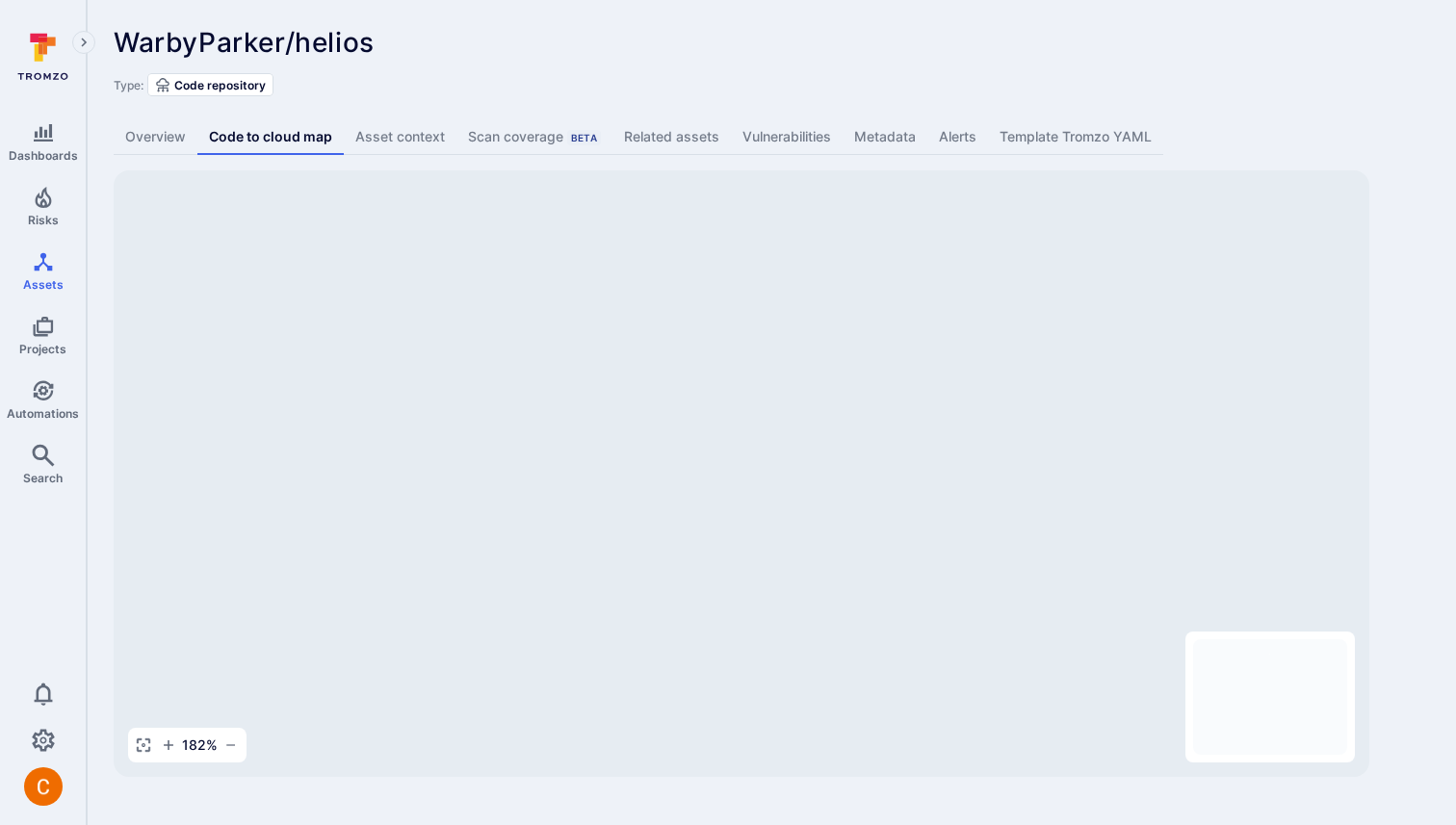 drag, startPoint x: 1254, startPoint y: 729, endPoint x: 1250, endPoint y: 653, distance: 76.10519 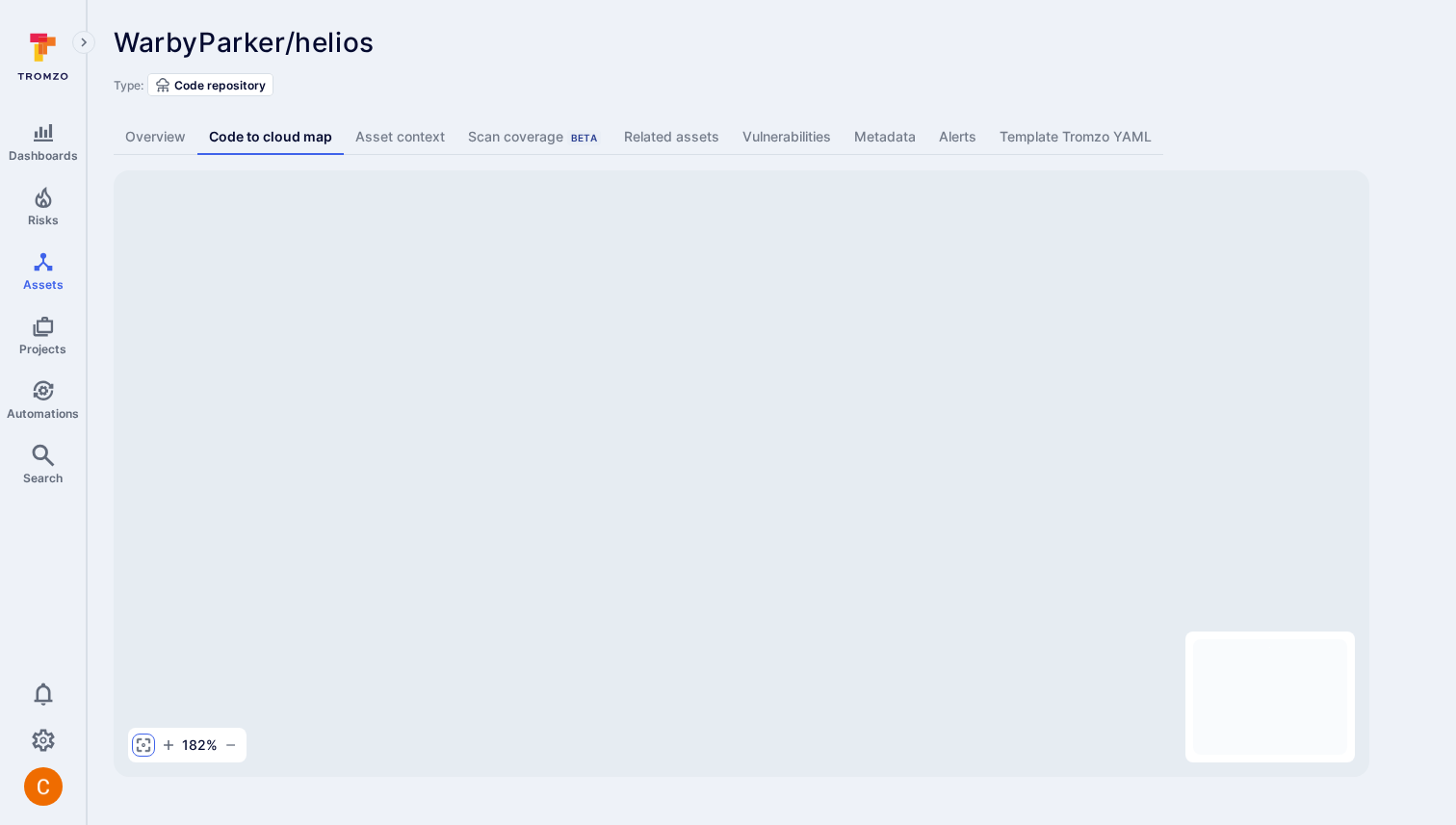 click 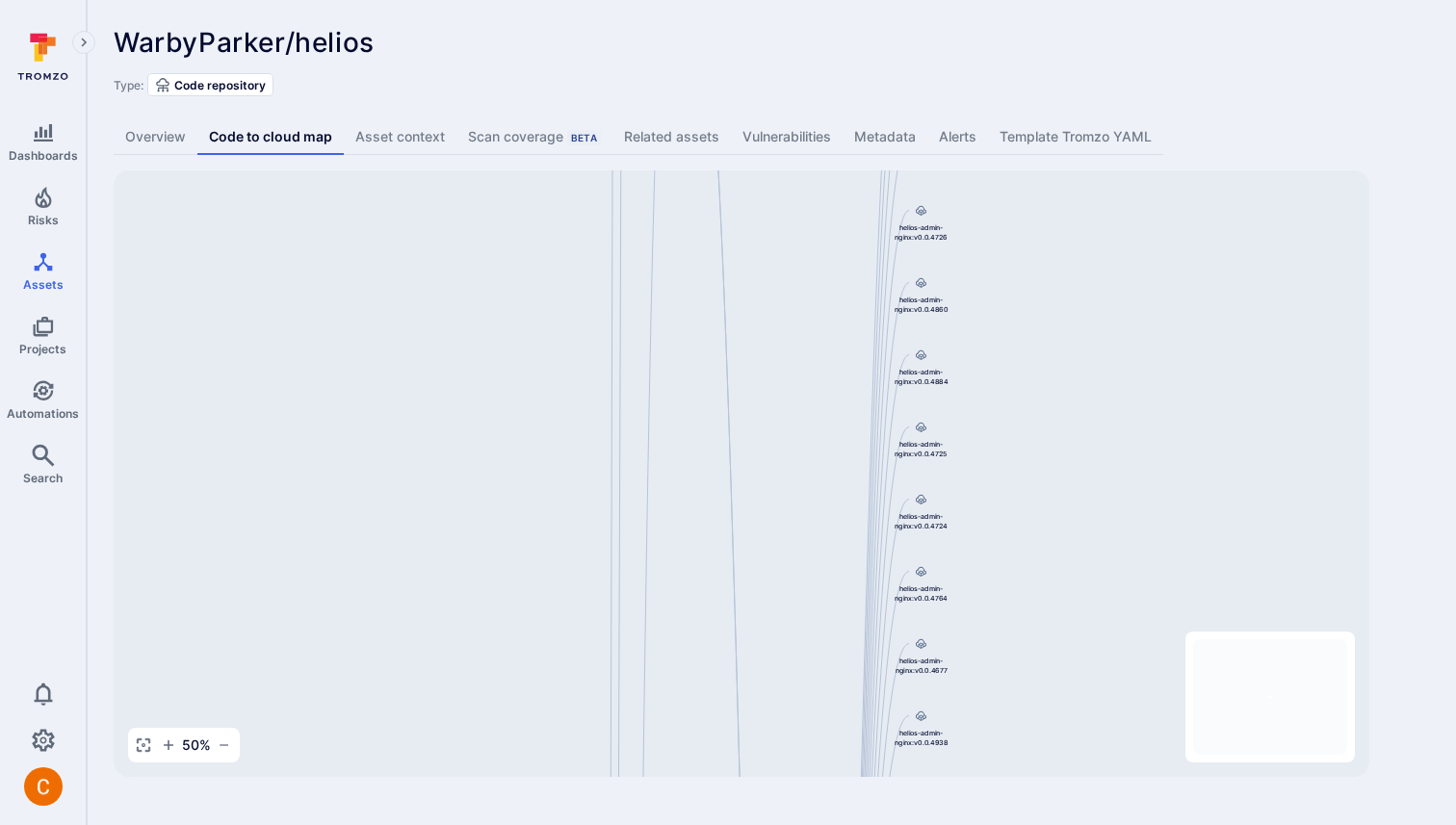 drag, startPoint x: 750, startPoint y: 608, endPoint x: 739, endPoint y: 377, distance: 231.26176 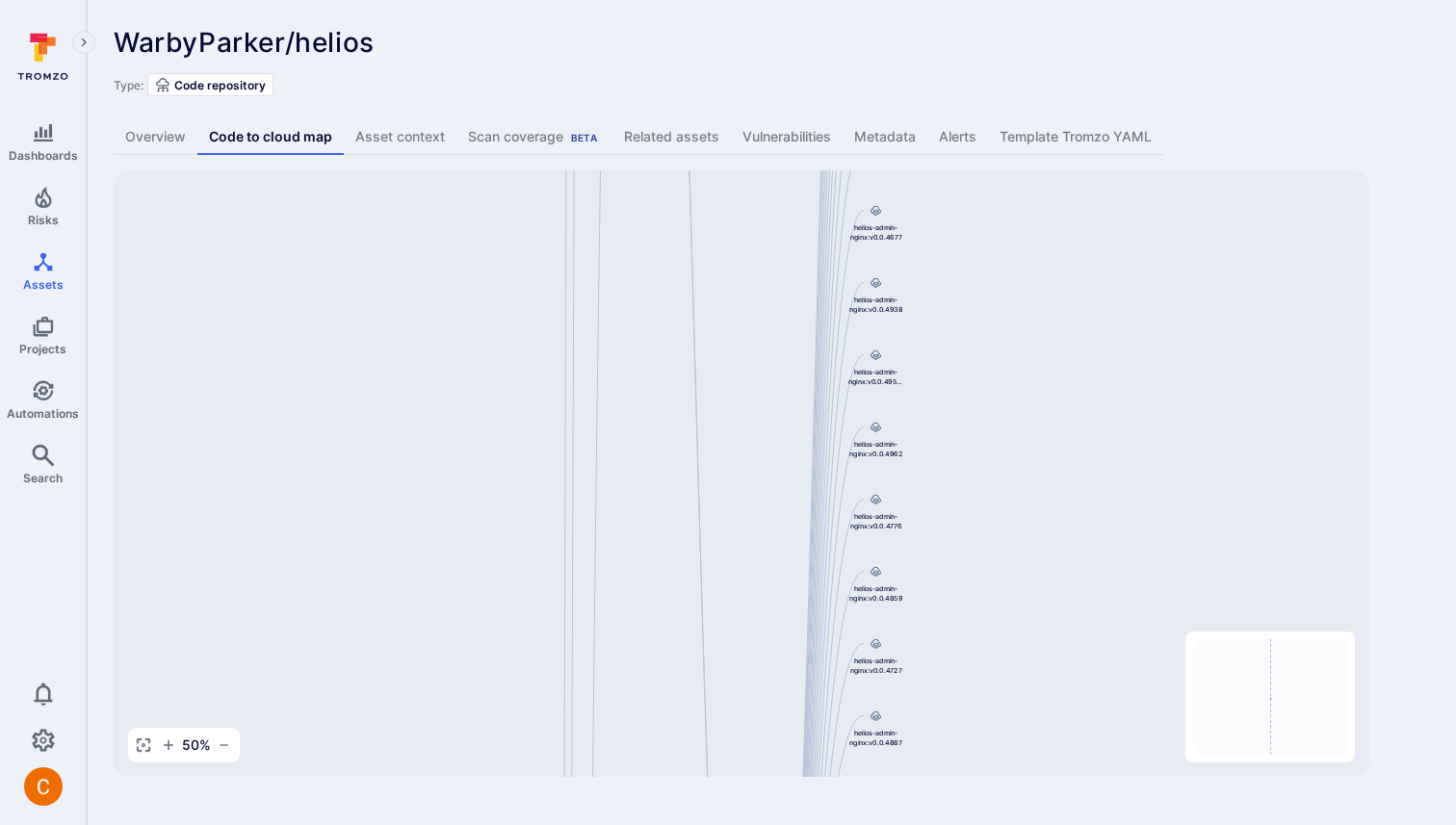 drag, startPoint x: 711, startPoint y: 593, endPoint x: 674, endPoint y: 369, distance: 227.03524 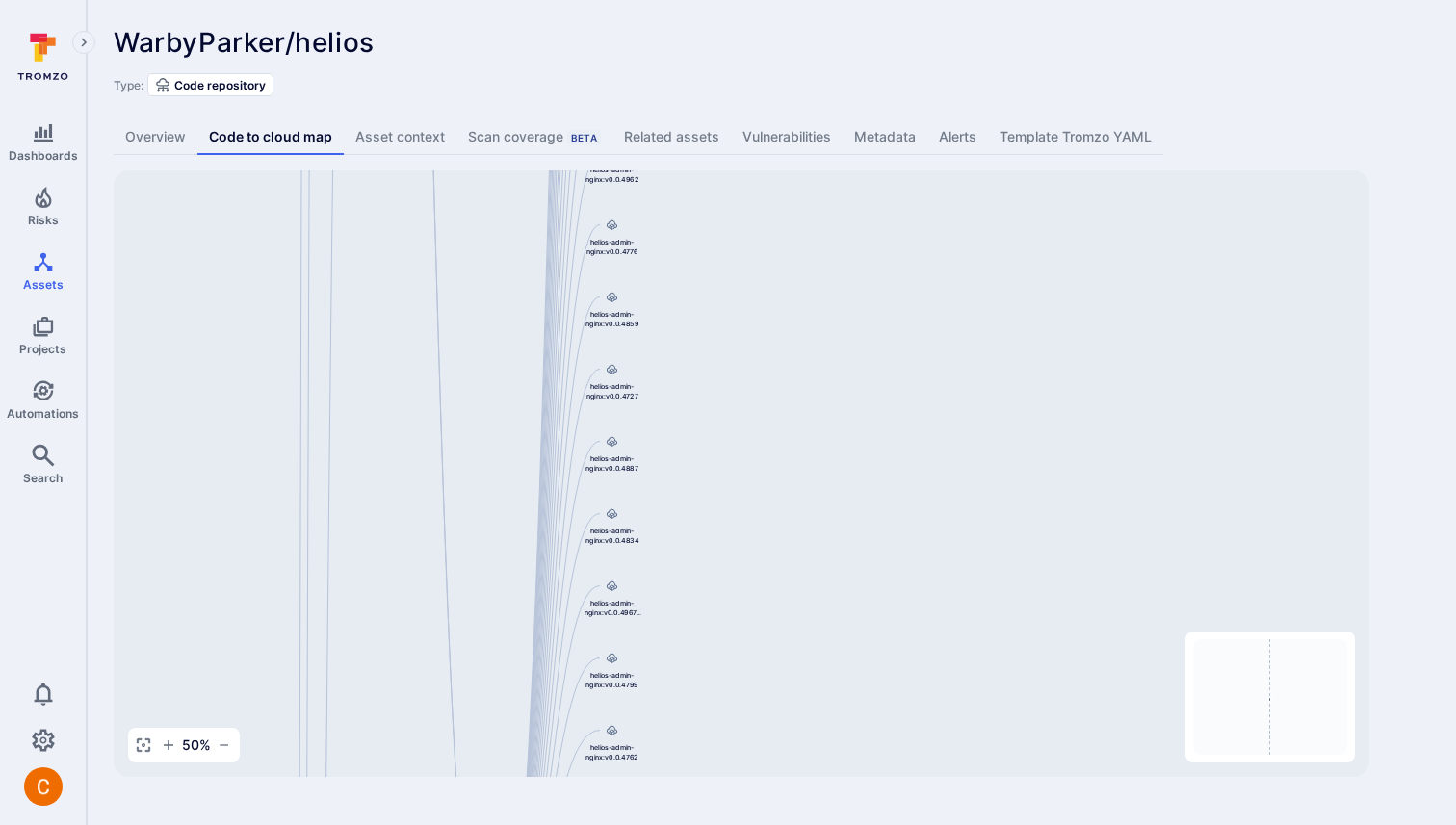 drag, startPoint x: 718, startPoint y: 580, endPoint x: 459, endPoint y: 301, distance: 380.6862 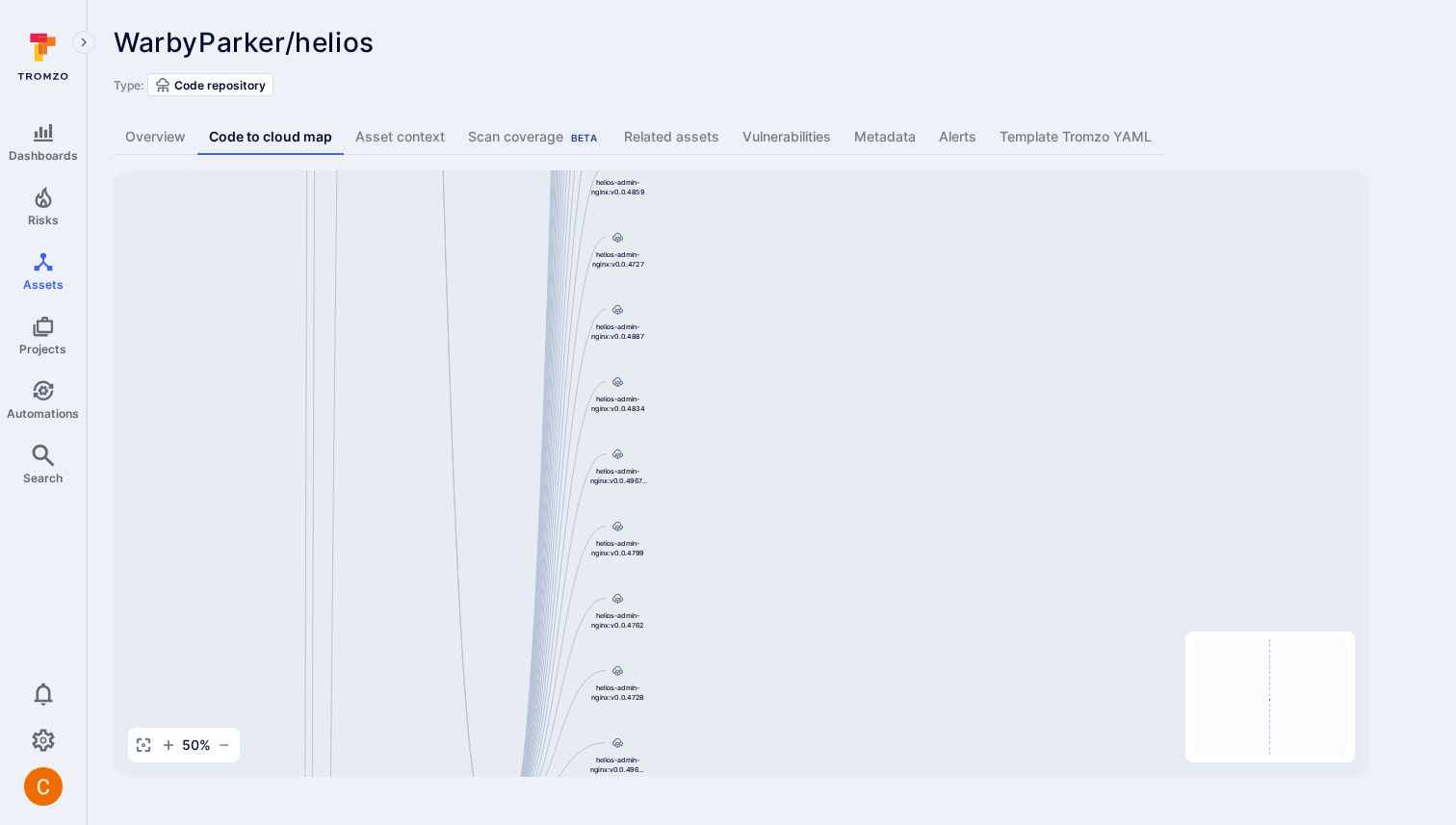 drag, startPoint x: 511, startPoint y: 558, endPoint x: 611, endPoint y: 226, distance: 346.73333 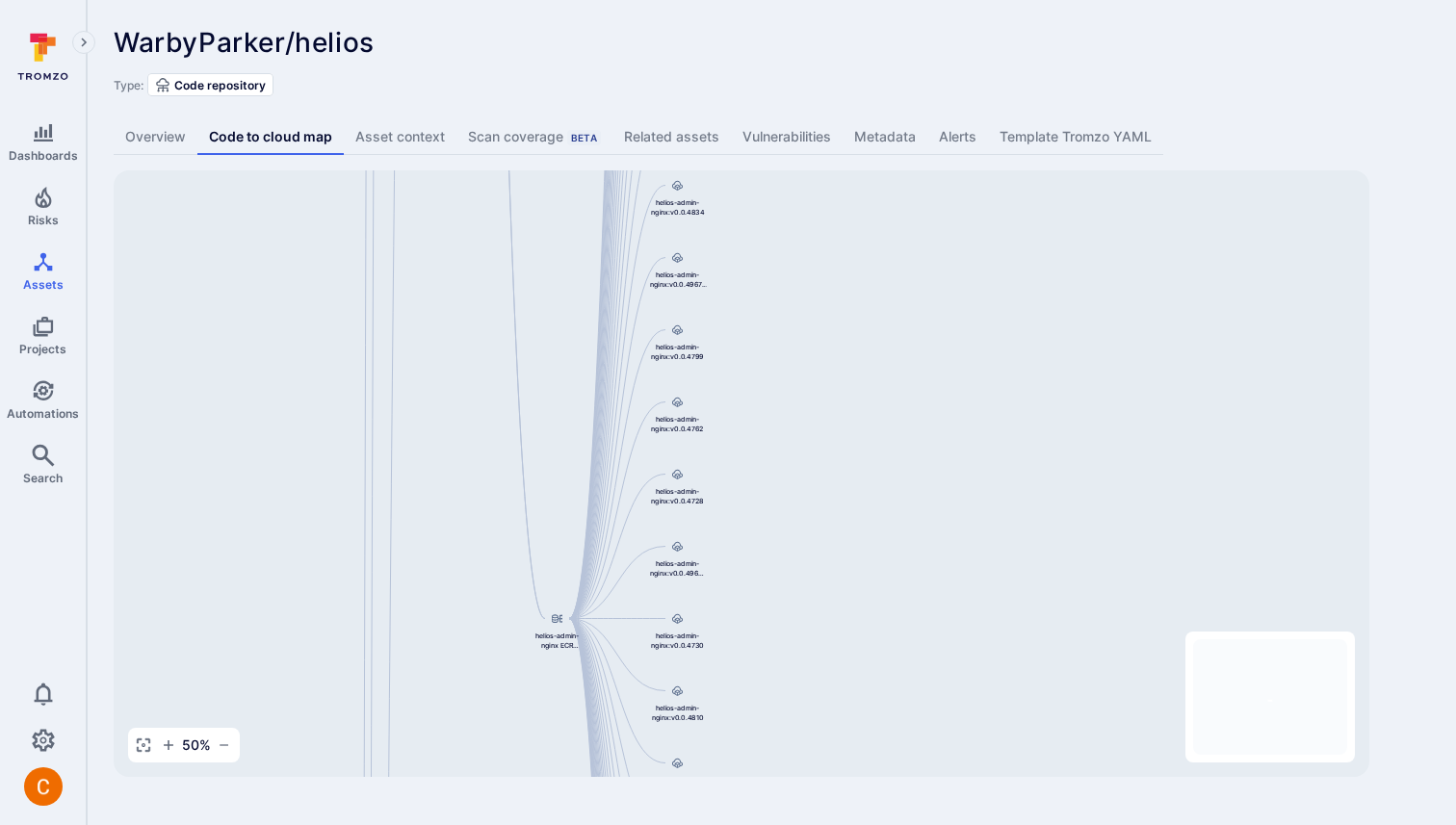 drag, startPoint x: 462, startPoint y: 468, endPoint x: 498, endPoint y: 171, distance: 299.17386 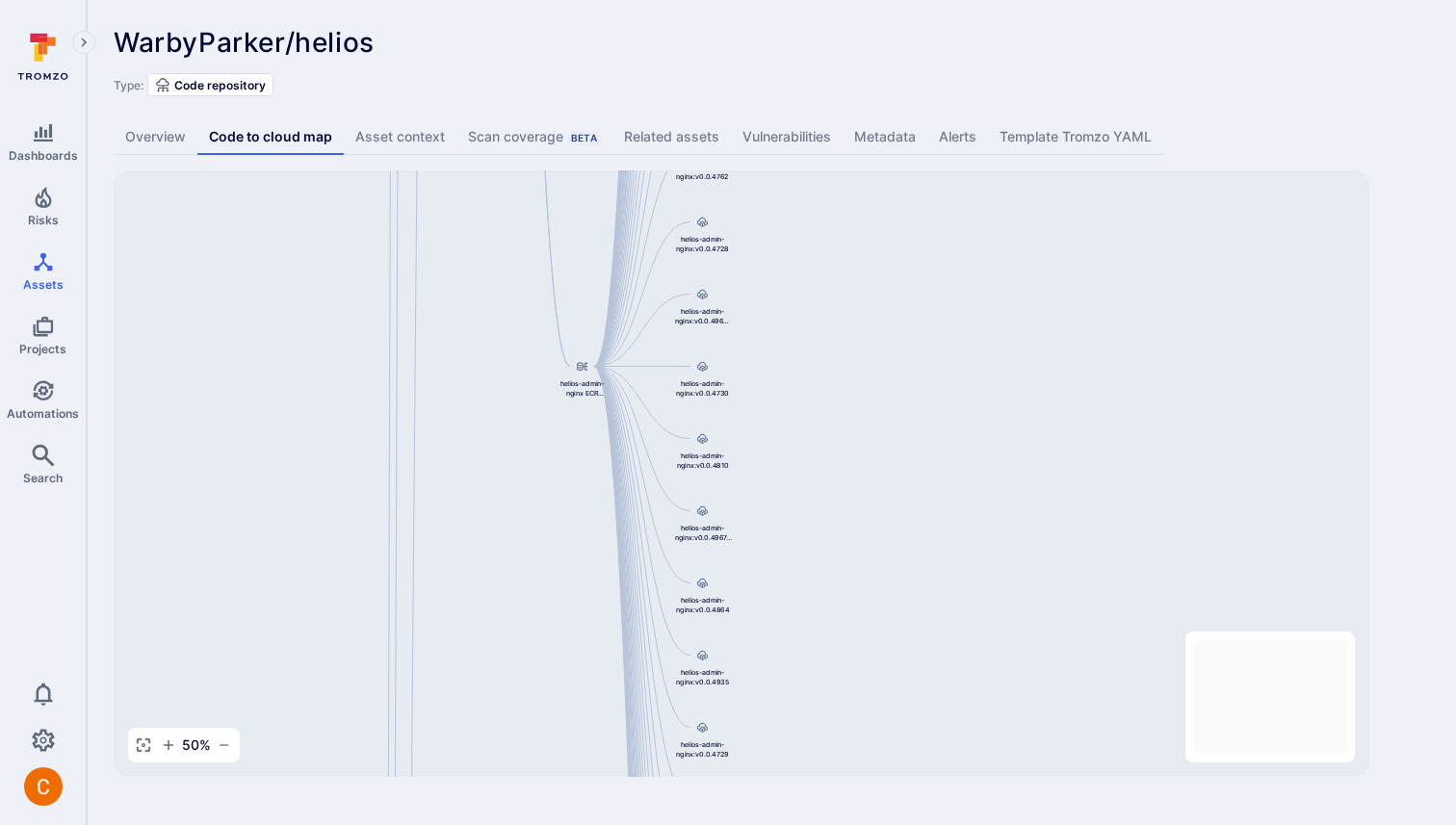 drag, startPoint x: 413, startPoint y: 560, endPoint x: 438, endPoint y: 159, distance: 401.77855 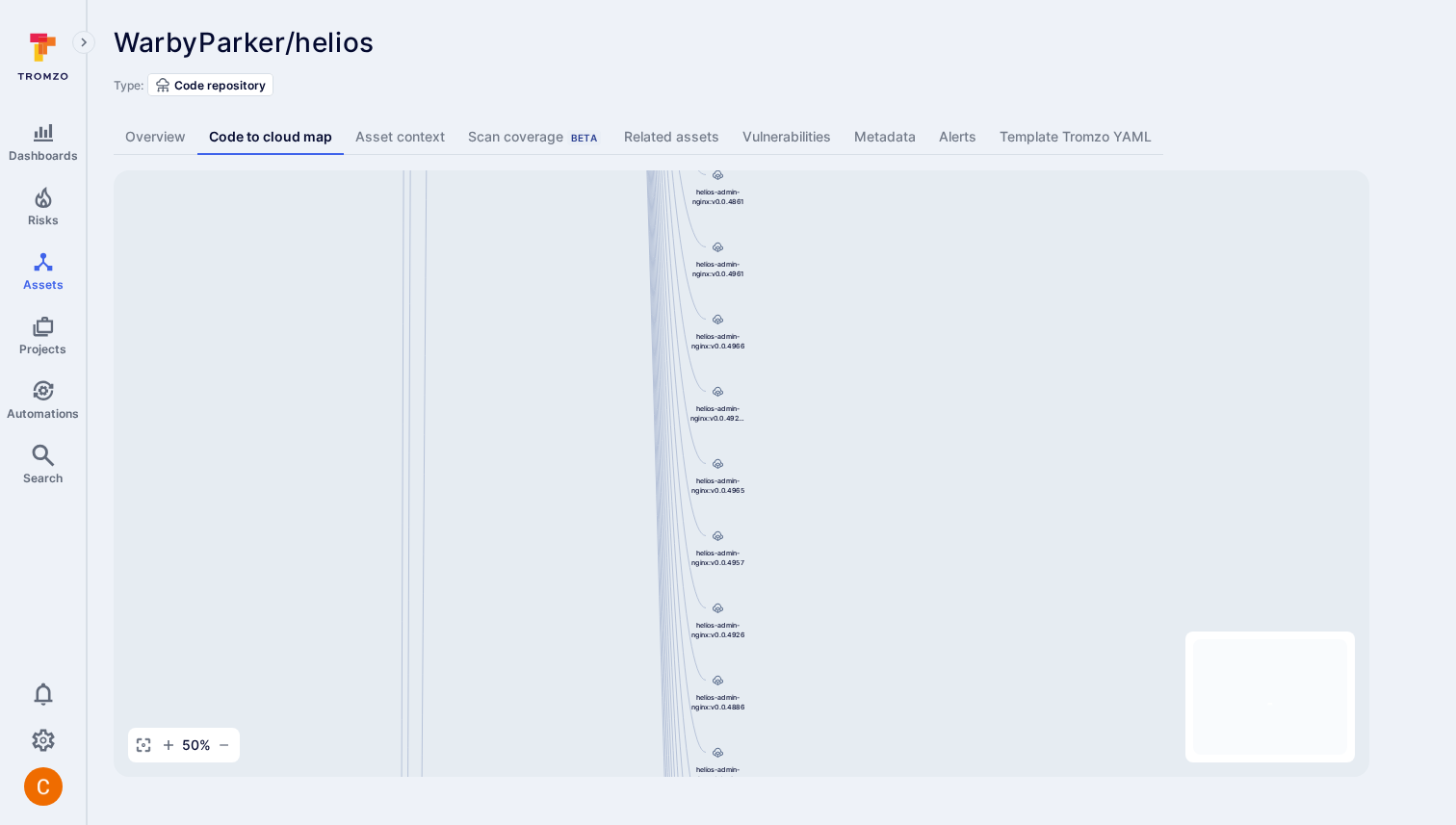 drag, startPoint x: 497, startPoint y: 409, endPoint x: 532, endPoint y: 36, distance: 374.63849 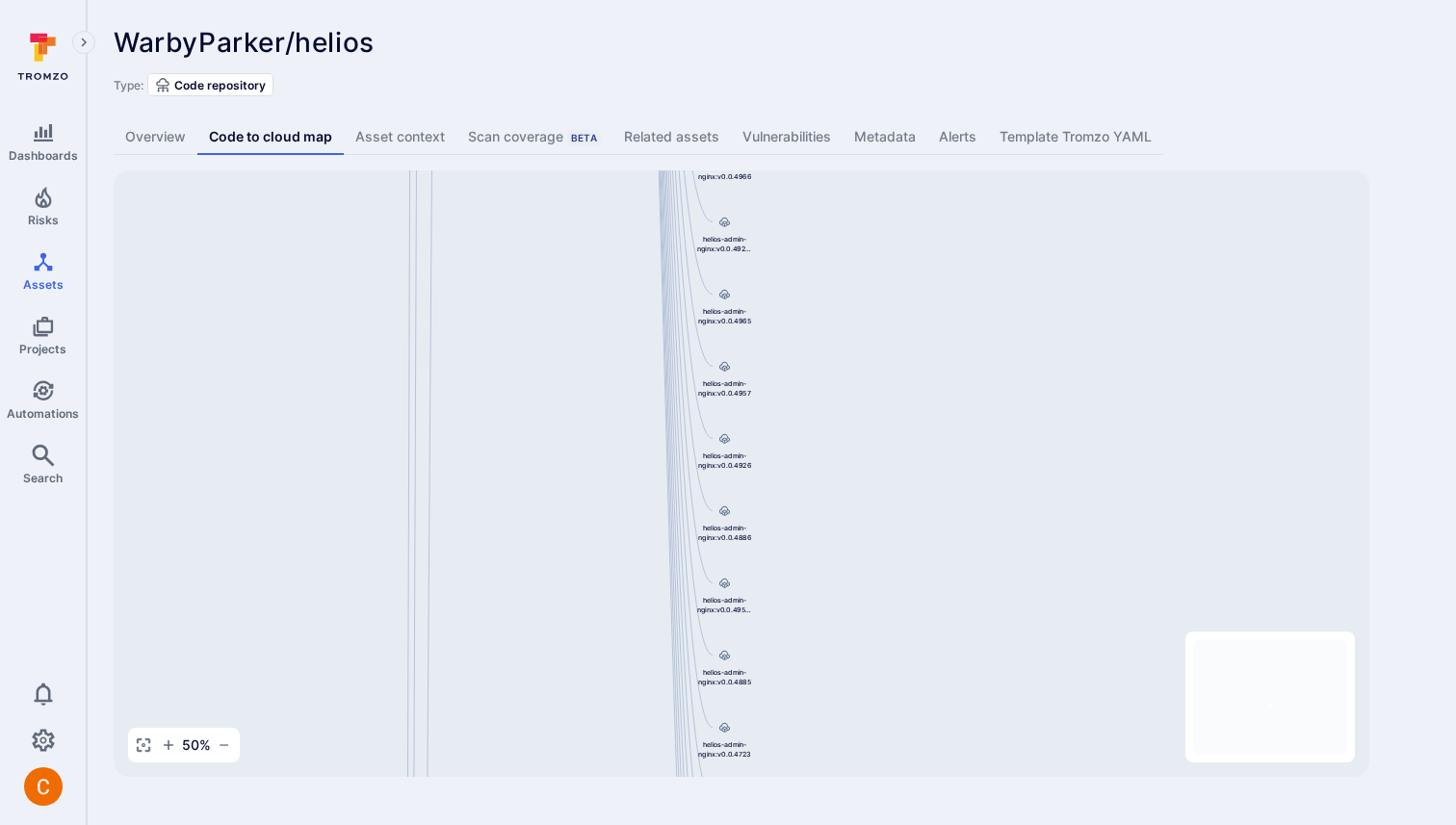 drag, startPoint x: 501, startPoint y: 441, endPoint x: 478, endPoint y: 93, distance: 348.7592 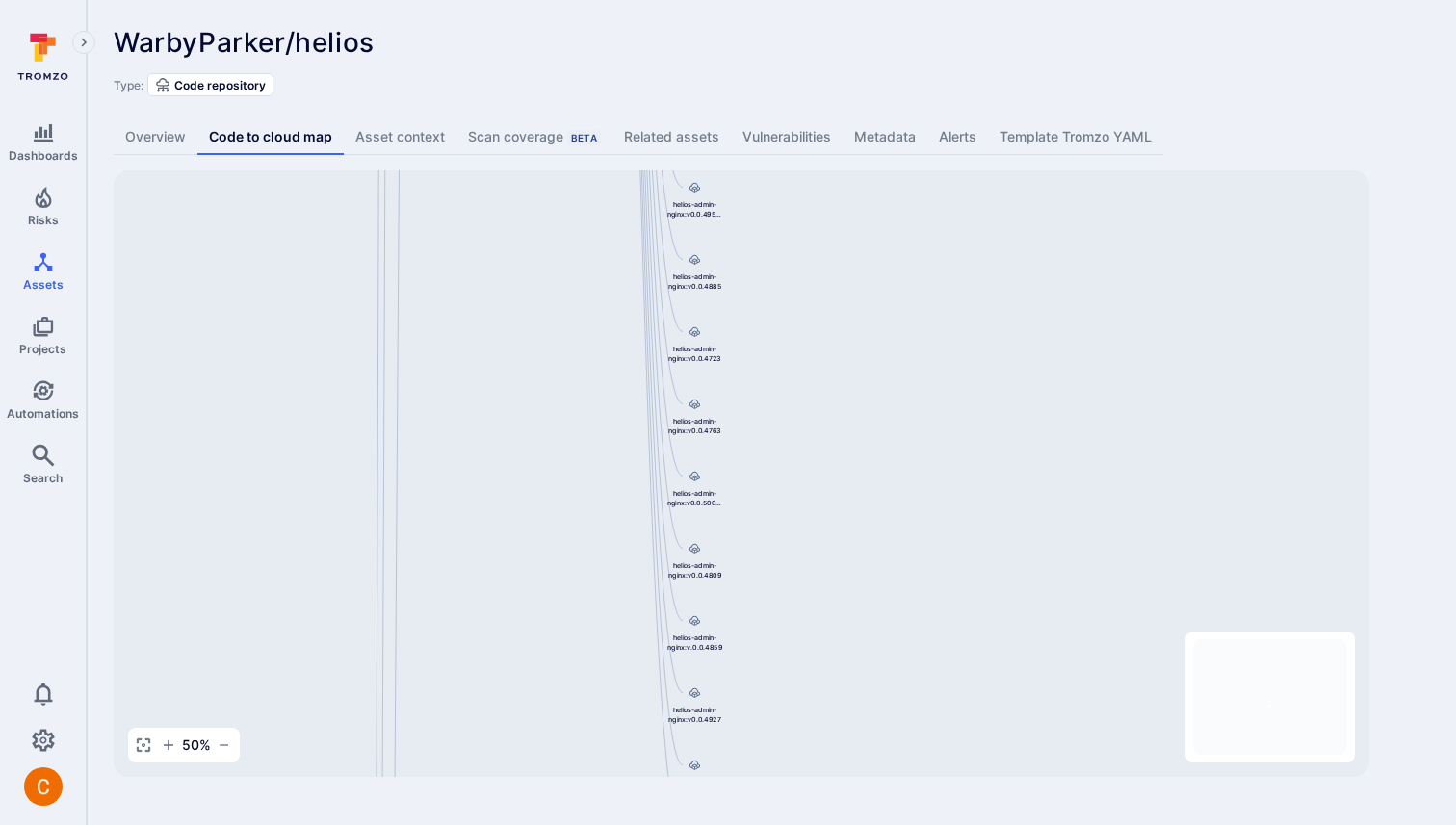 drag, startPoint x: 500, startPoint y: 438, endPoint x: 462, endPoint y: 78, distance: 362 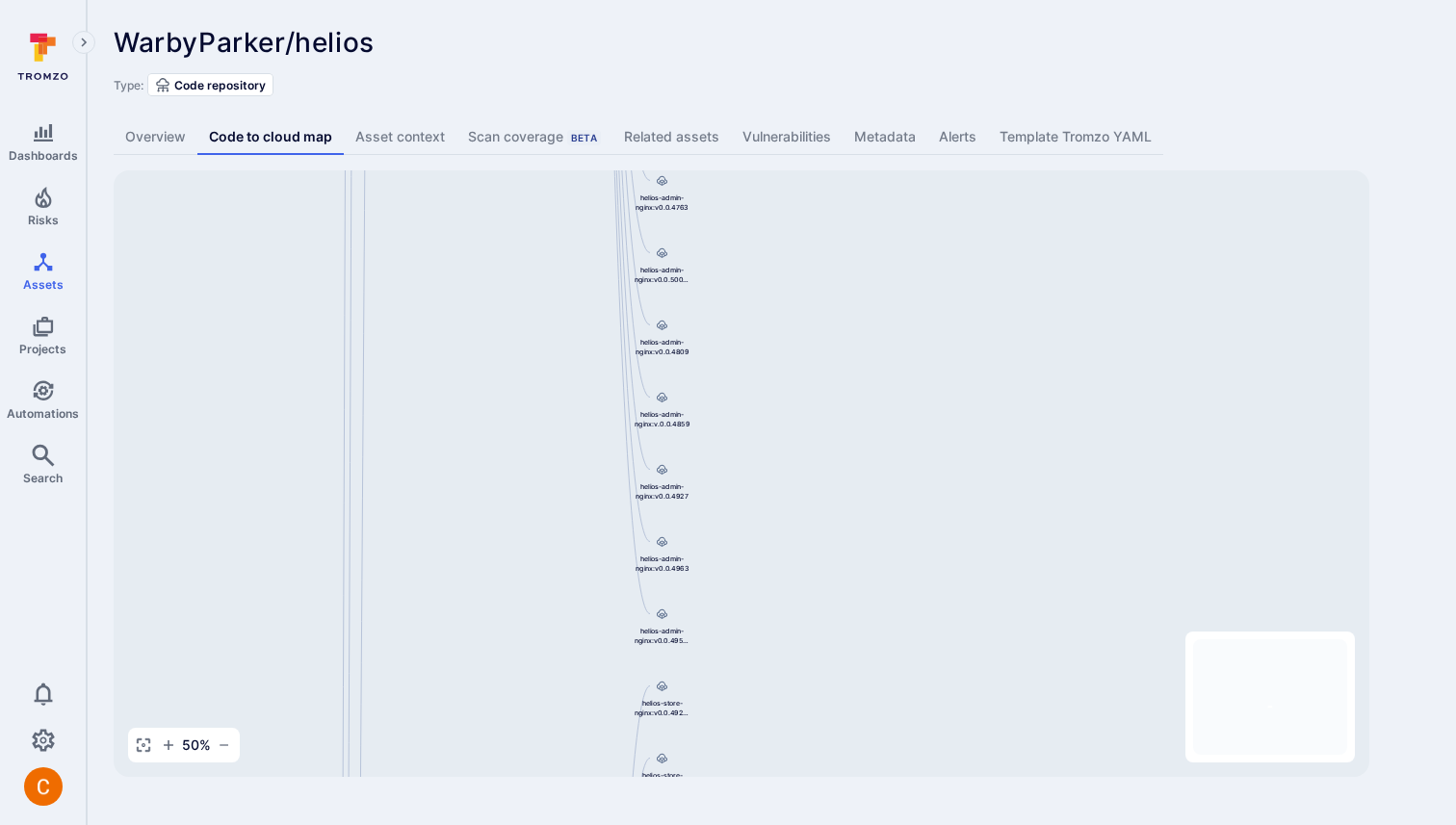 drag, startPoint x: 456, startPoint y: 454, endPoint x: 481, endPoint y: 128, distance: 326.95718 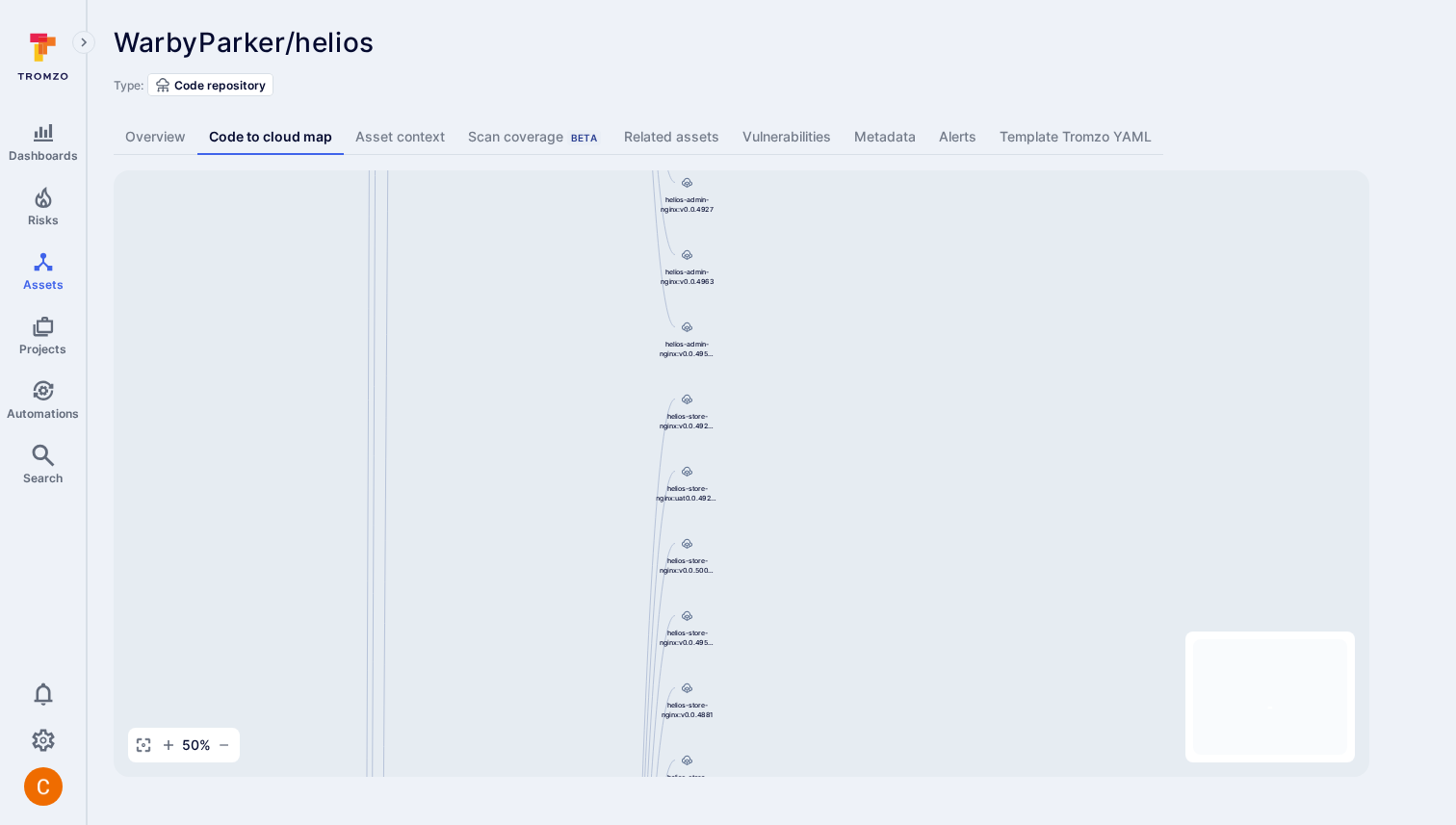 drag, startPoint x: 449, startPoint y: 571, endPoint x: 449, endPoint y: 72, distance: 499 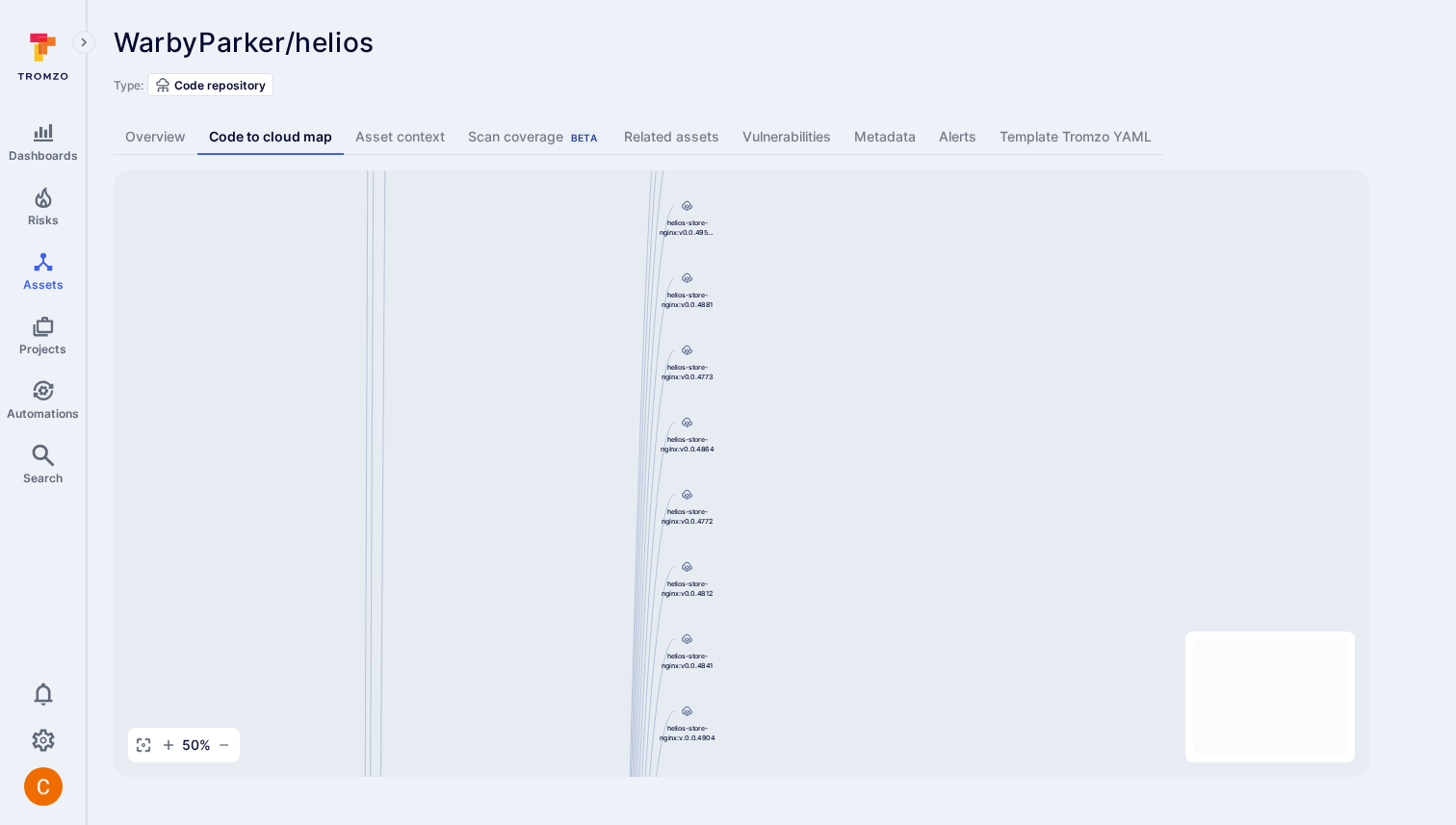 drag, startPoint x: 461, startPoint y: 406, endPoint x: 452, endPoint y: 110, distance: 296.1368 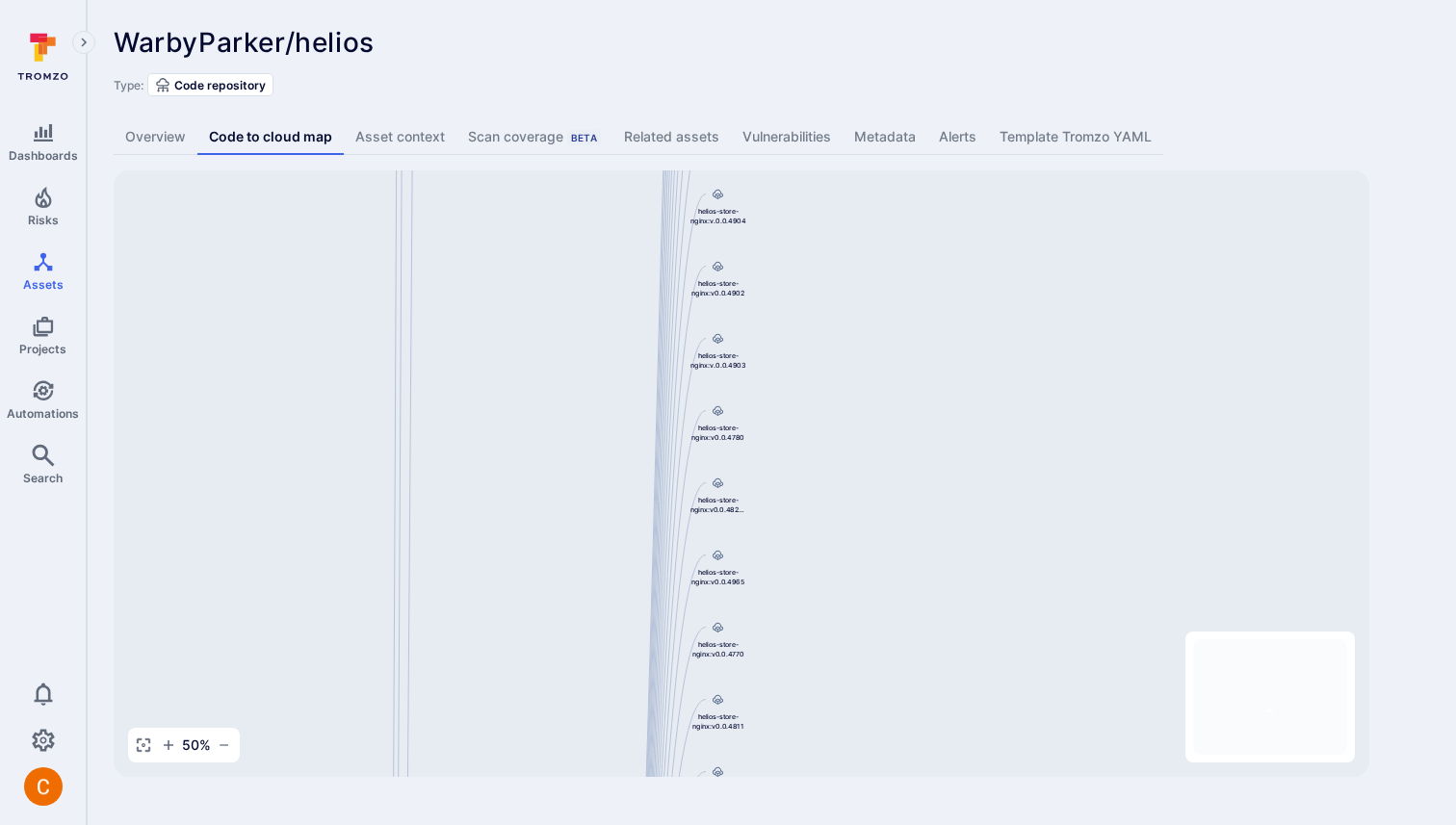 drag, startPoint x: 472, startPoint y: 441, endPoint x: 577, endPoint y: 122, distance: 335.8363 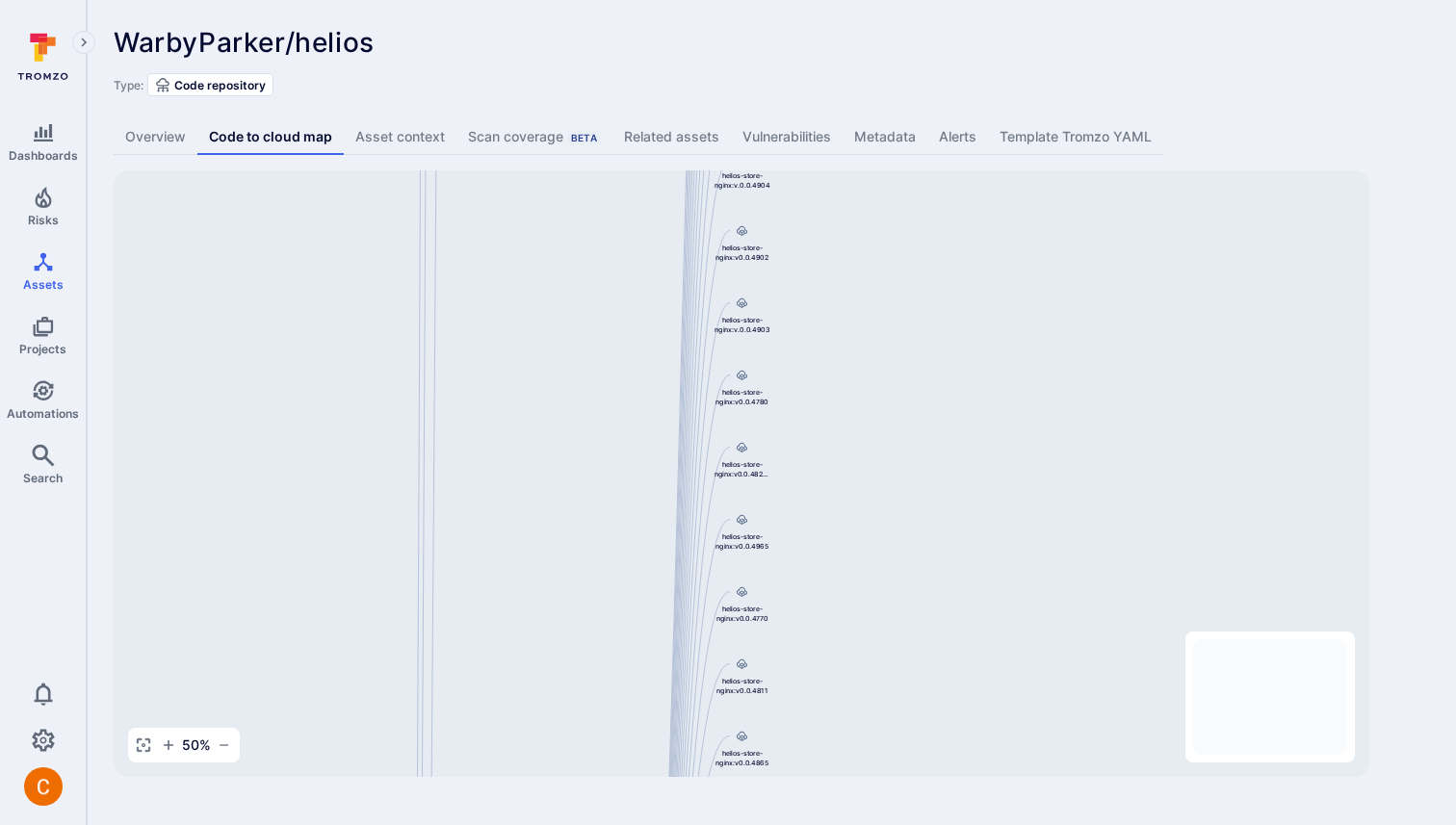 drag, startPoint x: 535, startPoint y: 525, endPoint x: 546, endPoint y: 168, distance: 357.16943 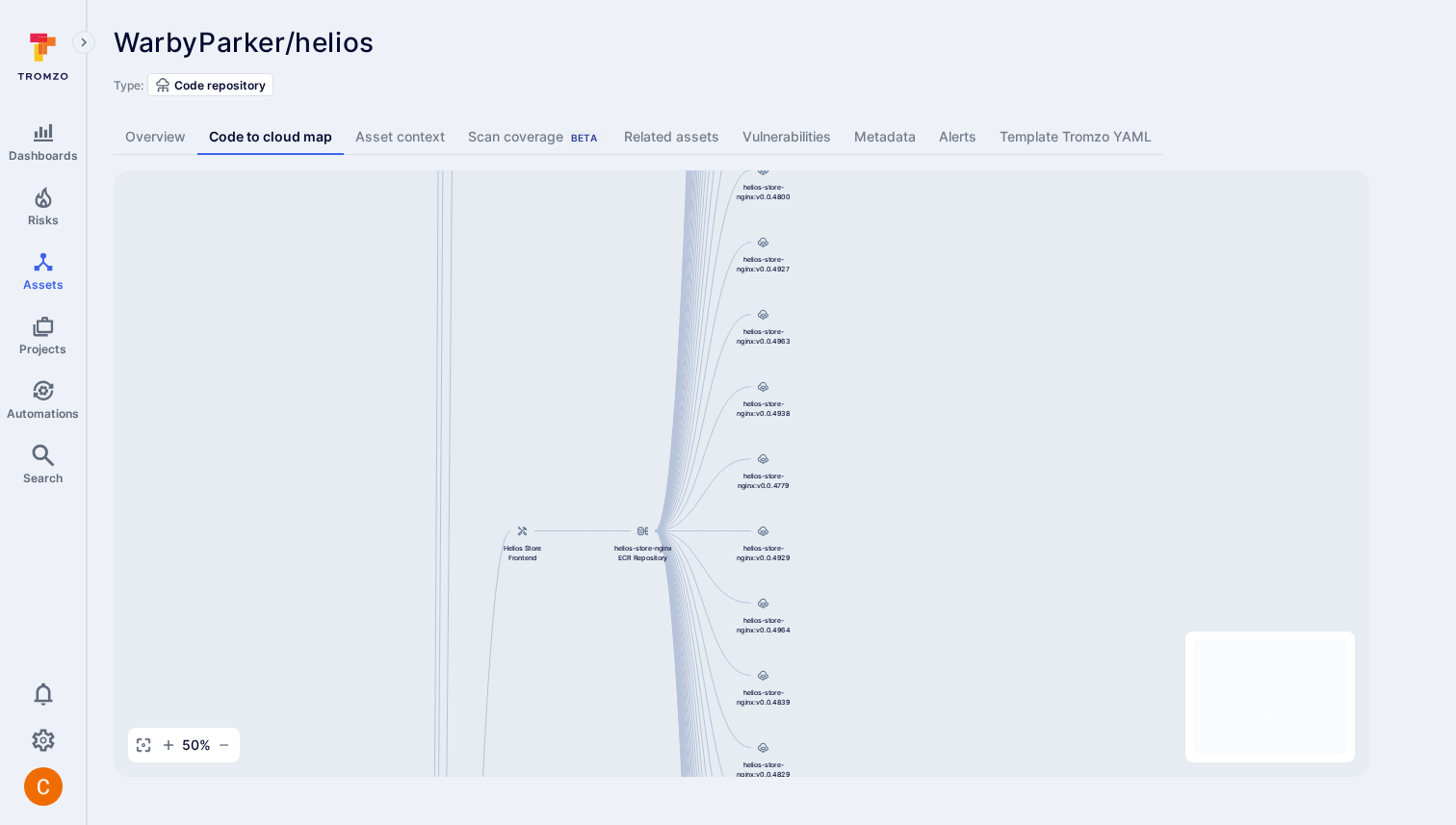 drag, startPoint x: 453, startPoint y: 549, endPoint x: 524, endPoint y: 107, distance: 447.66617 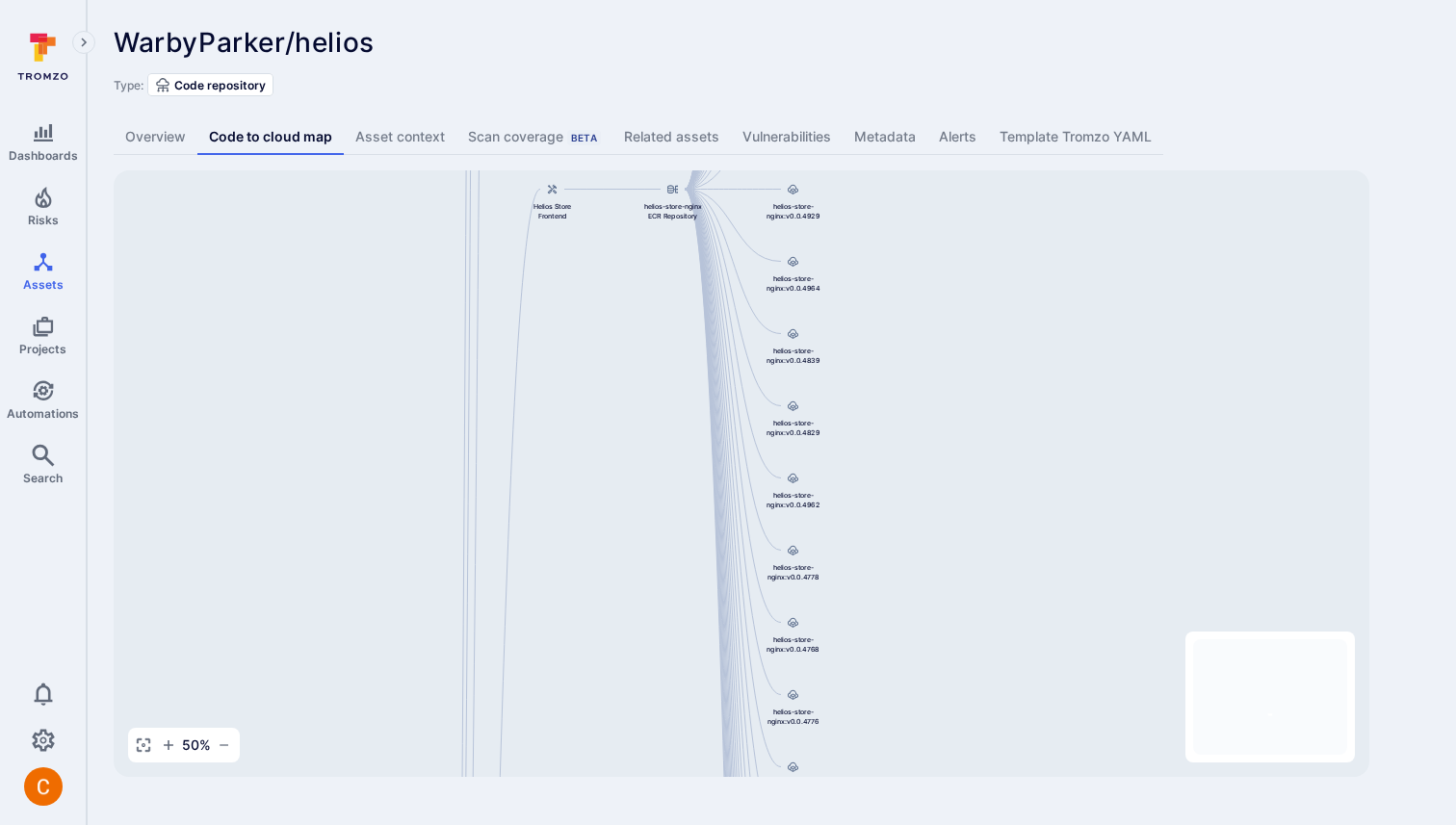 drag, startPoint x: 447, startPoint y: 484, endPoint x: 447, endPoint y: 128, distance: 356 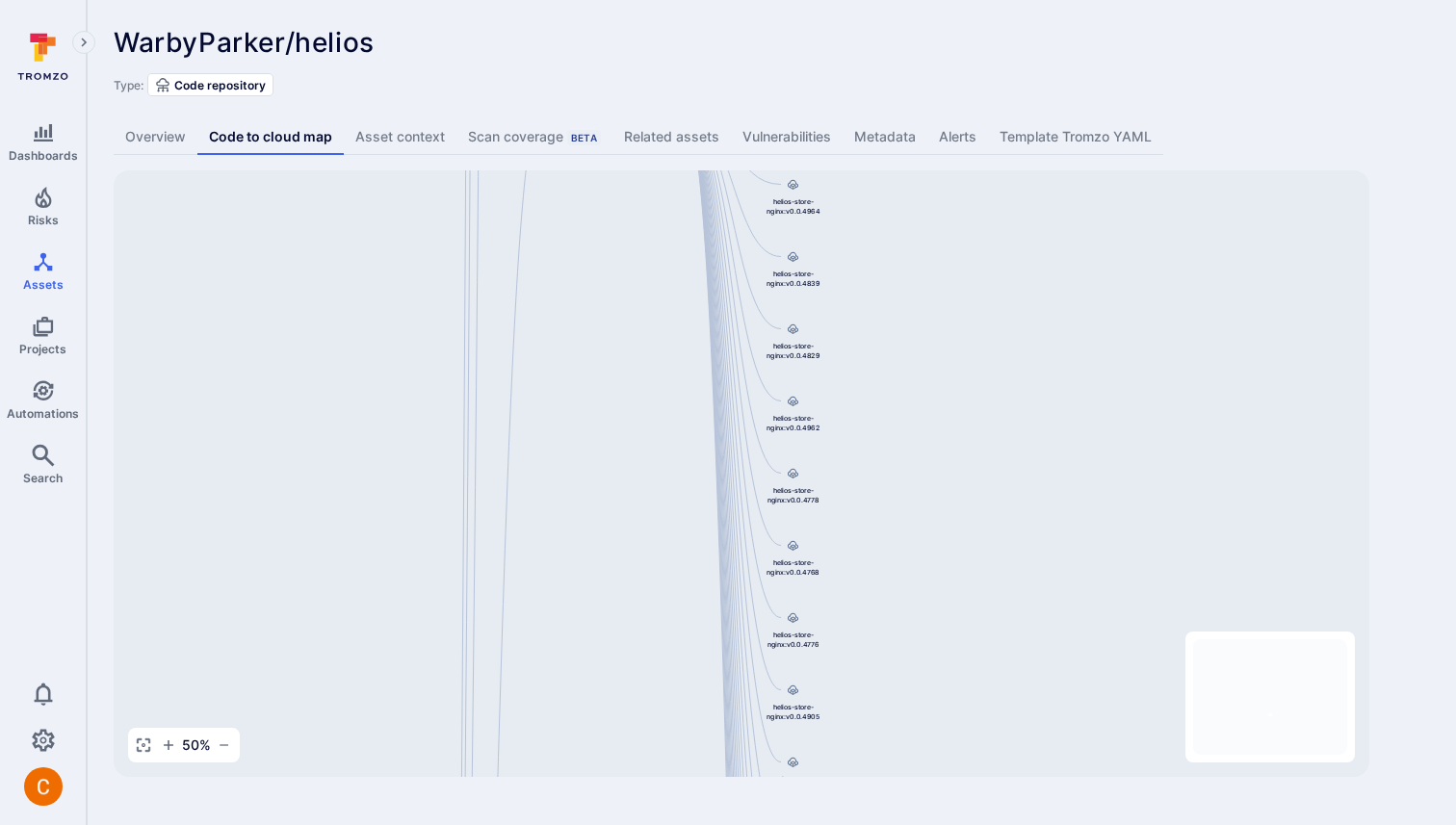 drag, startPoint x: 429, startPoint y: 503, endPoint x: 463, endPoint y: 196, distance: 308.877 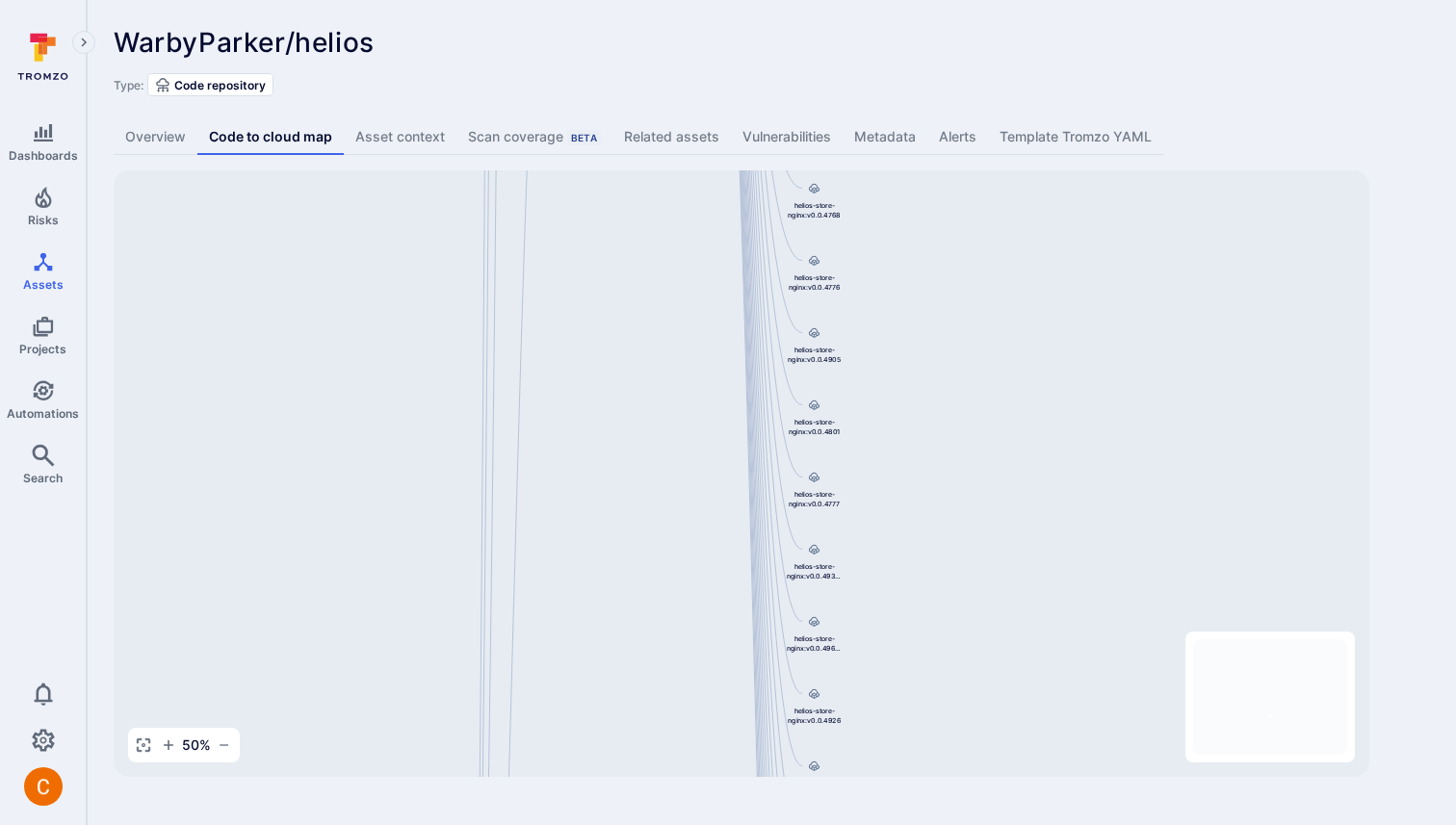 drag, startPoint x: 422, startPoint y: 495, endPoint x: 430, endPoint y: 268, distance: 227.14093 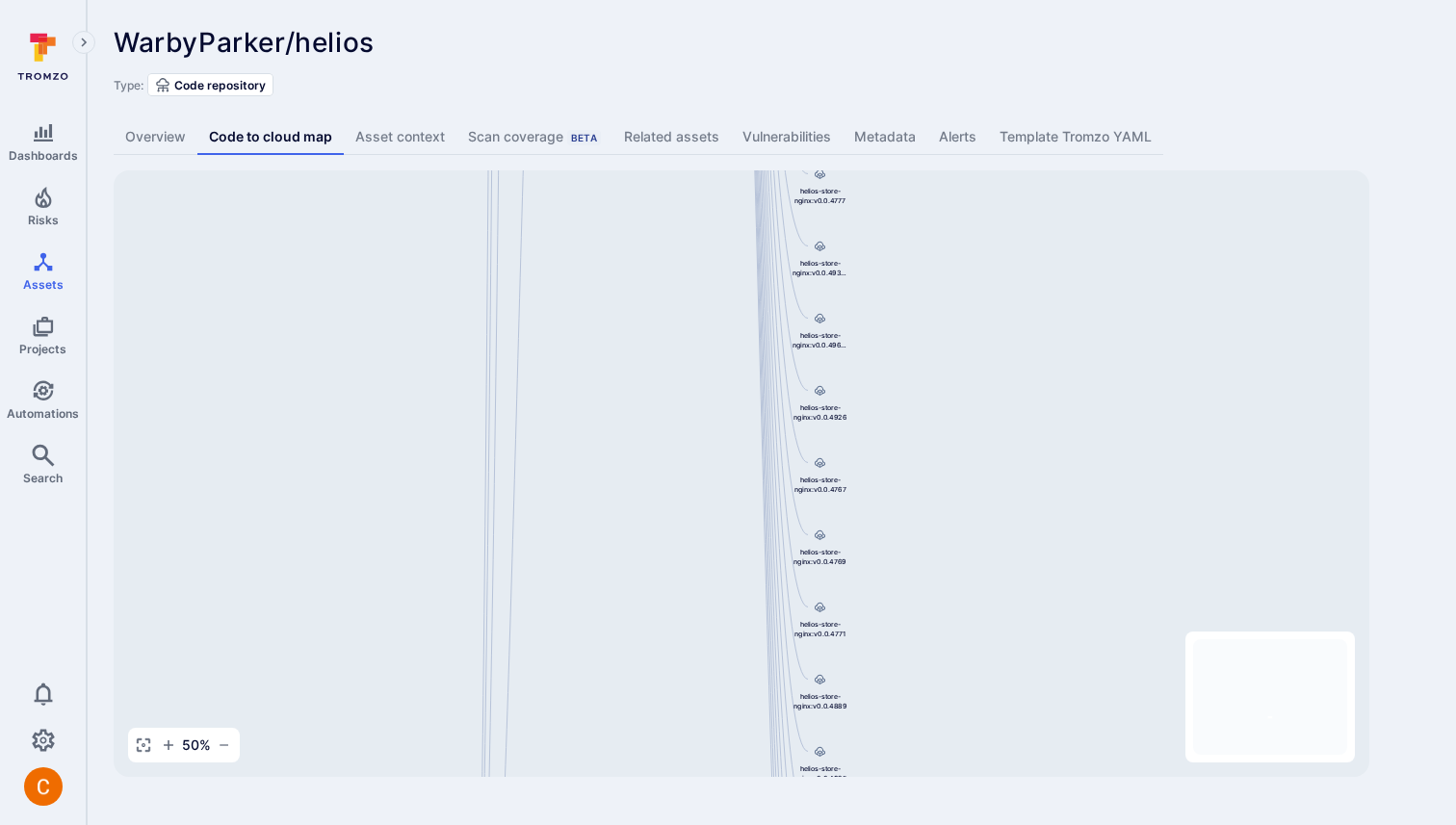 drag 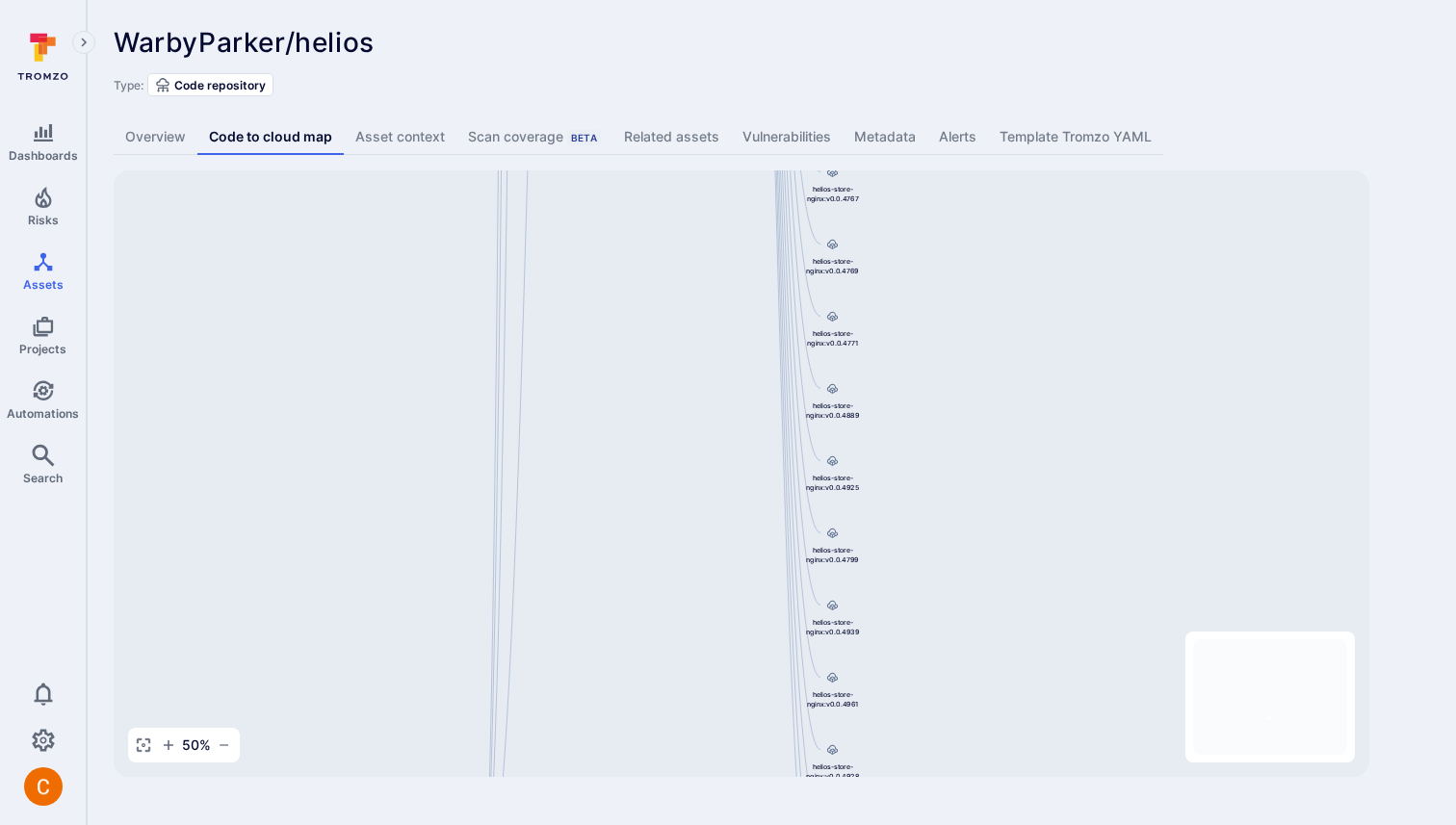 click on "helios-admin-nginx:v0.0.4956 helios-admin-nginx ECR Repository helios-api-nginx:v0.0.4915-tornado-511-stress-test helios-api-nginx ECR Repository helios-api:v0.0.4930 helios-api ECR Repository helios-api-nginx:v0.0.5004-lr-readers helios-retail-nginx:v0.0.4831 helios-retail-nginx ECR Repository helios-ingest:v0.0.4967-eli-test-1 helios-ingest ECR Repository helios-store-nginx:v0.0.4928-tiny-cust-1 helios-store-nginx ECR Repository helios-admin-nginx:v0.0.4676 helios-admin:v0.0.4961 helios-admin ECR Repository helios-admin:v0.0.4960 helios-ingest:v0.0.4961 helios-retail-nginx:v0.0.4798 helios-retail:v0.0.4943 helios-retail ECR Repository helios-background-tasks:v0.0.4958 helios-background-tasks ECR Repository helios-ingest:v0.0.4937 helios-admin:v0.0.4953 helios-store-nginx:uat0.0.4924-tornado-6-v4 helios-api-nginx:v0.0.4913 helios-store-nginx:v0.0.5004-lr-readers helios-retail-nginx:v0.0.4955-tornado-test helios-api-nginx:v0.0.4865 helios-api-nginx:v.0.0.4858 helios-supply-chain:v0.0.4967-eli-test-1 helios" at bounding box center (741, 474) 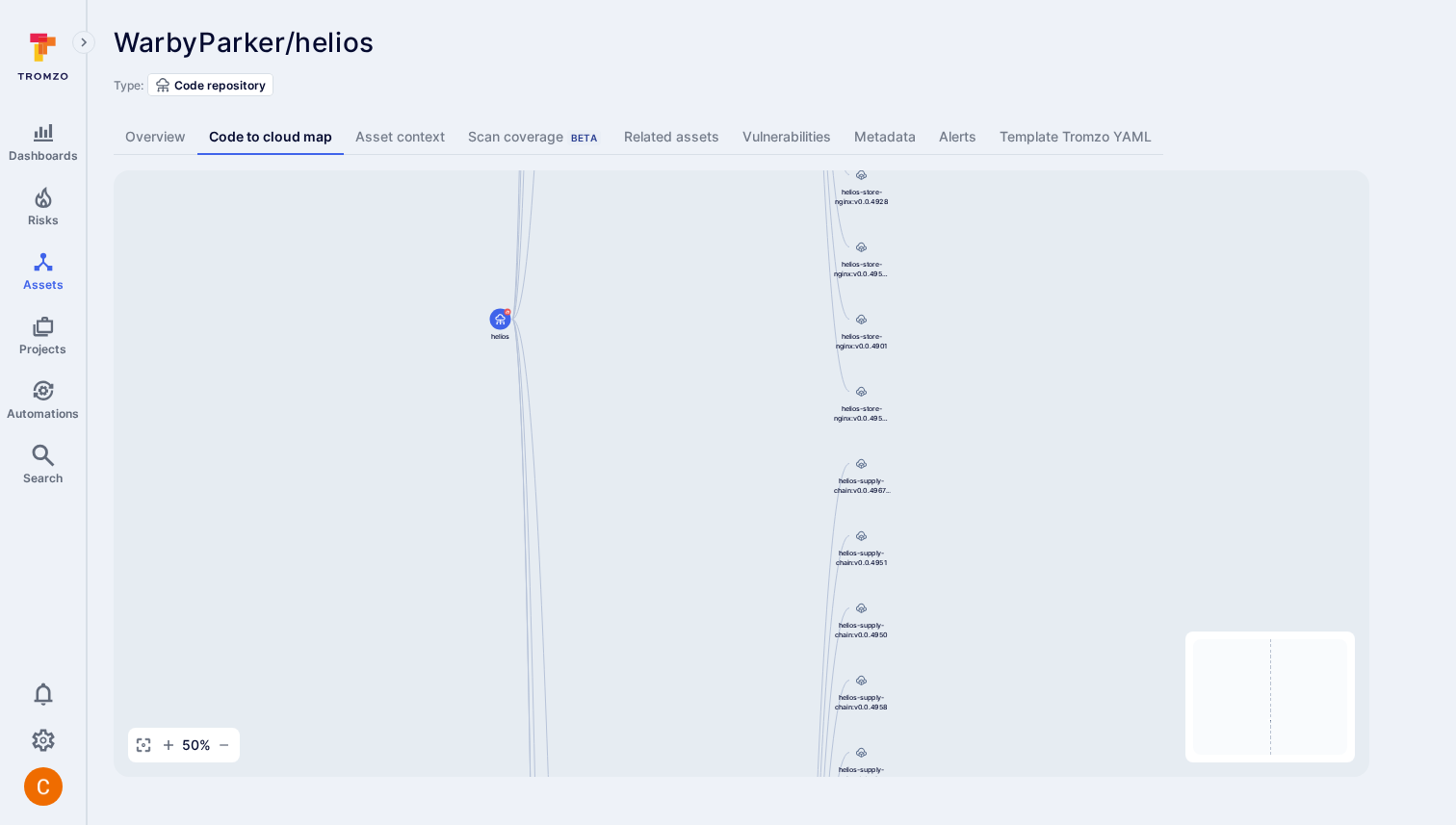 click on "helios-admin-nginx:v0.0.4956 helios-admin-nginx ECR Repository helios-api-nginx:v0.0.4915-tornado-511-stress-test helios-api-nginx ECR Repository helios-api:v0.0.4930 helios-api ECR Repository helios-api-nginx:v0.0.5004-lr-readers helios-retail-nginx:v0.0.4831 helios-retail-nginx ECR Repository helios-ingest:v0.0.4967-eli-test-1 helios-ingest ECR Repository helios-store-nginx:v0.0.4928-tiny-cust-1 helios-store-nginx ECR Repository helios-admin-nginx:v0.0.4676 helios-admin:v0.0.4961 helios-admin ECR Repository helios-admin:v0.0.4960 helios-ingest:v0.0.4961 helios-retail-nginx:v0.0.4798 helios-retail:v0.0.4943 helios-retail ECR Repository helios-background-tasks:v0.0.4958 helios-background-tasks ECR Repository helios-ingest:v0.0.4937 helios-admin:v0.0.4953 helios-store-nginx:uat0.0.4924-tornado-6-v4 helios-api-nginx:v0.0.4913 helios-store-nginx:v0.0.5004-lr-readers helios-retail-nginx:v0.0.4955-tornado-test helios-api-nginx:v0.0.4865 helios-api-nginx:v.0.0.4858 helios-supply-chain:v0.0.4967-eli-test-1 helios" at bounding box center (741, 474) 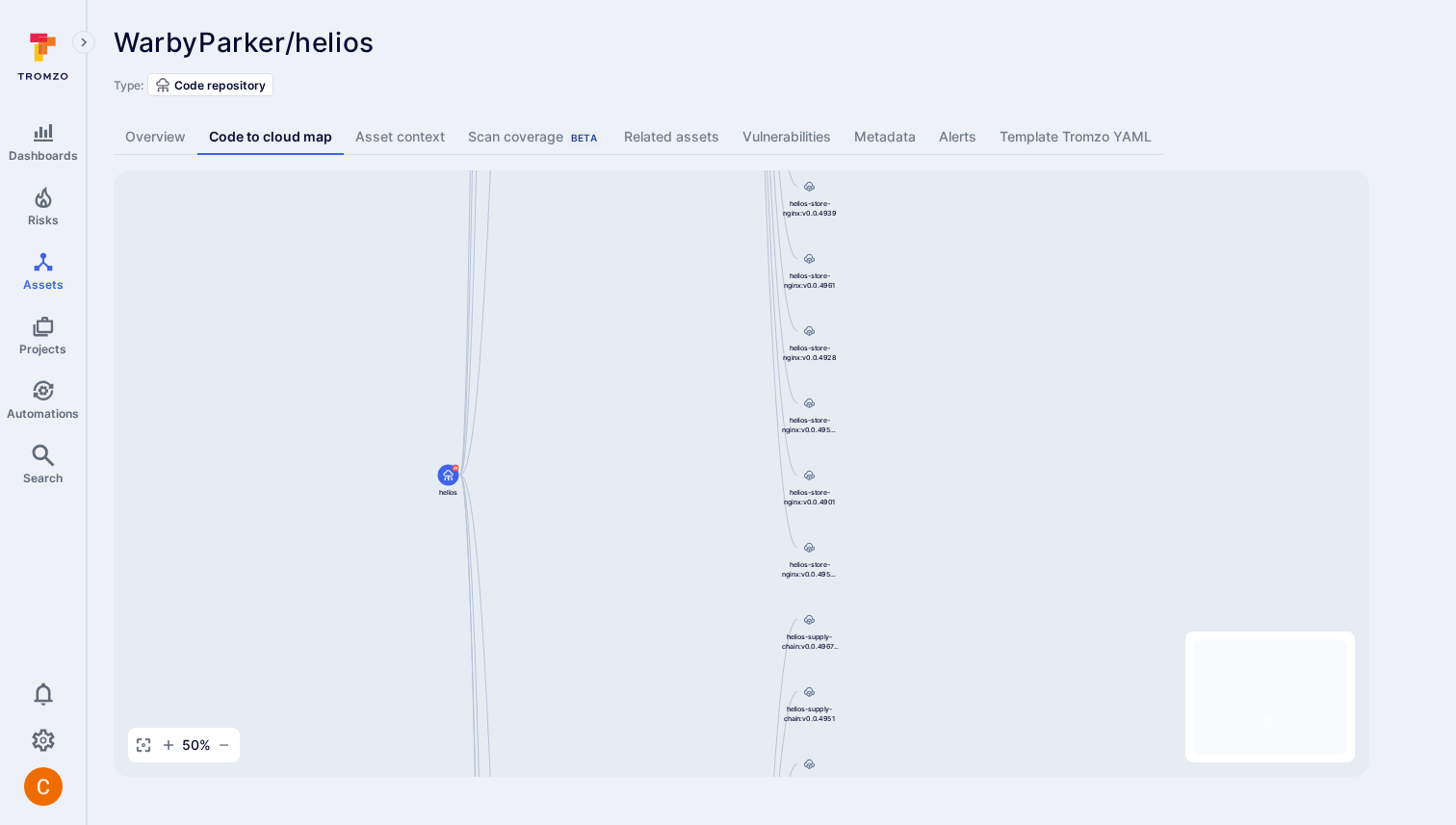 click on "helios-admin-nginx:v0.0.4956 helios-admin-nginx ECR Repository helios-api-nginx:v0.0.4915-tornado-511-stress-test helios-api-nginx ECR Repository helios-api:v0.0.4930 helios-api ECR Repository helios-api-nginx:v0.0.5004-lr-readers helios-retail-nginx:v0.0.4831 helios-retail-nginx ECR Repository helios-ingest:v0.0.4967-eli-test-1 helios-ingest ECR Repository helios-store-nginx:v0.0.4928-tiny-cust-1 helios-store-nginx ECR Repository helios-admin-nginx:v0.0.4676 helios-admin:v0.0.4961 helios-admin ECR Repository helios-admin:v0.0.4960 helios-ingest:v0.0.4961 helios-retail-nginx:v0.0.4798 helios-retail:v0.0.4943 helios-retail ECR Repository helios-background-tasks:v0.0.4958 helios-background-tasks ECR Repository helios-ingest:v0.0.4937 helios-admin:v0.0.4953 helios-store-nginx:uat0.0.4924-tornado-6-v4 helios-api-nginx:v0.0.4913 helios-store-nginx:v0.0.5004-lr-readers helios-retail-nginx:v0.0.4955-tornado-test helios-api-nginx:v0.0.4865 helios-api-nginx:v.0.0.4858 helios-supply-chain:v0.0.4967-eli-test-1 helios" at bounding box center (741, 474) 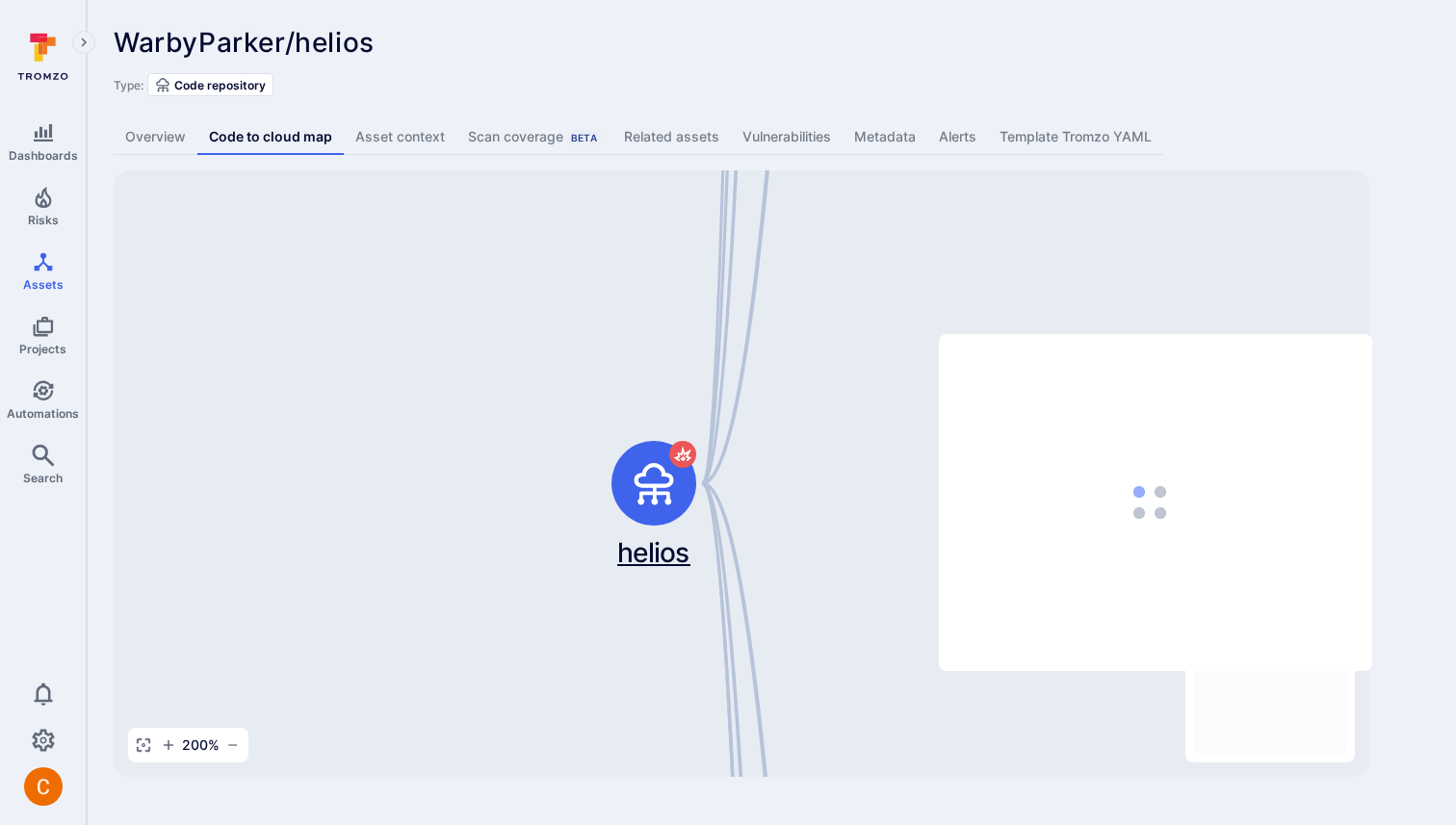 click on "helios" at bounding box center (654, 506) 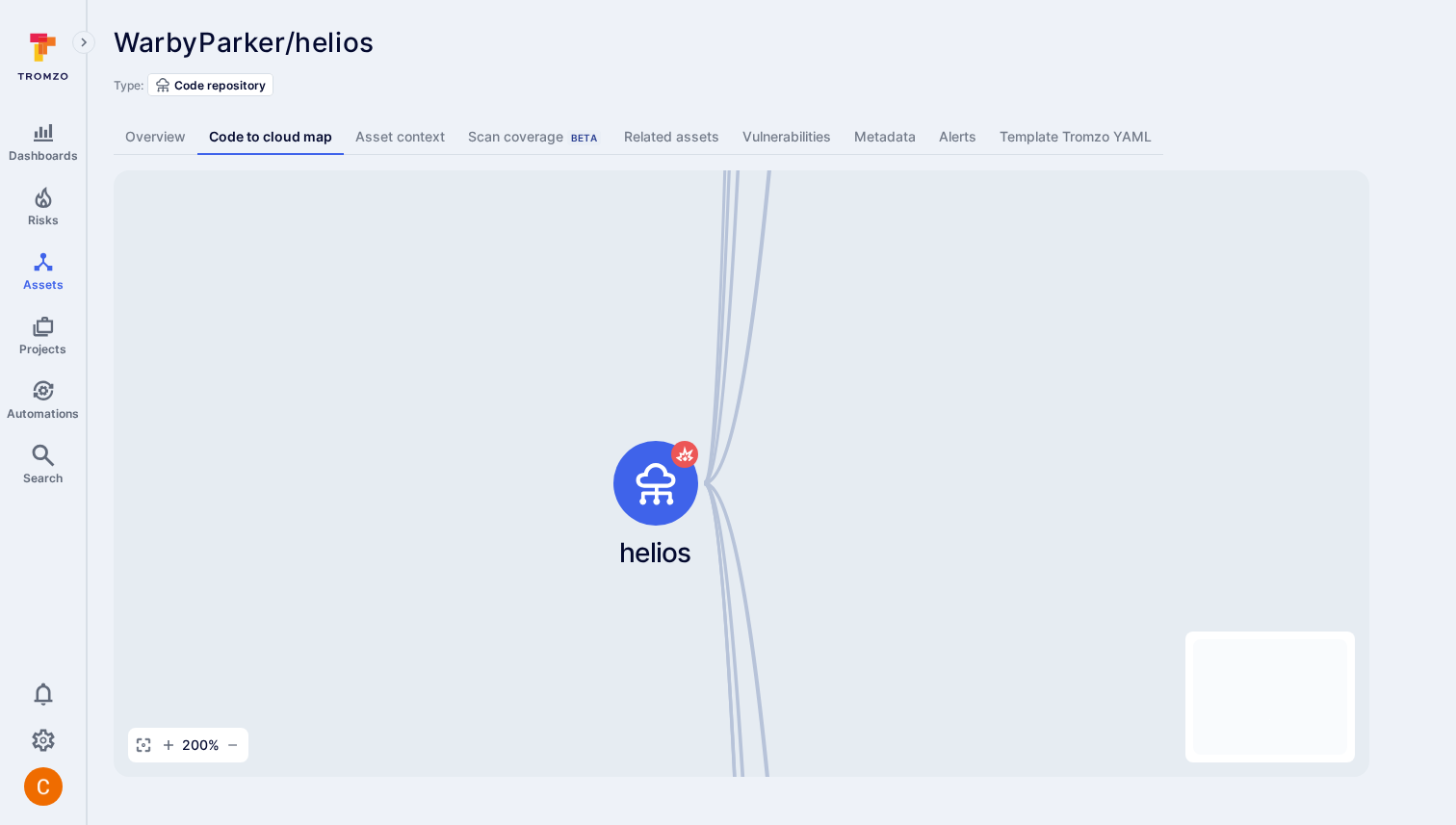 click on "helios-admin-nginx:v0.0.4956 helios-admin-nginx ECR Repository helios-api-nginx:v0.0.4915-tornado-511-stress-test helios-api-nginx ECR Repository helios-api:v0.0.4930 helios-api ECR Repository helios-api-nginx:v0.0.5004-lr-readers helios-retail-nginx:v0.0.4831 helios-retail-nginx ECR Repository helios-ingest:v0.0.4967-eli-test-1 helios-ingest ECR Repository helios-store-nginx:v0.0.4928-tiny-cust-1 helios-store-nginx ECR Repository helios-admin-nginx:v0.0.4676 helios-admin:v0.0.4961 helios-admin ECR Repository helios-admin:v0.0.4960 helios-ingest:v0.0.4961 helios-retail-nginx:v0.0.4798 helios-retail:v0.0.4943 helios-retail ECR Repository helios-background-tasks:v0.0.4958 helios-background-tasks ECR Repository helios-ingest:v0.0.4937 helios-admin:v0.0.4953 helios-store-nginx:uat0.0.4924-tornado-6-v4 helios-api-nginx:v0.0.4913 helios-store-nginx:v0.0.5004-lr-readers helios-retail-nginx:v0.0.4955-tornado-test helios-api-nginx:v0.0.4865 helios-api-nginx:v.0.0.4858 helios-supply-chain:v0.0.4967-eli-test-1 helios" at bounding box center [741, 474] 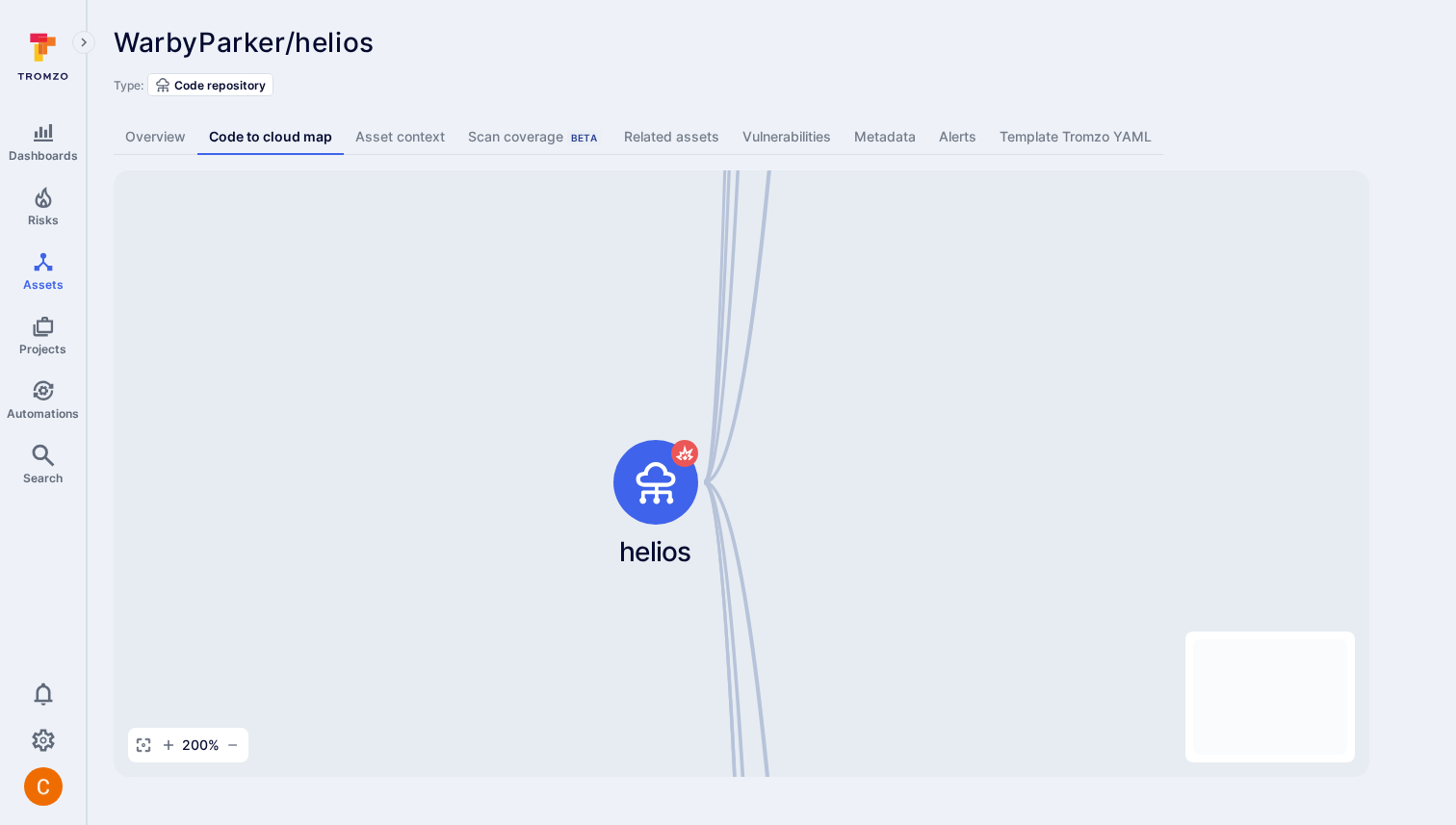 click on "Mini Map" 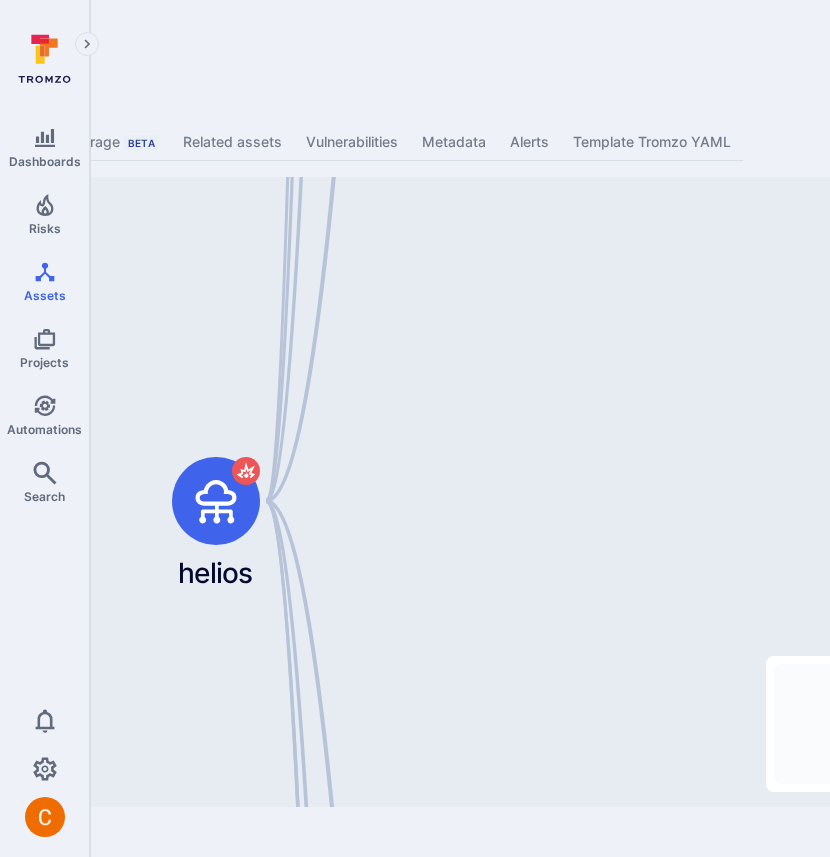 scroll, scrollTop: 0, scrollLeft: 592, axis: horizontal 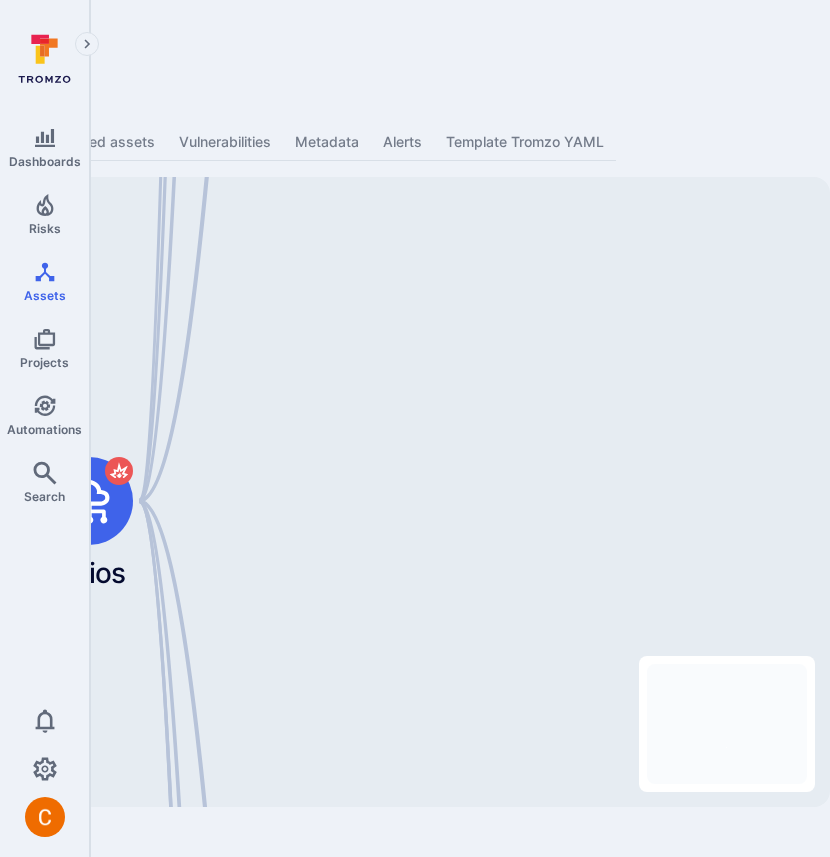 drag, startPoint x: 418, startPoint y: 98, endPoint x: 748, endPoint y: 101, distance: 330.01364 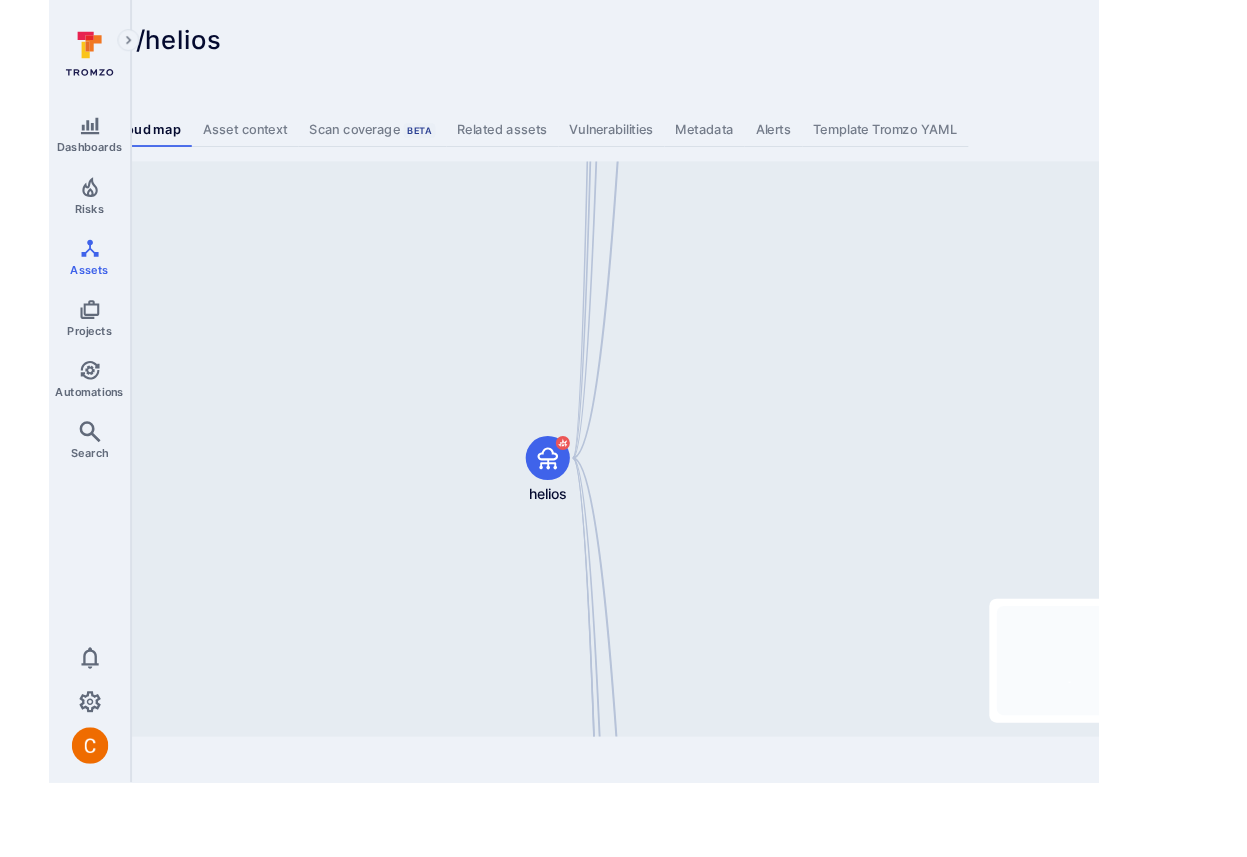 scroll, scrollTop: 0, scrollLeft: 161, axis: horizontal 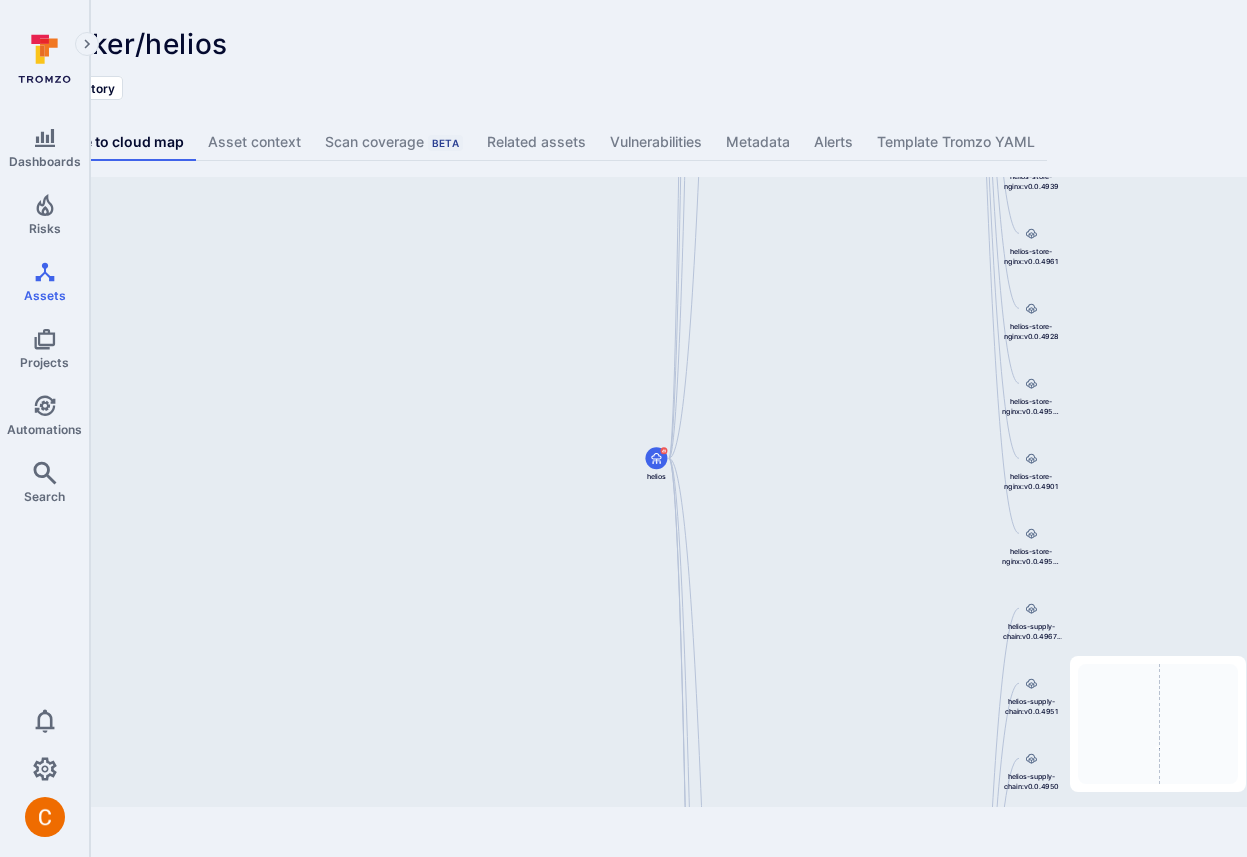 click on "WarbyParker/helios ...   Show  more Type: Code repository Overview Code to cloud map Asset context Scan coverage   Beta Related assets Vulnerabilities Metadata Alerts Template Tromzo YAML helios-admin-nginx:v0.0.4956 helios-admin-nginx ECR Repository helios-api-nginx:v0.0.4915-tornado-511-stress-test helios-api-nginx ECR Repository helios-api:v0.0.4930 helios-api ECR Repository helios-api-nginx:v0.0.5004-lr-readers helios-retail-nginx:v0.0.4831 helios-retail-nginx ECR Repository helios-ingest:v0.0.4967-eli-test-1 helios-ingest ECR Repository helios-store-nginx:v0.0.4928-tiny-cust-1 helios-store-nginx ECR Repository helios-admin-nginx:v0.0.4676 helios-admin:v0.0.4961 helios-admin ECR Repository helios-admin:v0.0.4960 helios-ingest:v0.0.4961 helios-retail-nginx:v0.0.4798 helios-retail:v0.0.4943 helios-retail ECR Repository helios-background-tasks:v0.0.4958 helios-background-tasks ECR Repository helios-ingest:v0.0.4937 helios-admin:v0.0.4953 helios-store-nginx:uat0.0.4924-tornado-6-v4 helios-api-nginx:v0.0.4913" at bounding box center [604, 417] 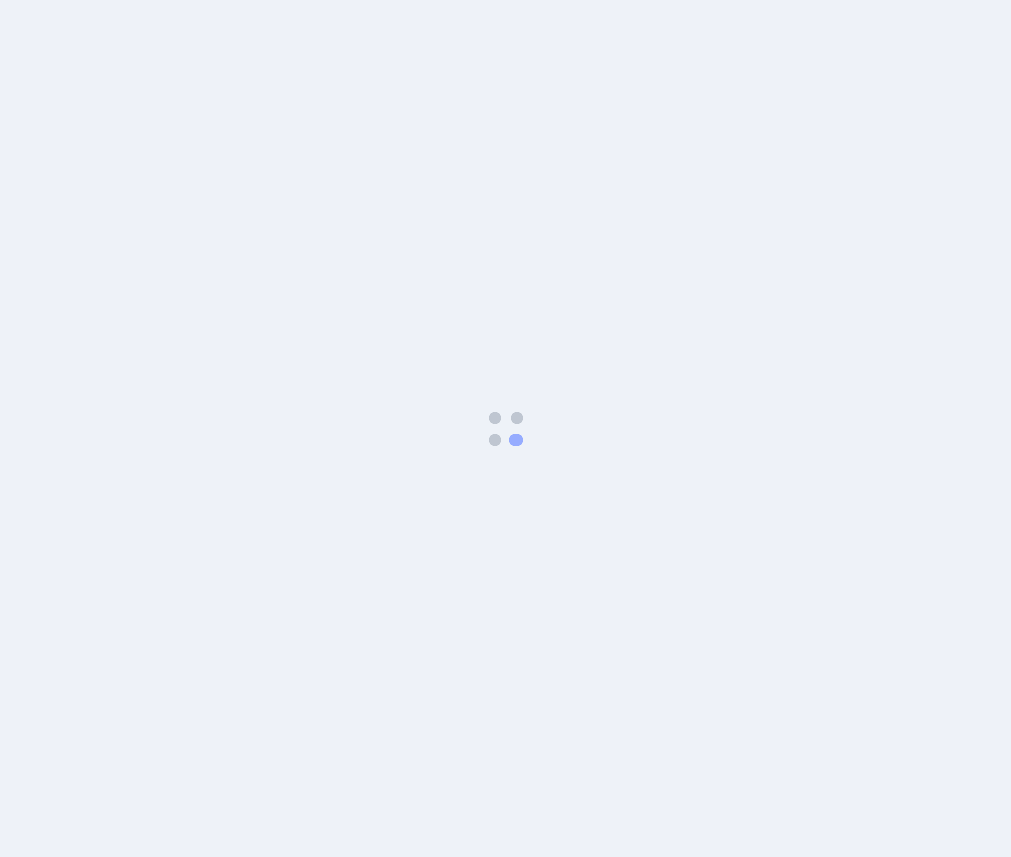 scroll, scrollTop: 0, scrollLeft: 0, axis: both 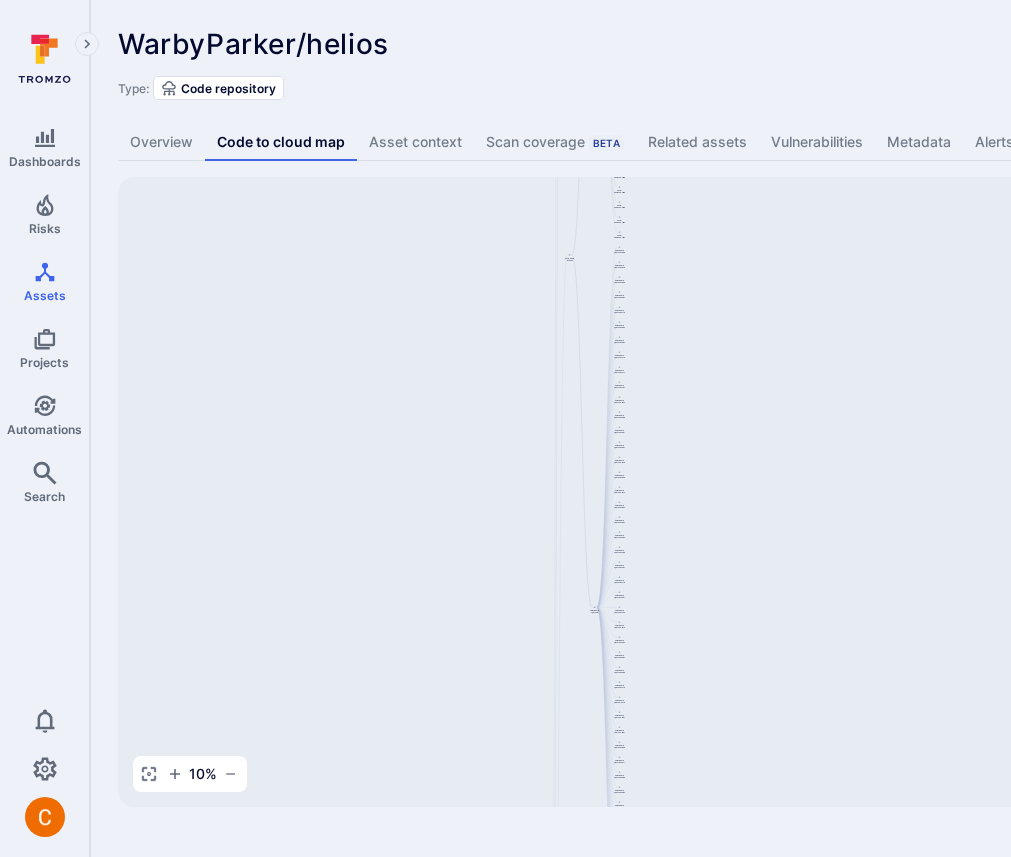 drag, startPoint x: 658, startPoint y: 387, endPoint x: 472, endPoint y: 259, distance: 225.7875 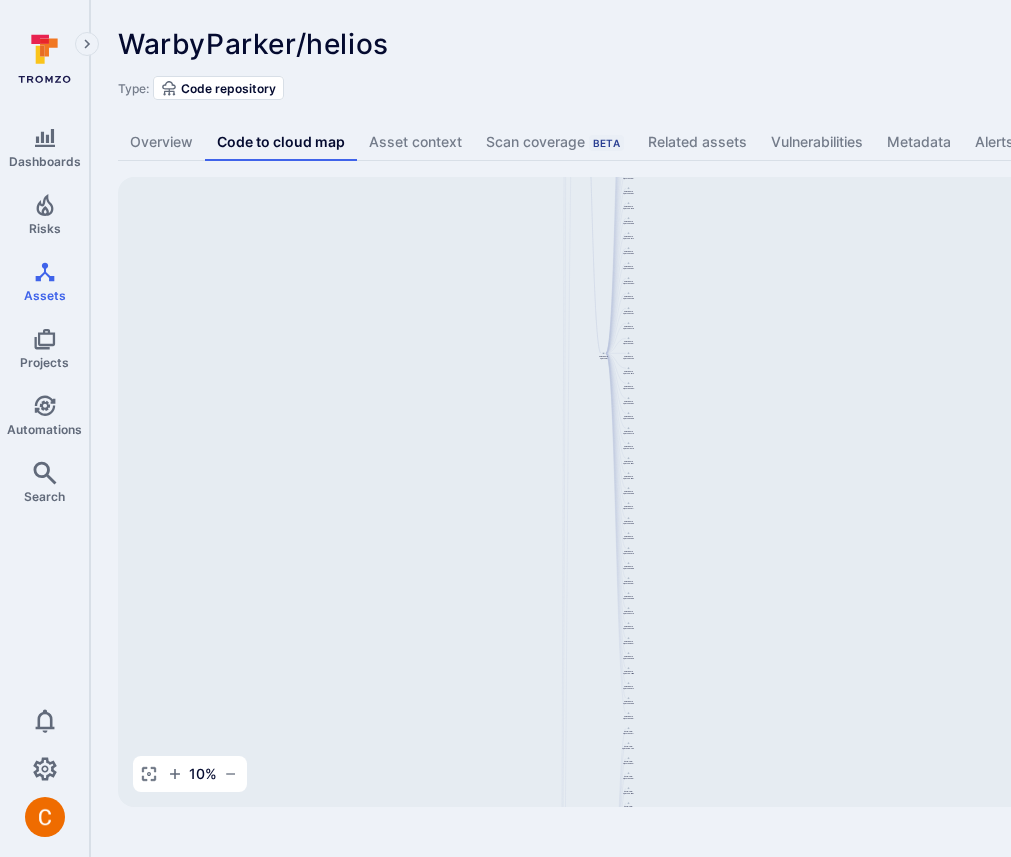 drag, startPoint x: 445, startPoint y: 553, endPoint x: 453, endPoint y: 294, distance: 259.12354 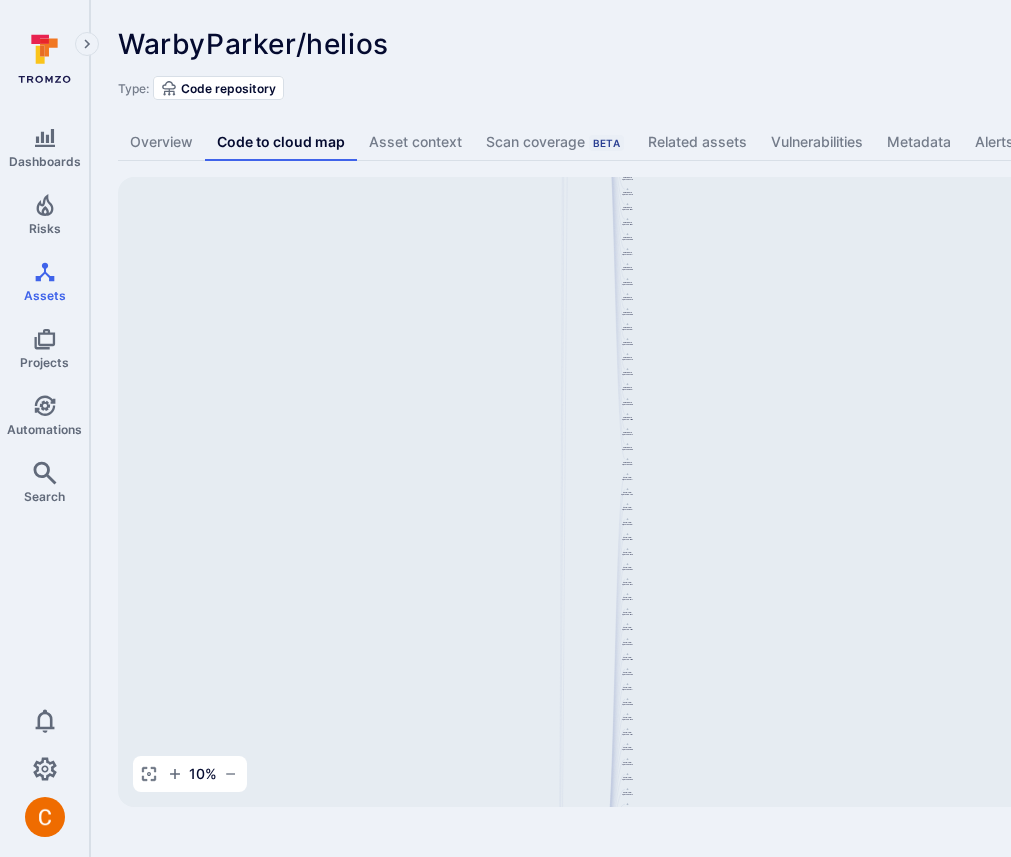 drag, startPoint x: 395, startPoint y: 582, endPoint x: 393, endPoint y: 331, distance: 251.00797 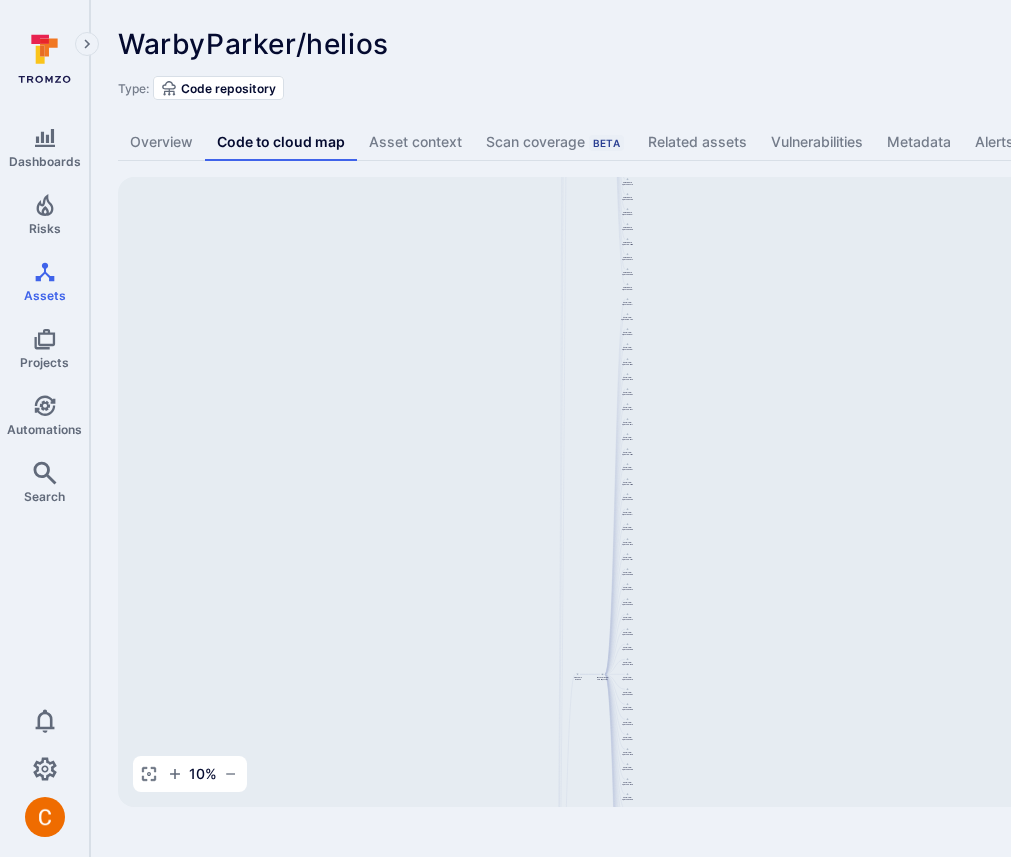 drag, startPoint x: 409, startPoint y: 541, endPoint x: 407, endPoint y: 368, distance: 173.01157 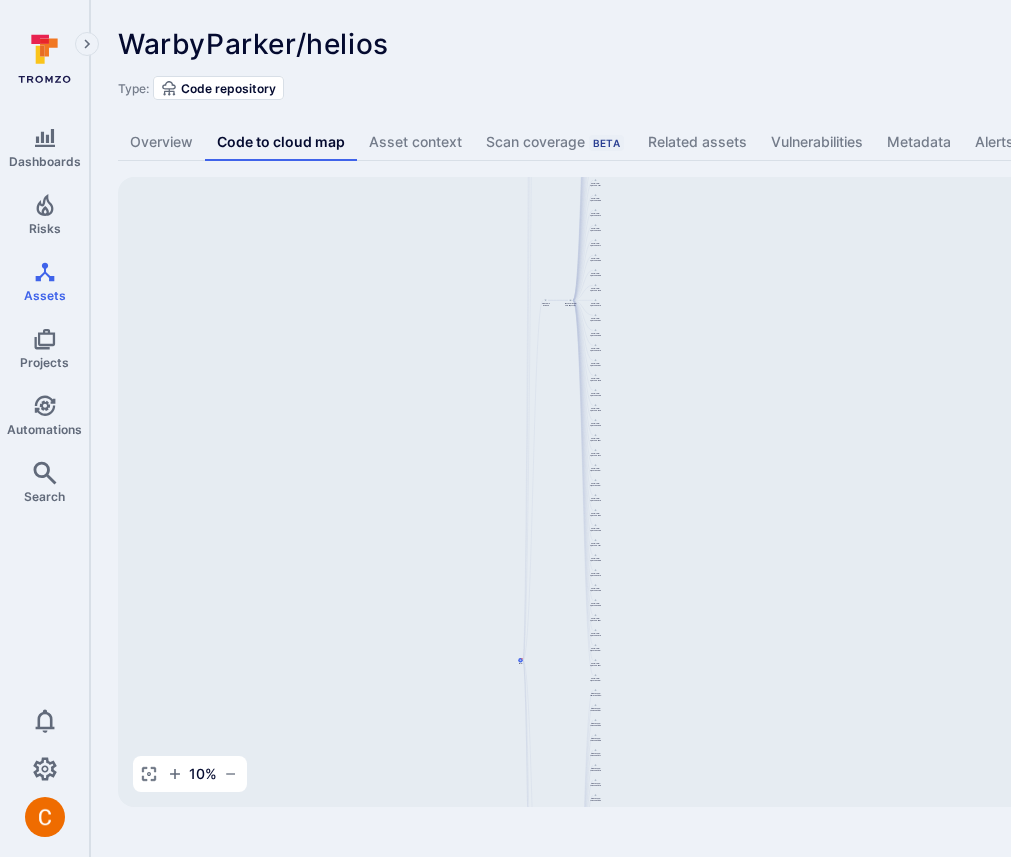 drag, startPoint x: 583, startPoint y: 480, endPoint x: 555, endPoint y: 267, distance: 214.83249 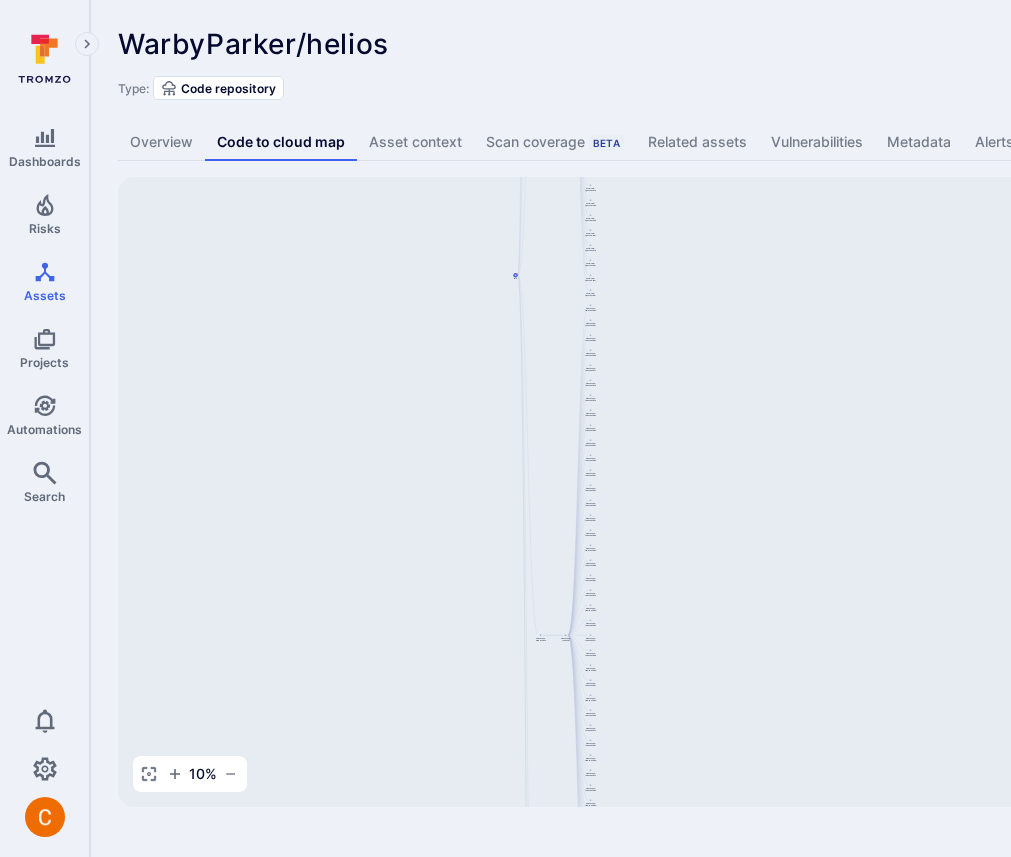 drag, startPoint x: 481, startPoint y: 575, endPoint x: 477, endPoint y: 189, distance: 386.02072 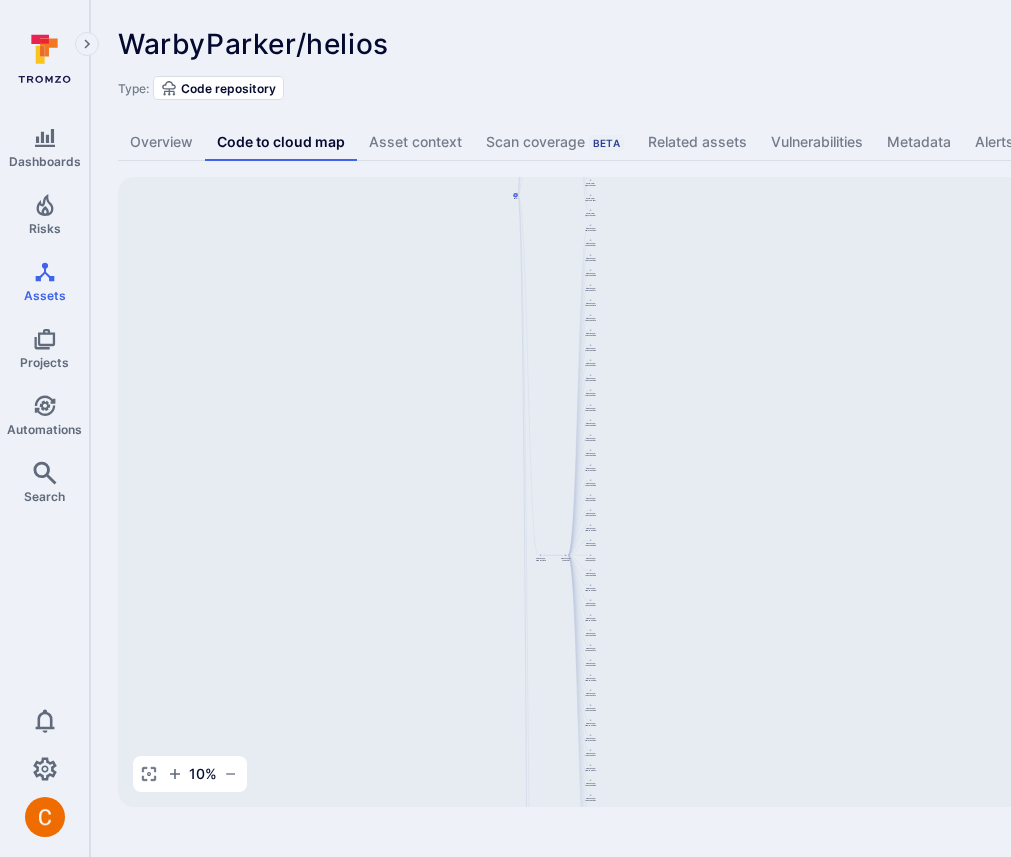 drag, startPoint x: 442, startPoint y: 598, endPoint x: 442, endPoint y: 261, distance: 337 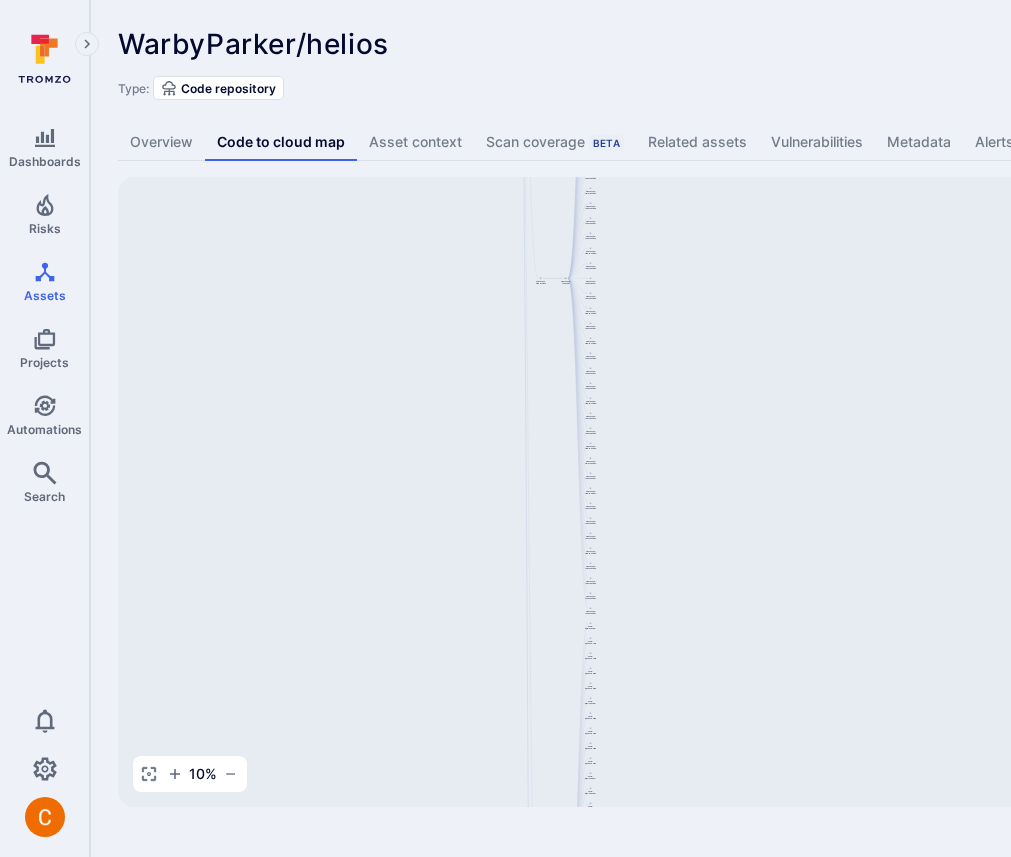 drag, startPoint x: 463, startPoint y: 622, endPoint x: 462, endPoint y: 331, distance: 291.0017 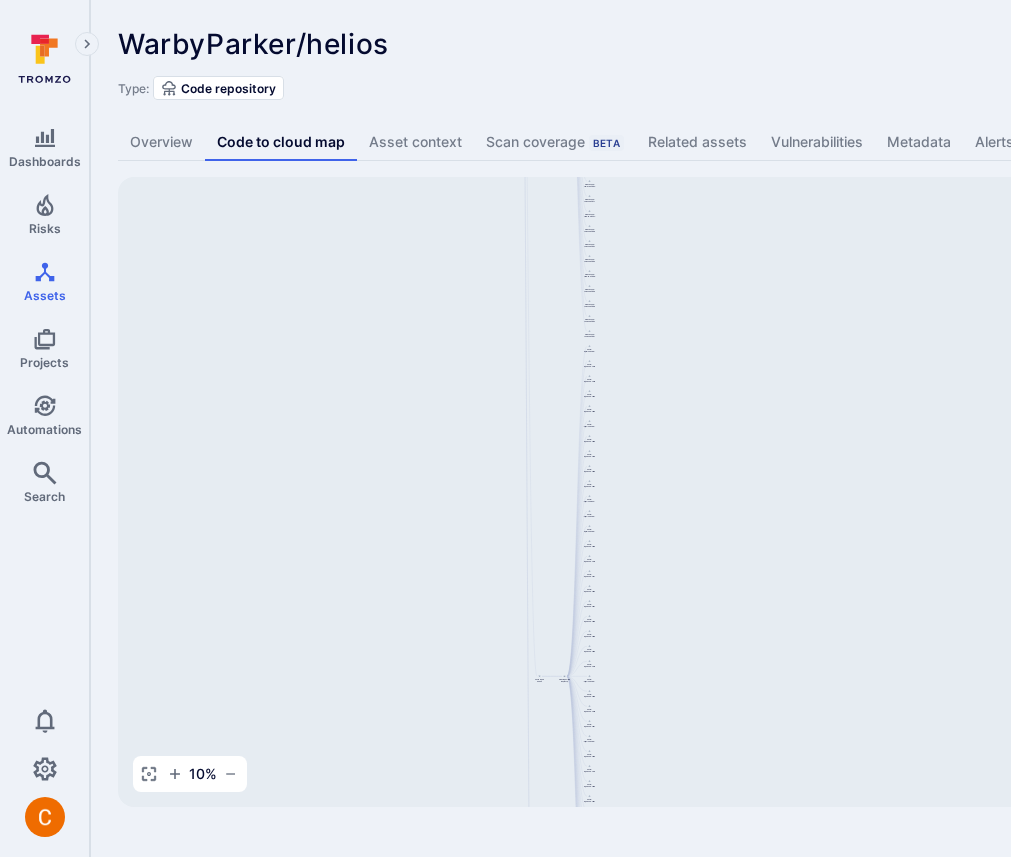 drag, startPoint x: 466, startPoint y: 670, endPoint x: 482, endPoint y: 335, distance: 335.38187 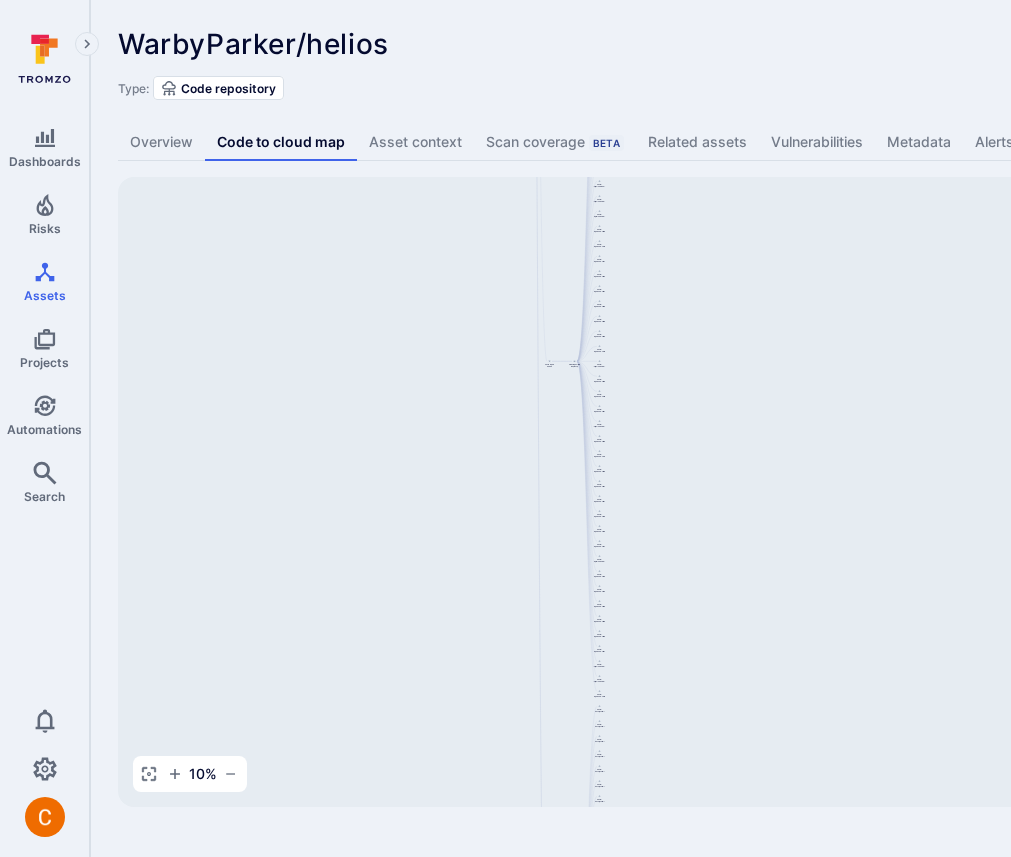 drag, startPoint x: 475, startPoint y: 548, endPoint x: 412, endPoint y: 258, distance: 296.76422 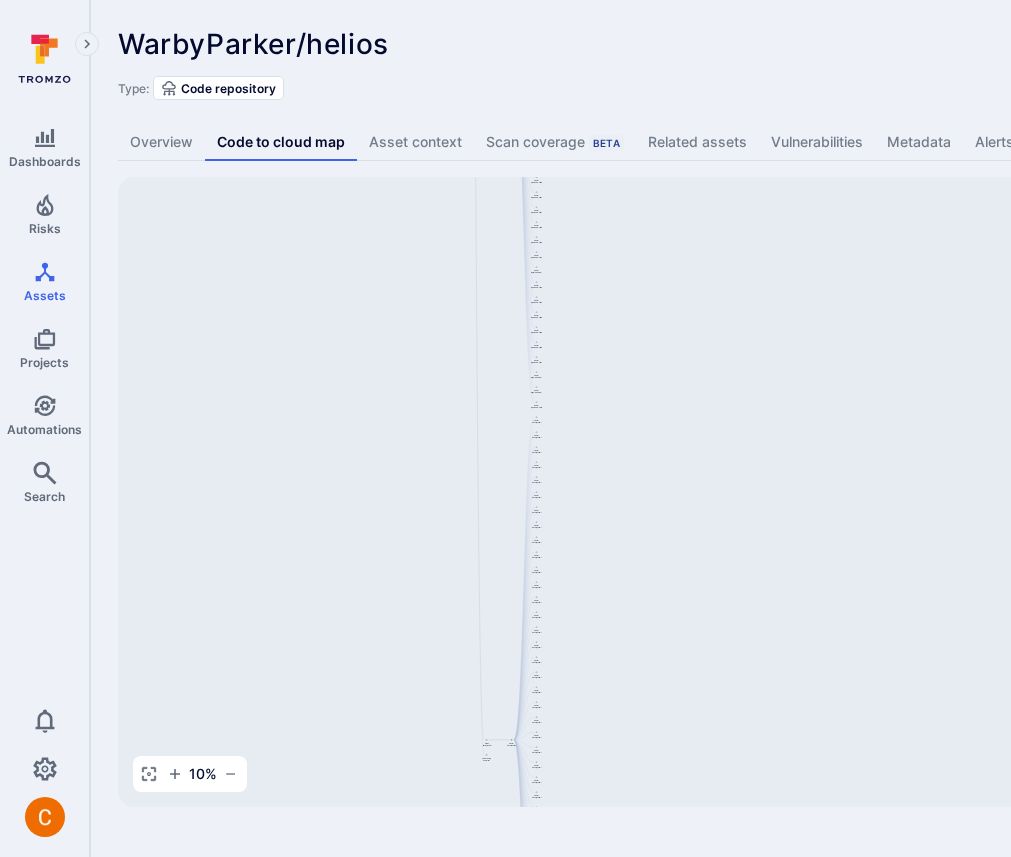 drag, startPoint x: 406, startPoint y: 560, endPoint x: 413, endPoint y: 234, distance: 326.07513 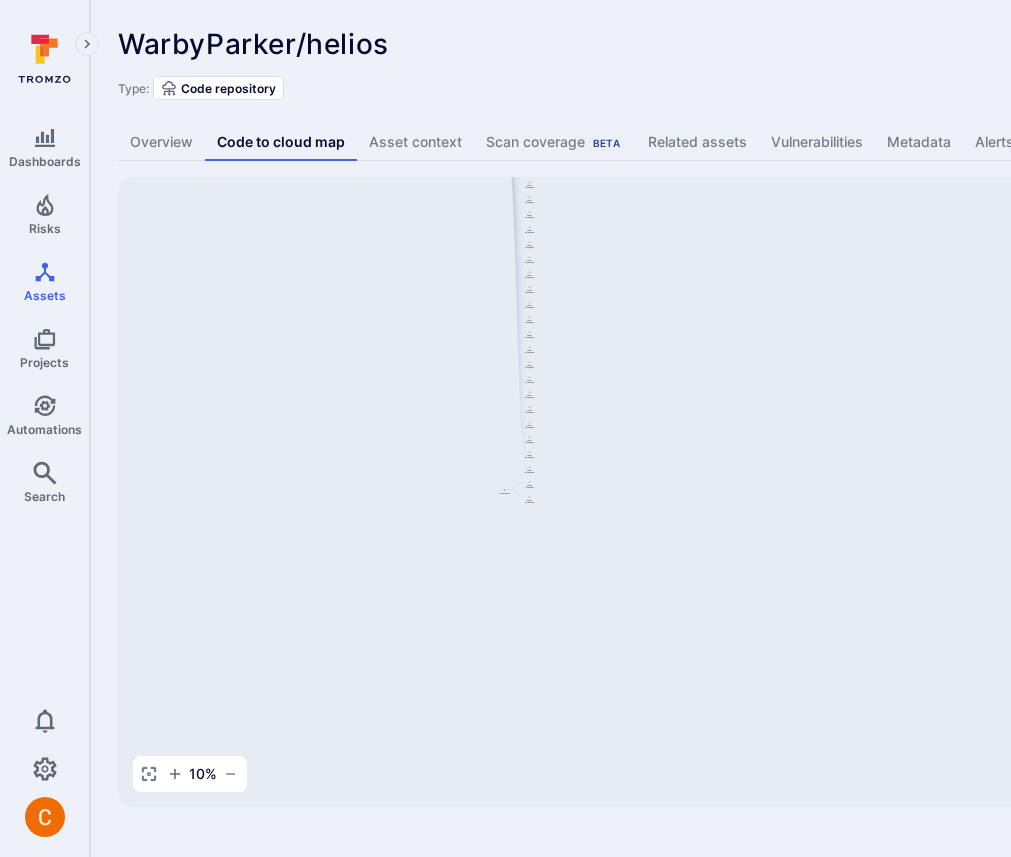 drag, startPoint x: 445, startPoint y: 508, endPoint x: 491, endPoint y: 769, distance: 265.02264 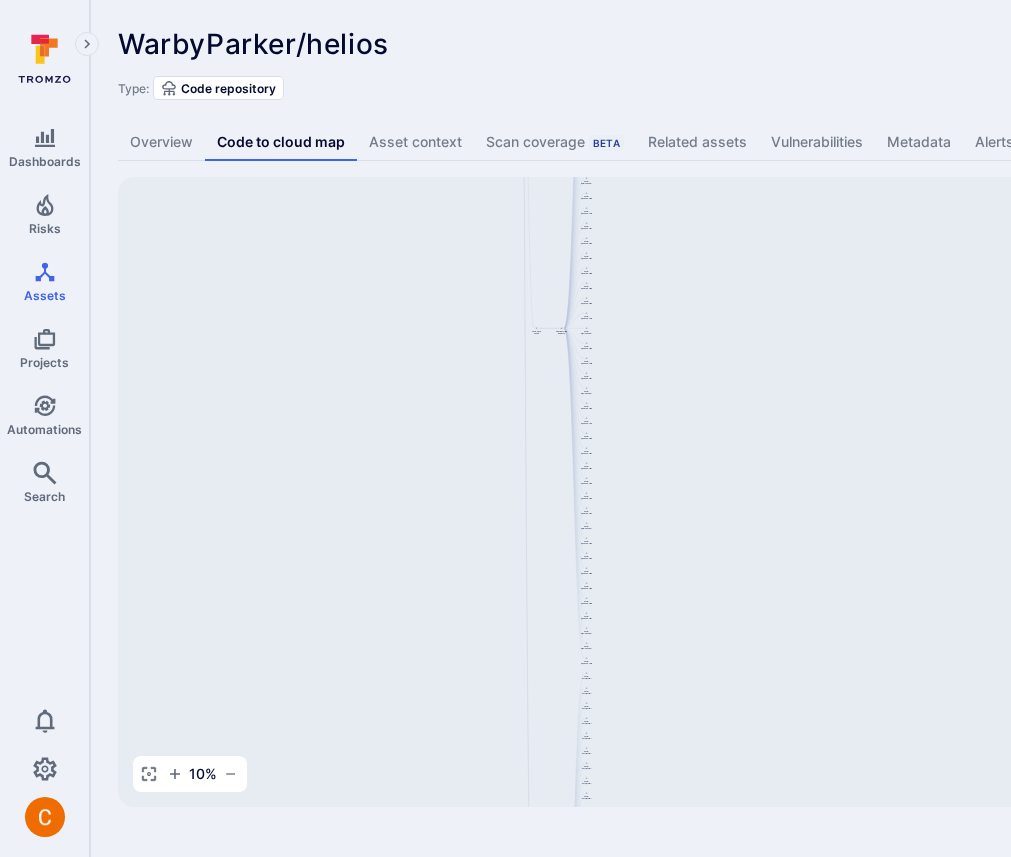 drag, startPoint x: 473, startPoint y: 538, endPoint x: 472, endPoint y: 856, distance: 318.0016 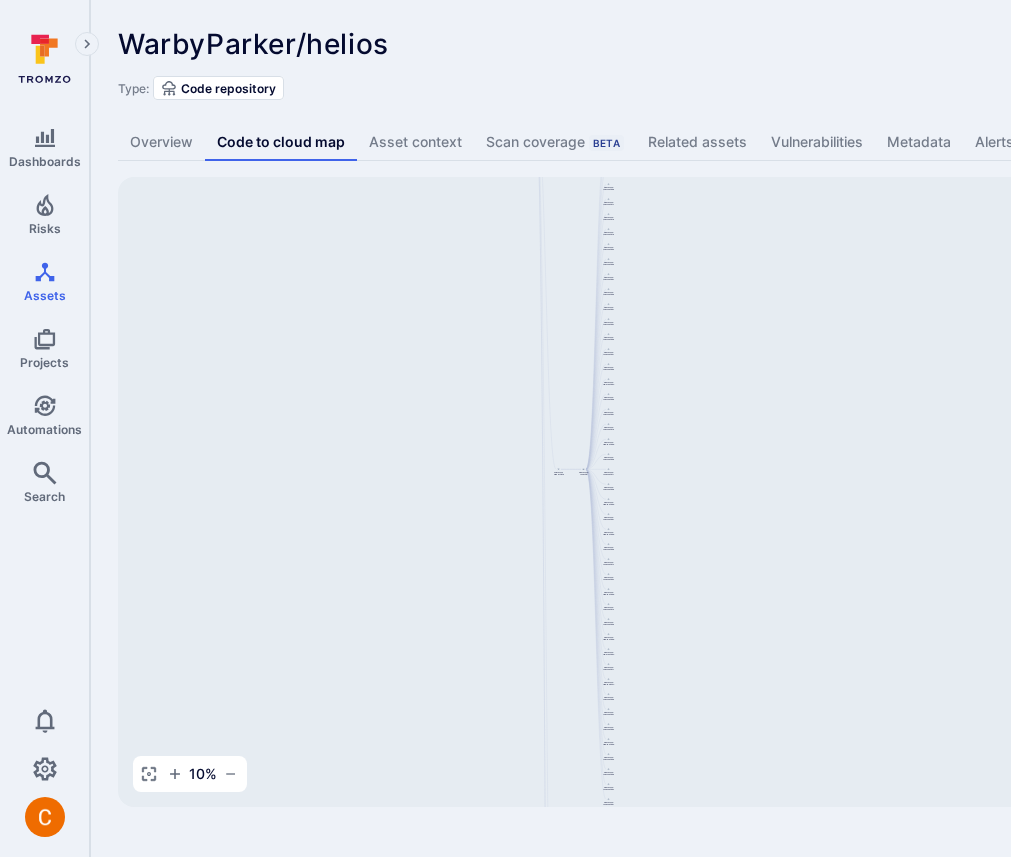 drag, startPoint x: 515, startPoint y: 423, endPoint x: 515, endPoint y: 823, distance: 400 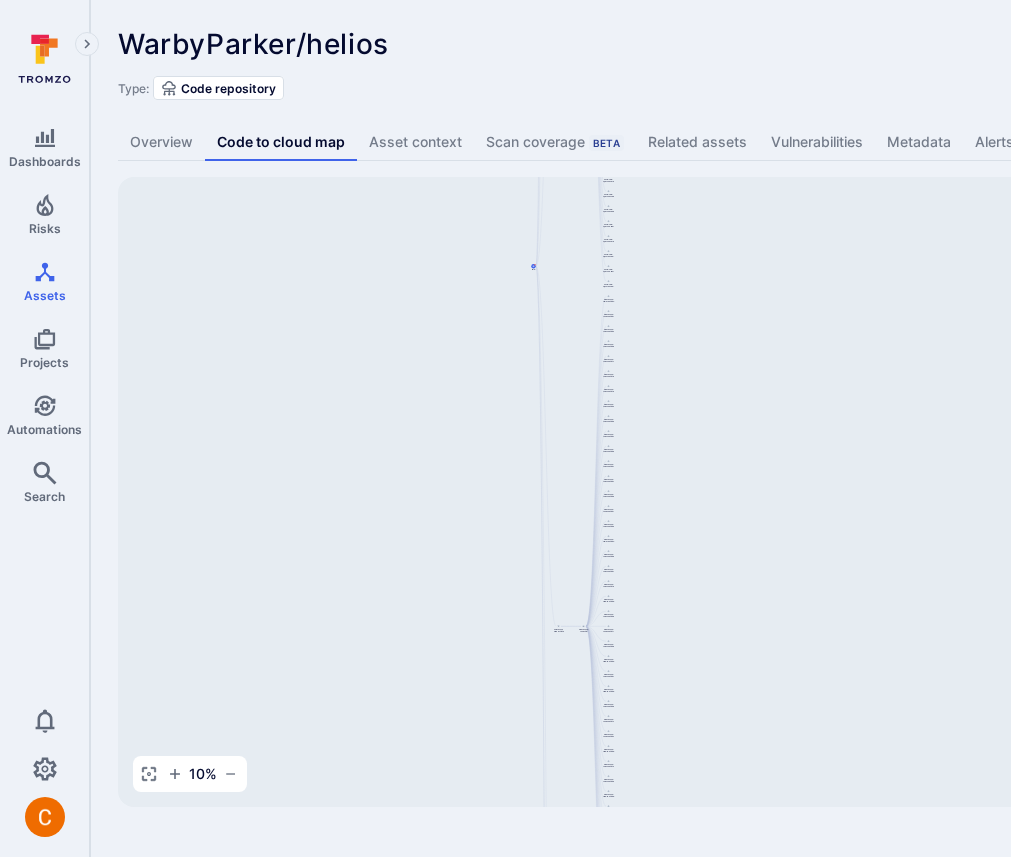 drag, startPoint x: 474, startPoint y: 476, endPoint x: 473, endPoint y: 726, distance: 250.002 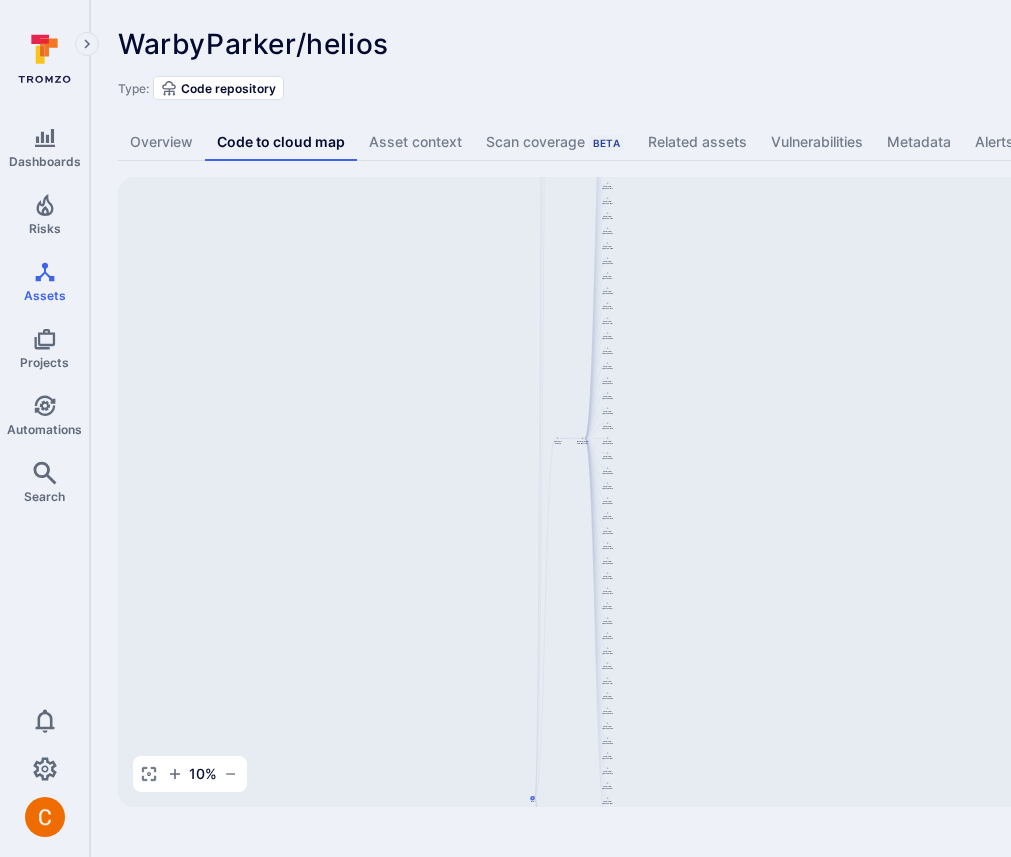 drag, startPoint x: 479, startPoint y: 397, endPoint x: 479, endPoint y: 819, distance: 422 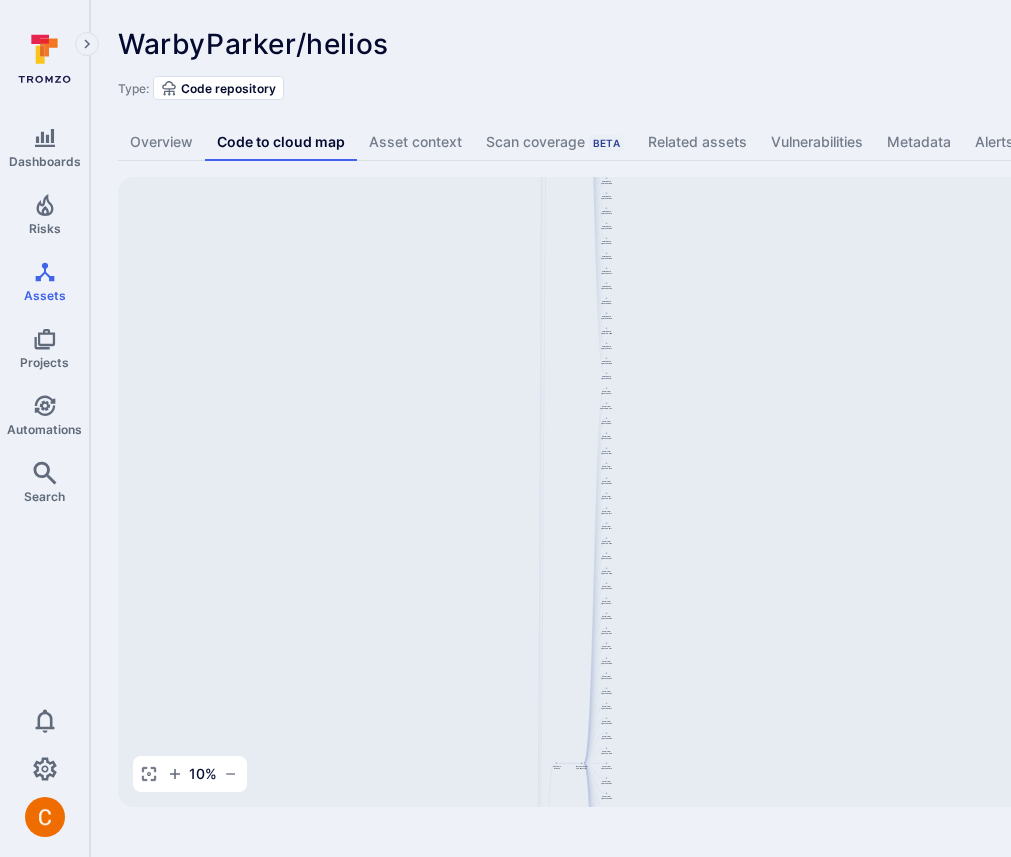 drag, startPoint x: 456, startPoint y: 446, endPoint x: 455, endPoint y: 771, distance: 325.00153 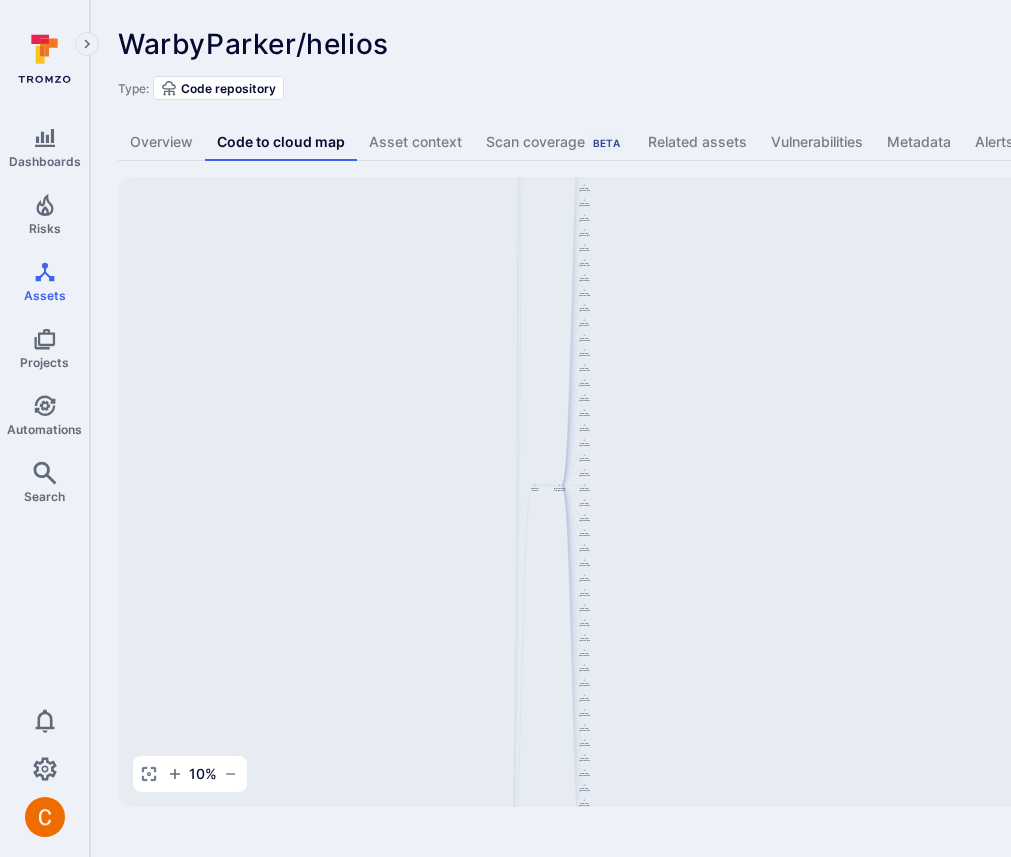 drag, startPoint x: 701, startPoint y: 622, endPoint x: 679, endPoint y: 347, distance: 275.8786 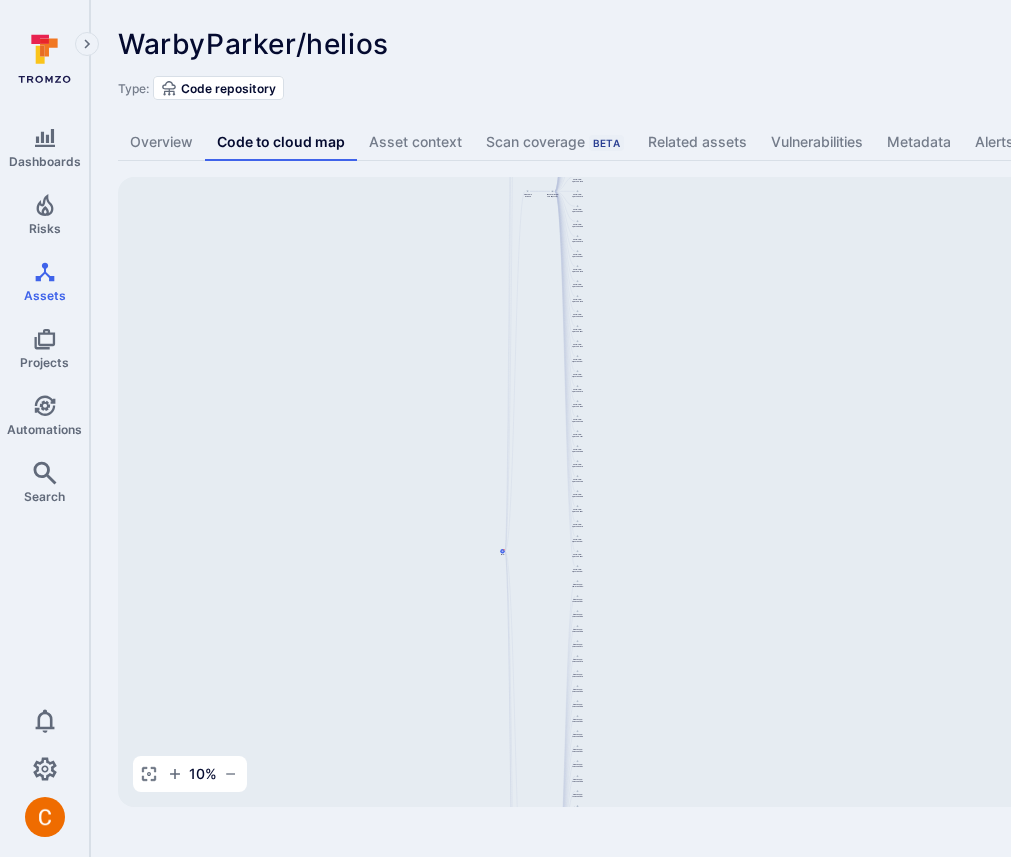 drag, startPoint x: 710, startPoint y: 524, endPoint x: 704, endPoint y: 227, distance: 297.0606 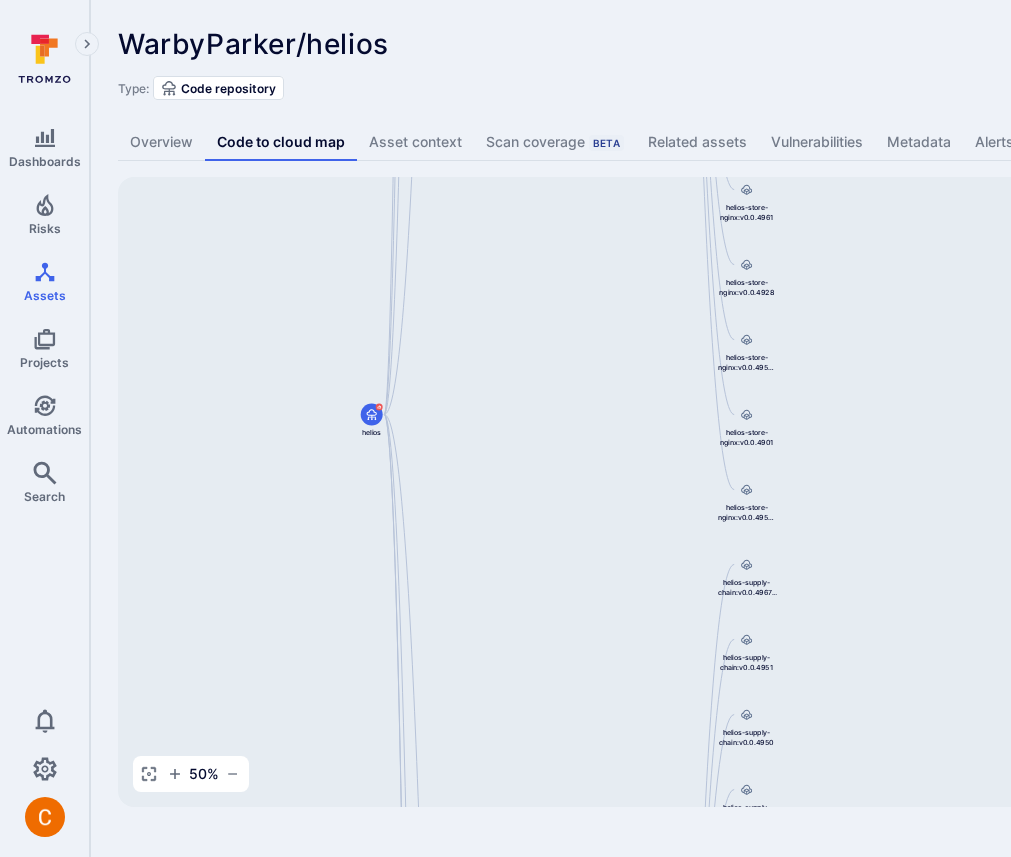 drag, startPoint x: 602, startPoint y: 371, endPoint x: 485, endPoint y: 271, distance: 153.91231 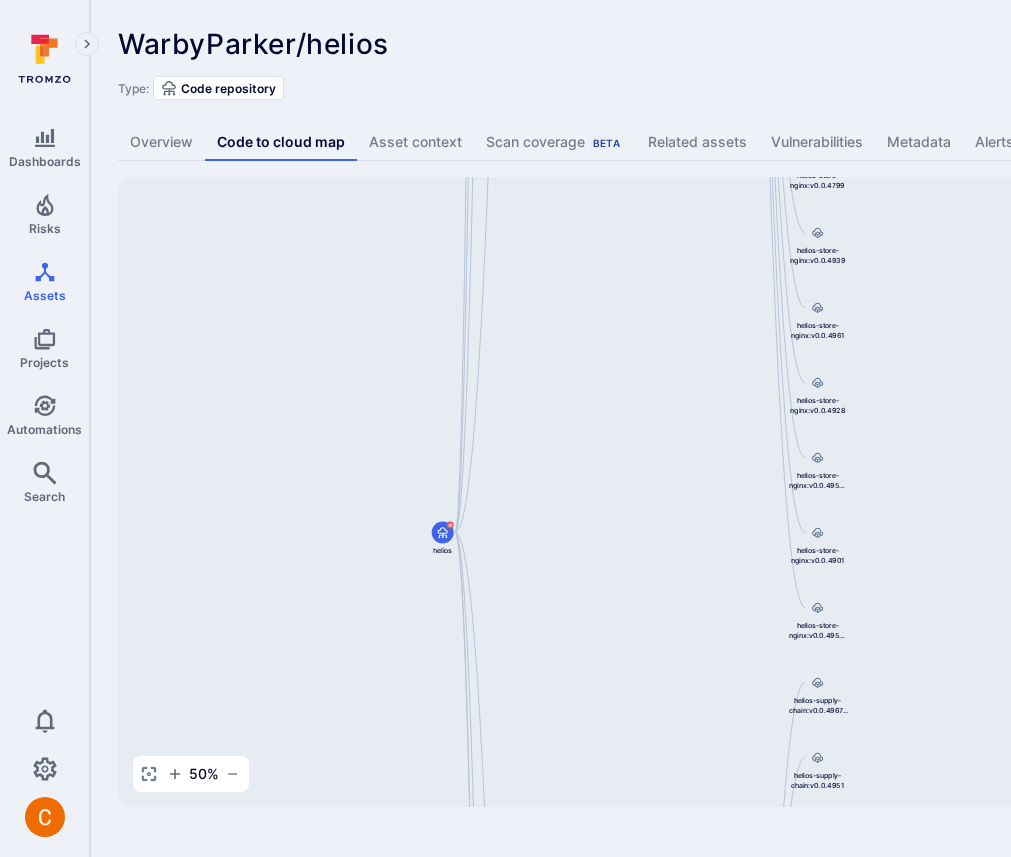drag, startPoint x: 546, startPoint y: 518, endPoint x: 617, endPoint y: 636, distance: 137.71347 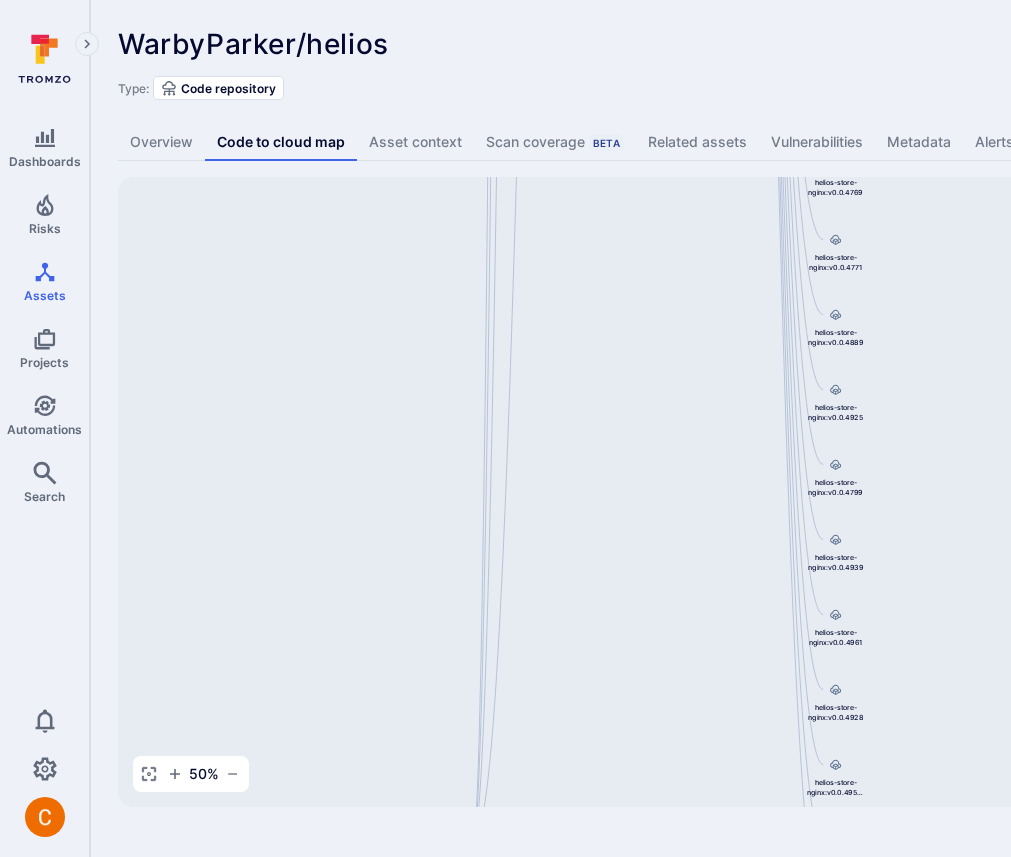 drag, startPoint x: 505, startPoint y: 456, endPoint x: 523, endPoint y: 763, distance: 307.52722 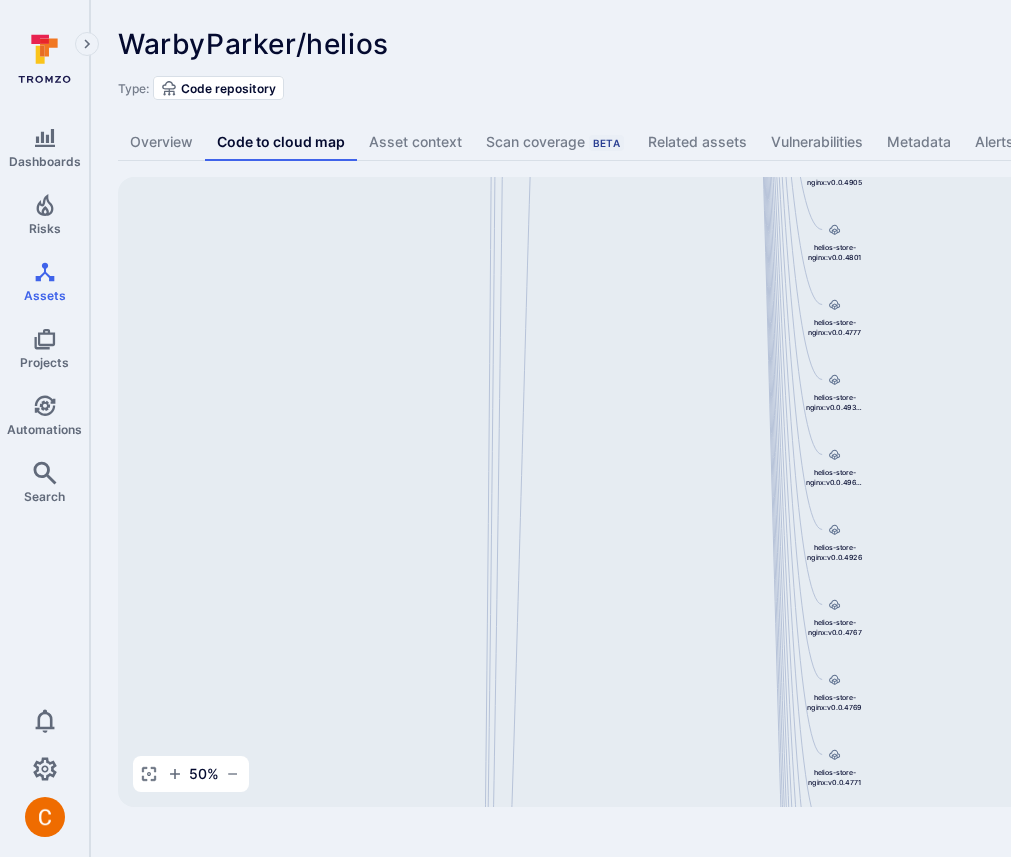 drag, startPoint x: 605, startPoint y: 442, endPoint x: 596, endPoint y: 739, distance: 297.13632 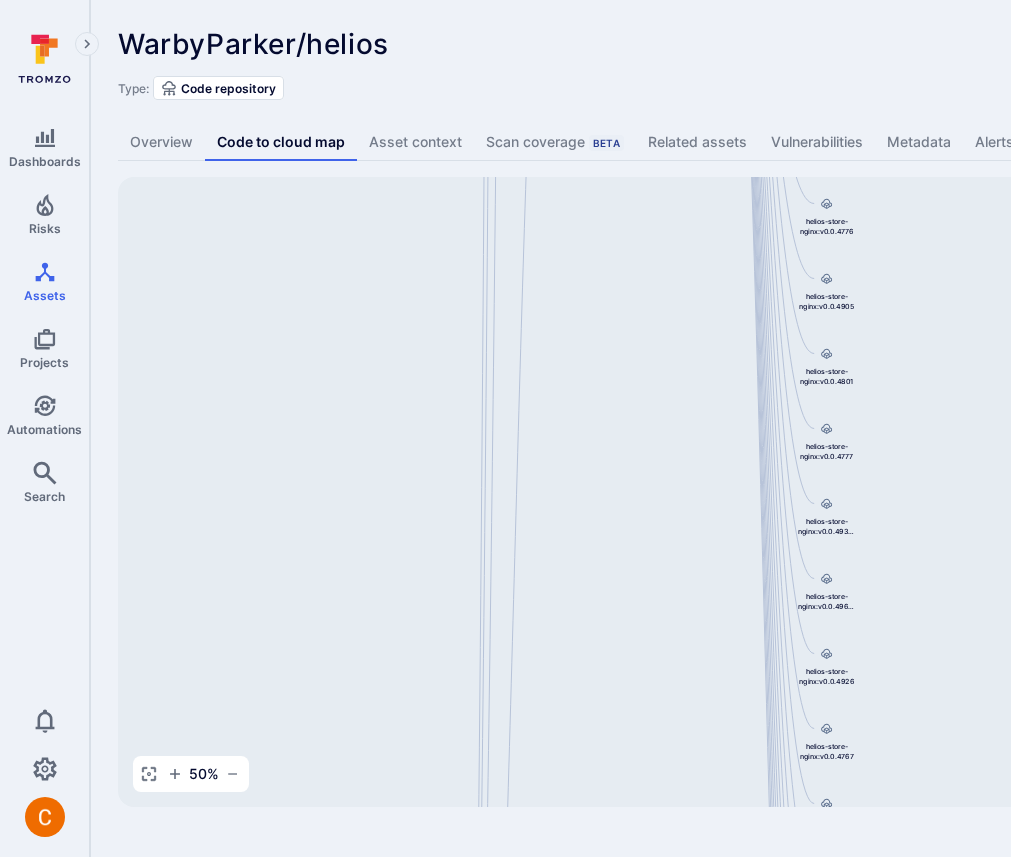 drag, startPoint x: 597, startPoint y: 380, endPoint x: 597, endPoint y: 844, distance: 464 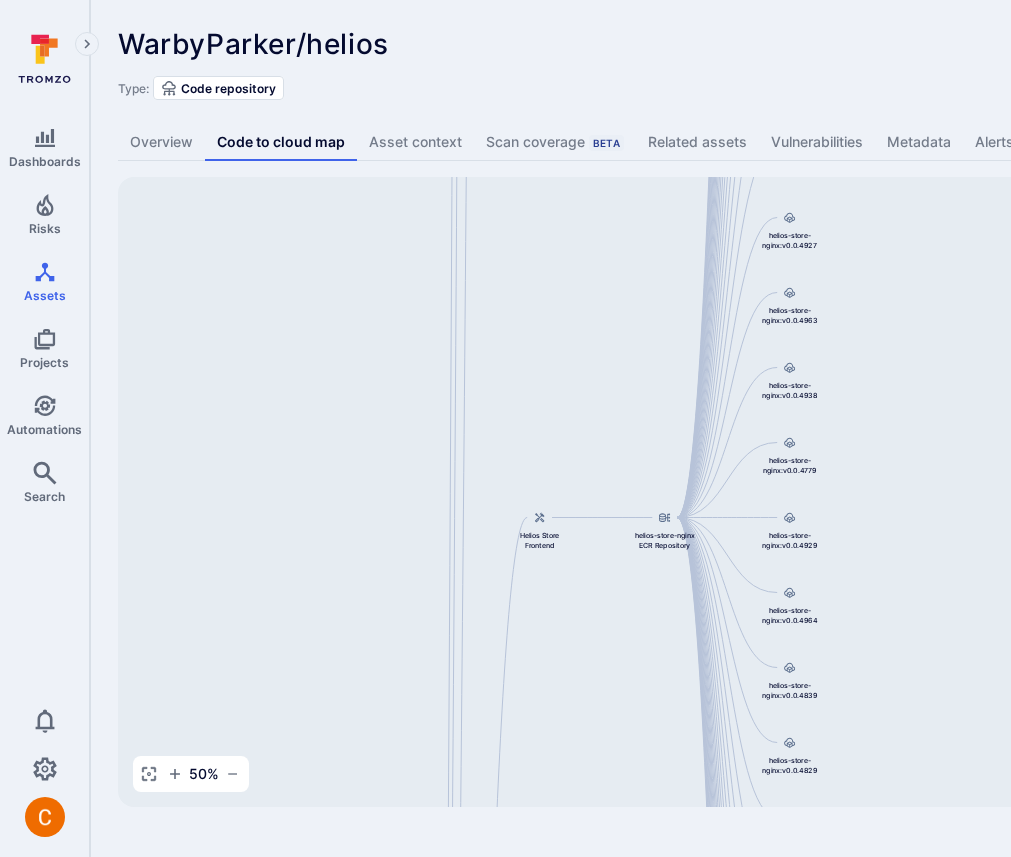 drag, startPoint x: 591, startPoint y: 453, endPoint x: 554, endPoint y: 856, distance: 404.69495 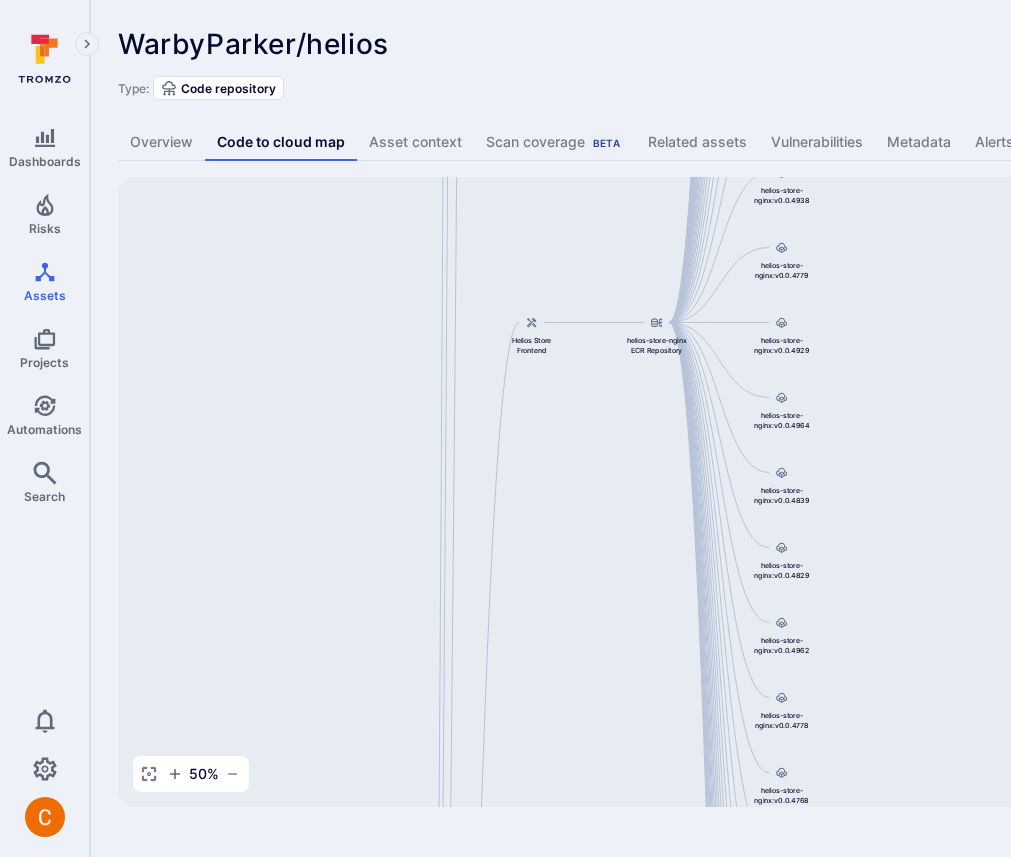 drag, startPoint x: 559, startPoint y: 631, endPoint x: 545, endPoint y: 390, distance: 241.4063 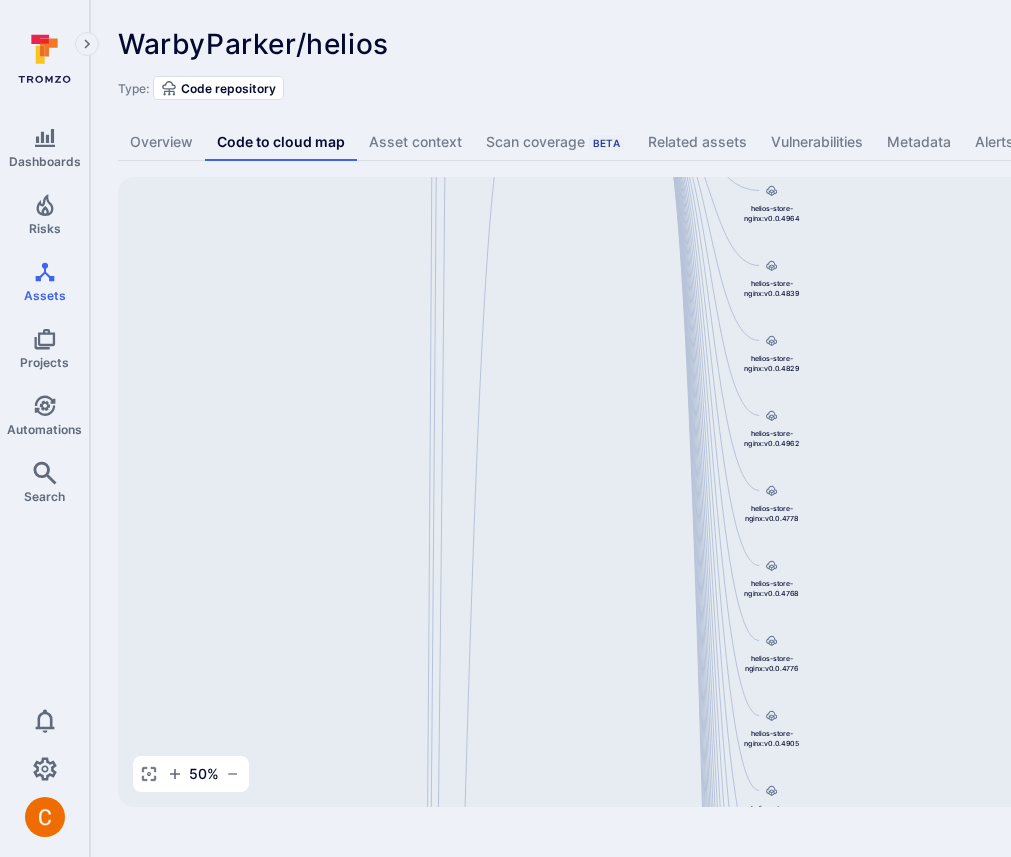 drag, startPoint x: 532, startPoint y: 594, endPoint x: 528, endPoint y: 323, distance: 271.0295 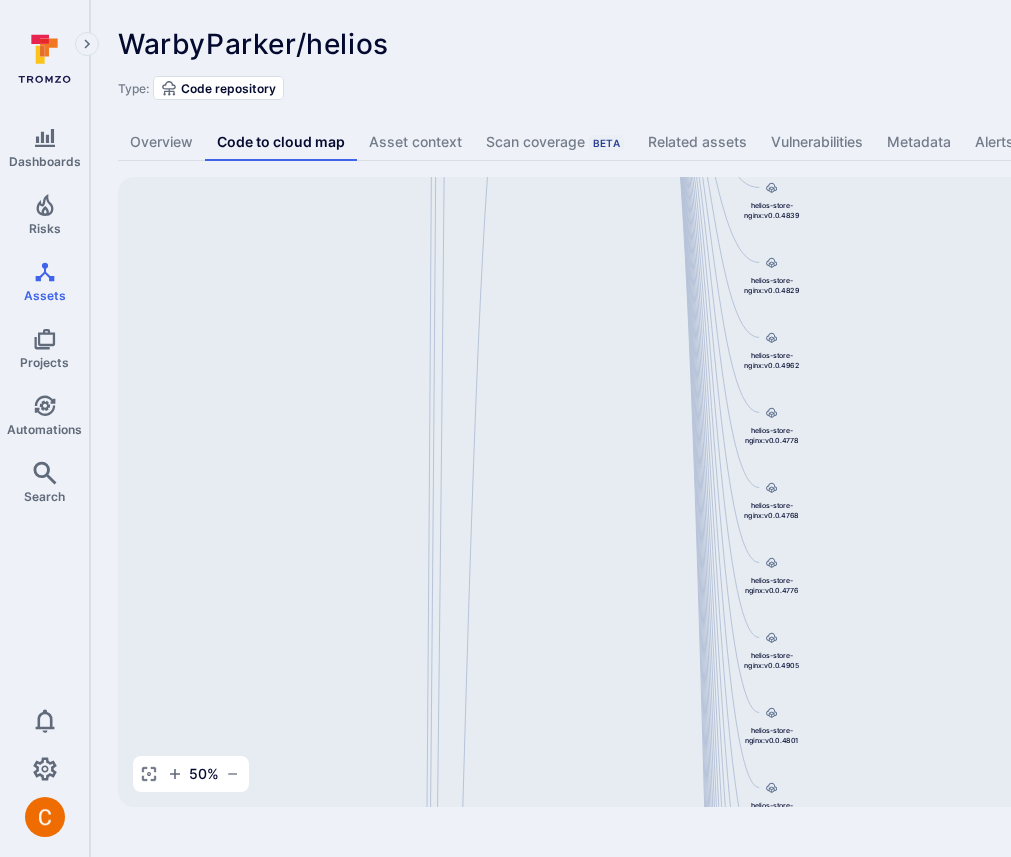 drag, startPoint x: 536, startPoint y: 565, endPoint x: 543, endPoint y: 205, distance: 360.06805 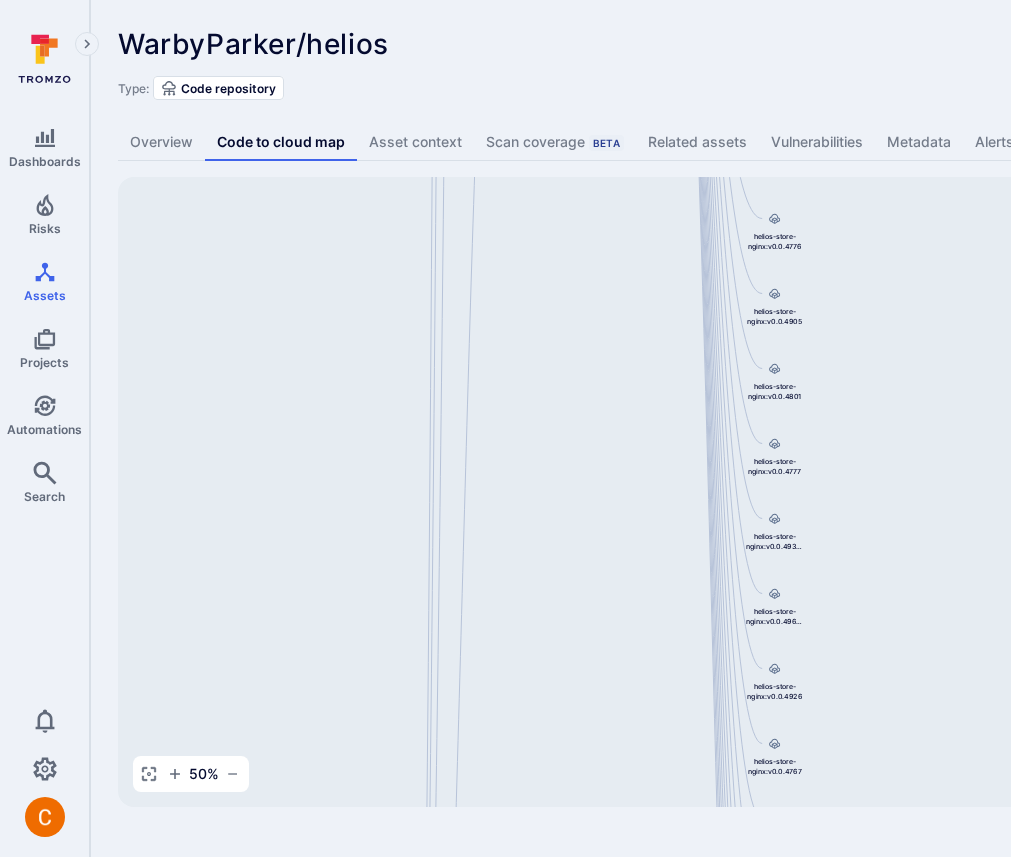 drag, startPoint x: 533, startPoint y: 477, endPoint x: 513, endPoint y: 195, distance: 282.70834 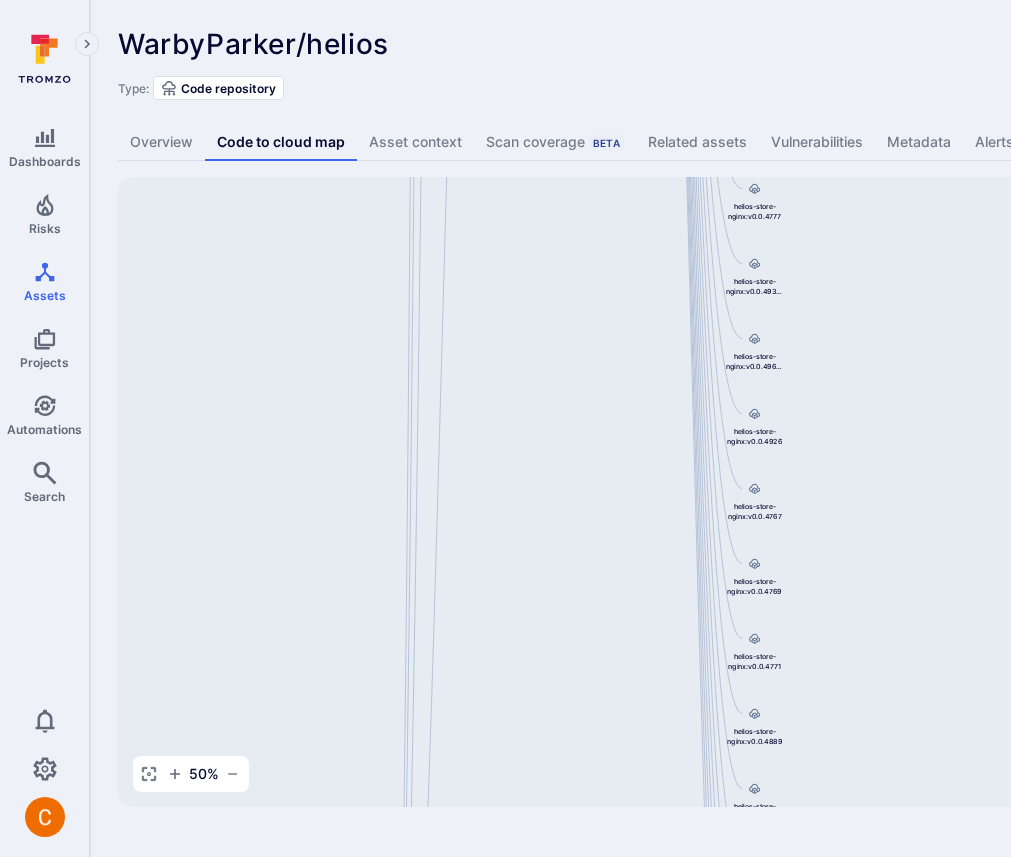 drag, startPoint x: 520, startPoint y: 570, endPoint x: 520, endPoint y: 183, distance: 387 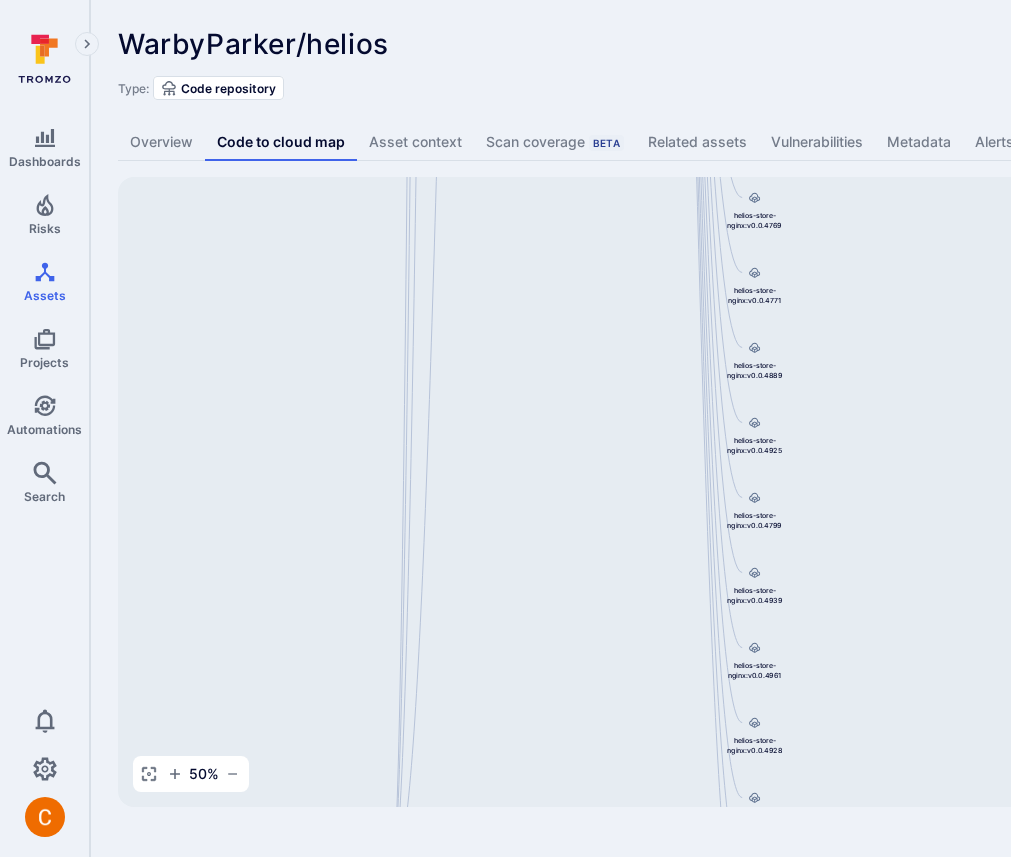 click on "helios-admin-nginx:v0.0.4956 helios-admin-nginx ECR Repository helios-api-nginx:v0.0.4915-tornado-511-stress-test helios-api-nginx ECR Repository helios-api:v0.0.4930 helios-api ECR Repository helios-api-nginx:v0.0.5004-lr-readers helios-retail-nginx:v0.0.4831 helios-retail-nginx ECR Repository helios-ingest:v0.0.4967-eli-test-1 helios-ingest ECR Repository helios-store-nginx:v0.0.4928-tiny-cust-1 helios-store-nginx ECR Repository helios-admin-nginx:v0.0.4676 helios-admin:v0.0.4961 helios-admin ECR Repository helios-admin:v0.0.4960 helios-ingest:v0.0.4961 helios-retail-nginx:v0.0.4798 helios-retail:v0.0.4943 helios-retail ECR Repository helios-background-tasks:v0.0.4958 helios-background-tasks ECR Repository helios-ingest:v0.0.4937 helios-admin:v0.0.4953 helios-store-nginx:uat0.0.4924-tornado-6-v4 helios-api-nginx:v0.0.4913 helios-store-nginx:v0.0.5004-lr-readers helios-retail-nginx:v0.0.4955-tornado-test helios-api-nginx:v0.0.4865 helios-api-nginx:v.0.0.4858 helios-supply-chain:v0.0.4967-eli-test-1 helios" at bounding box center [770, 492] 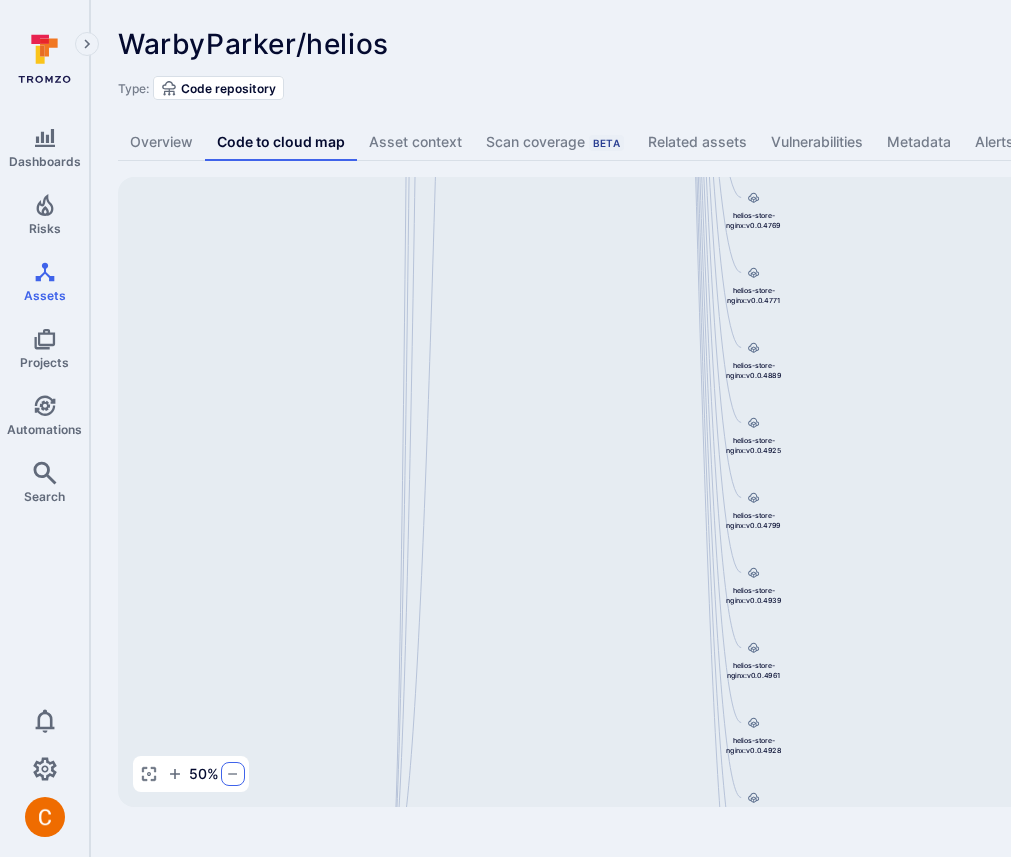 click 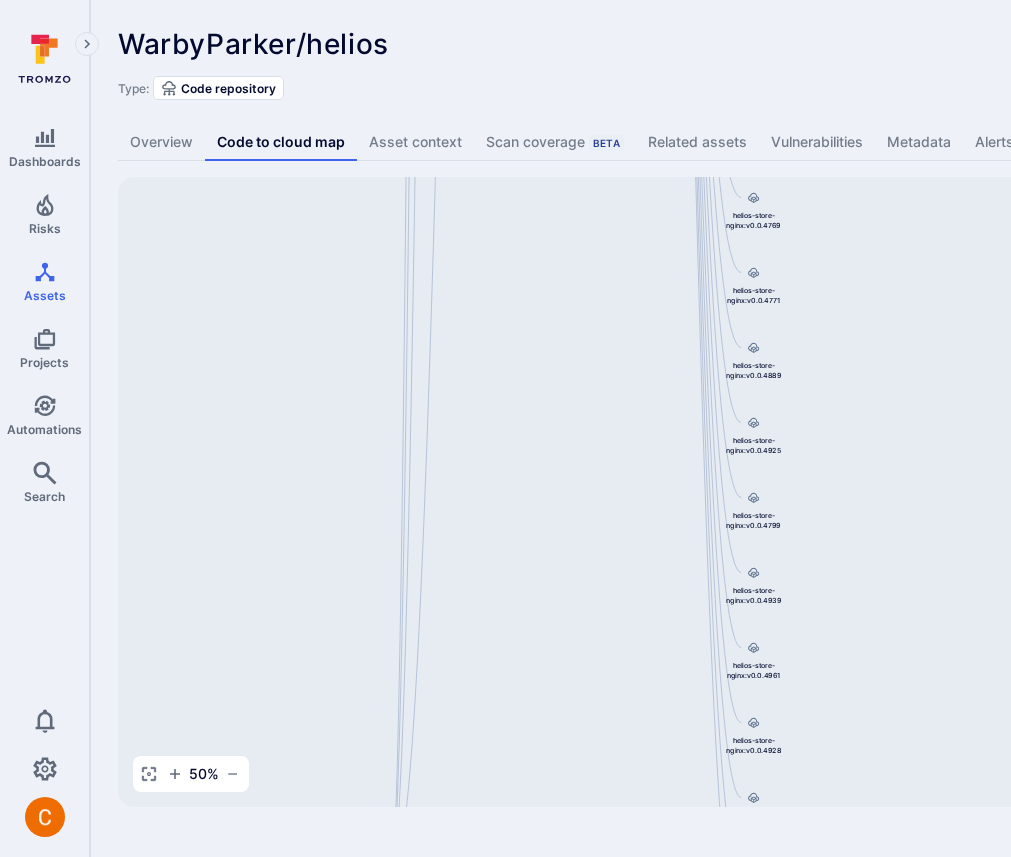 drag, startPoint x: 542, startPoint y: 758, endPoint x: 531, endPoint y: 360, distance: 398.15198 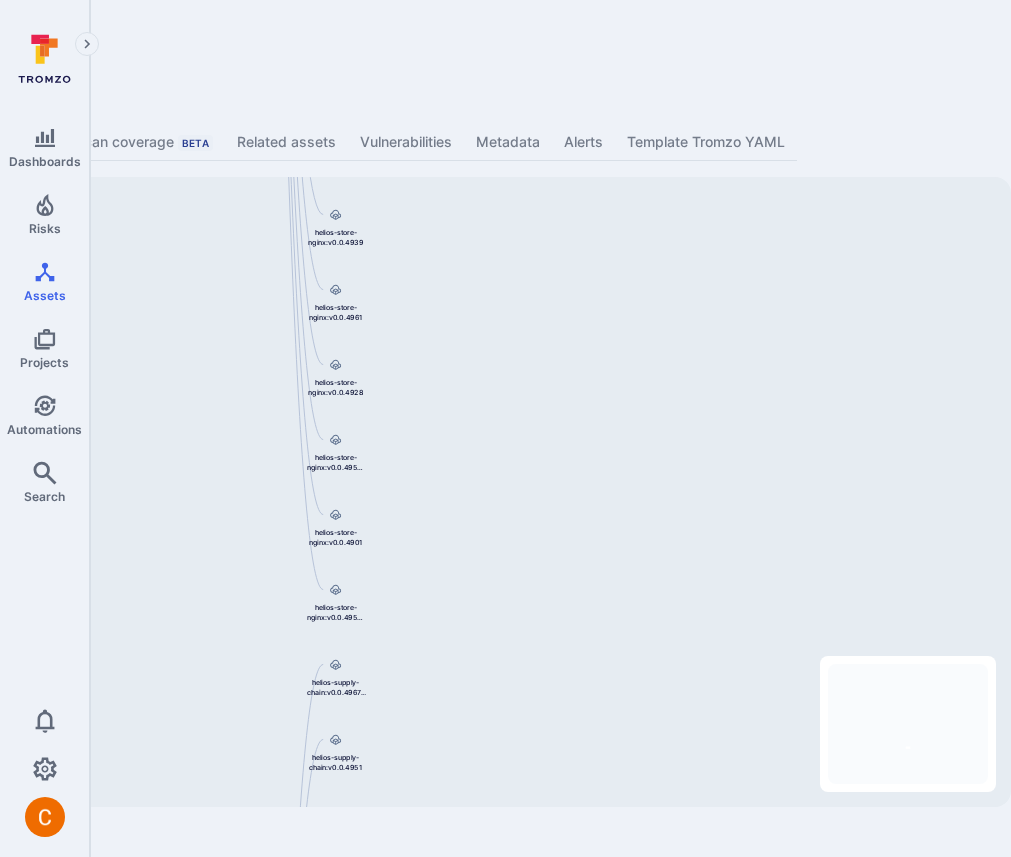 scroll, scrollTop: 0, scrollLeft: 0, axis: both 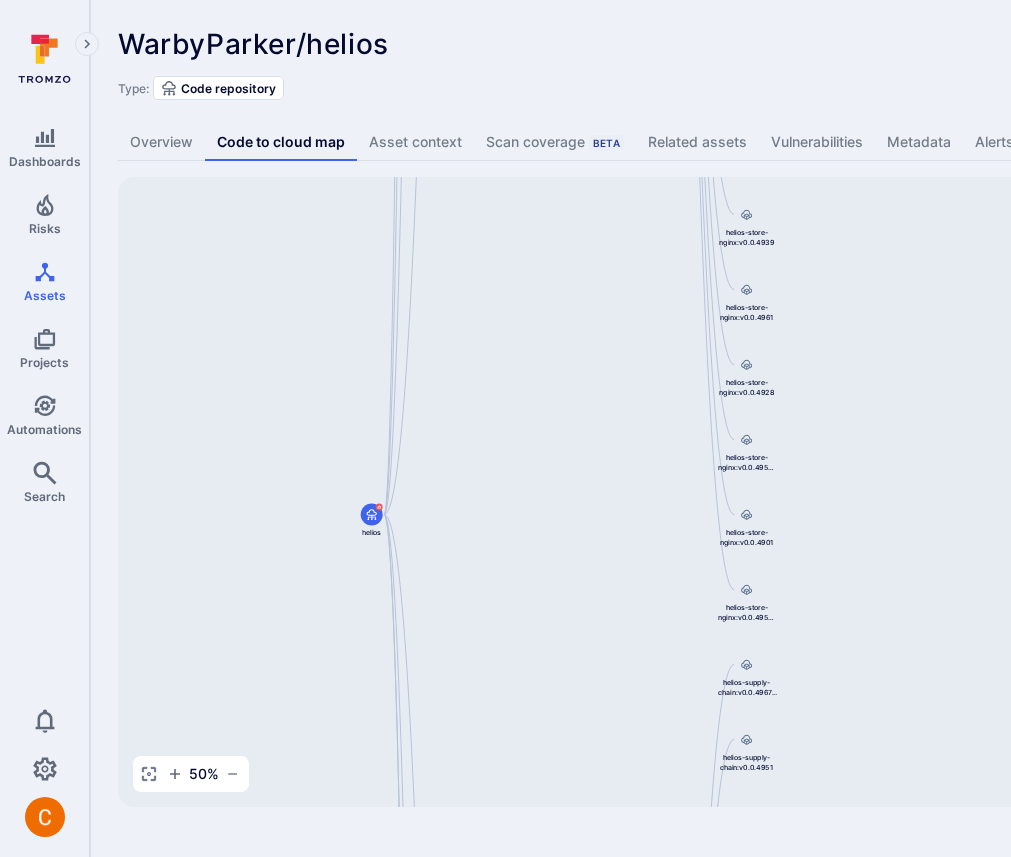 click on "WarbyParker/helios ...   Show  more" at bounding box center [622, 44] 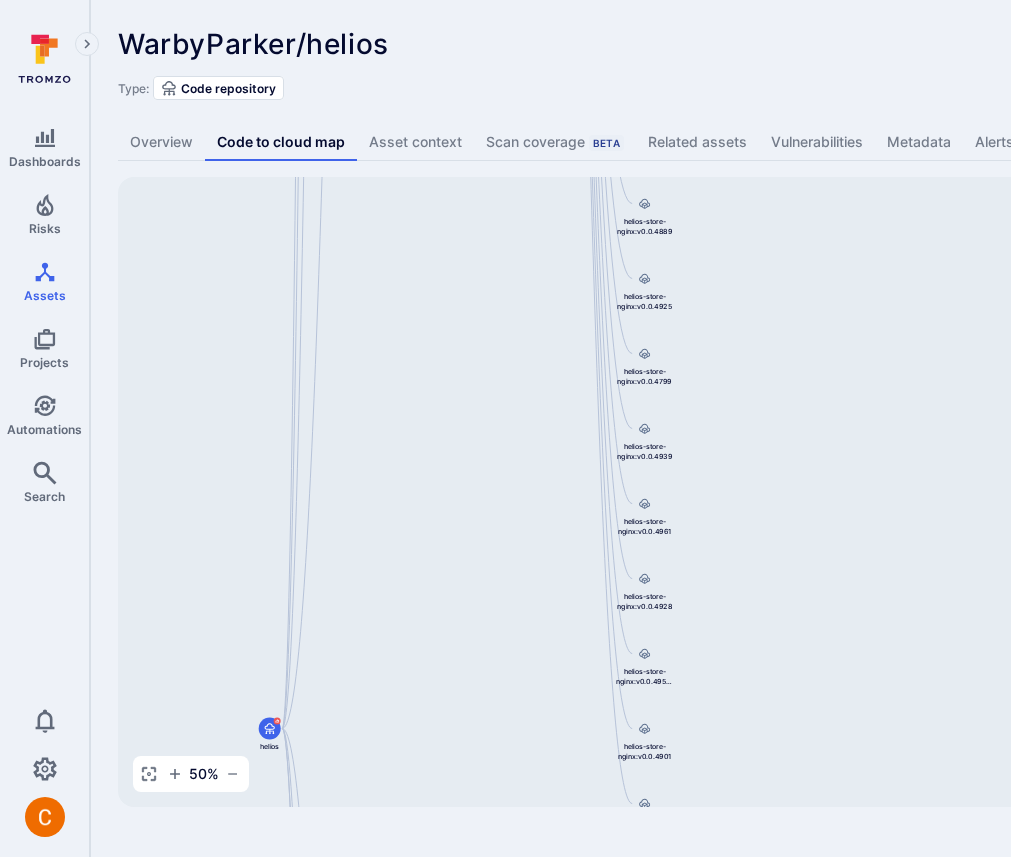 drag, startPoint x: 562, startPoint y: 478, endPoint x: 460, endPoint y: 693, distance: 237.96849 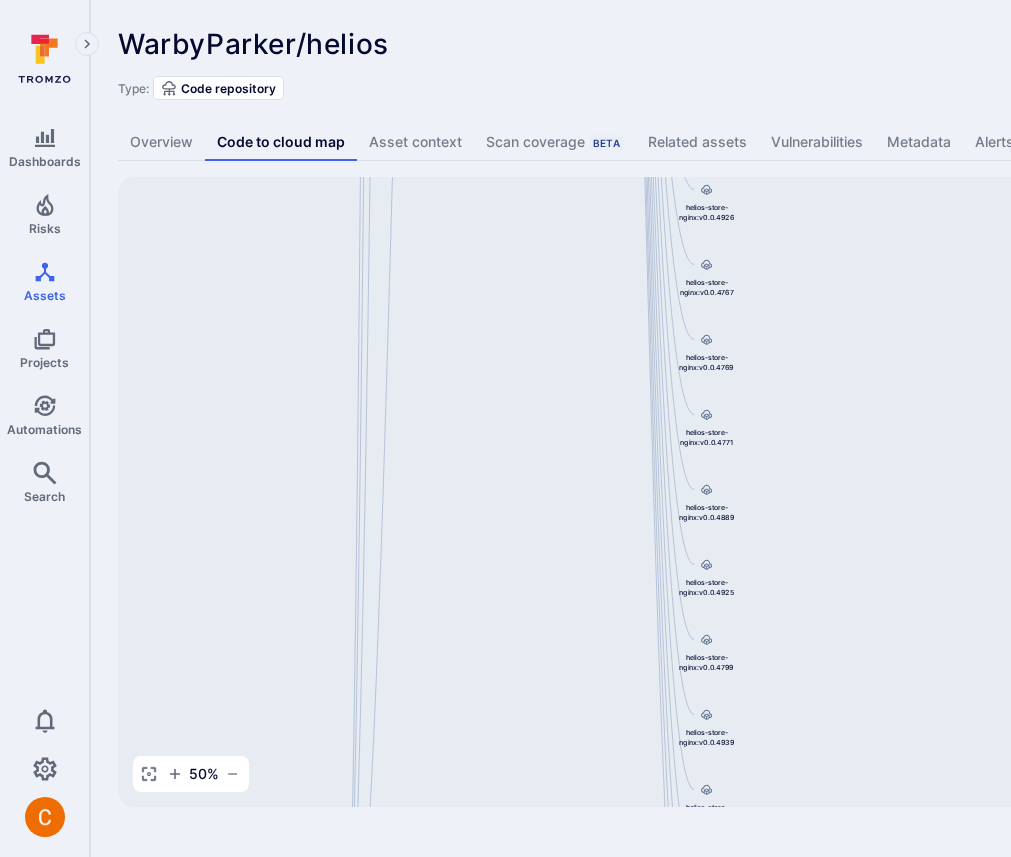 drag, startPoint x: 431, startPoint y: 349, endPoint x: 493, endPoint y: 636, distance: 293.6205 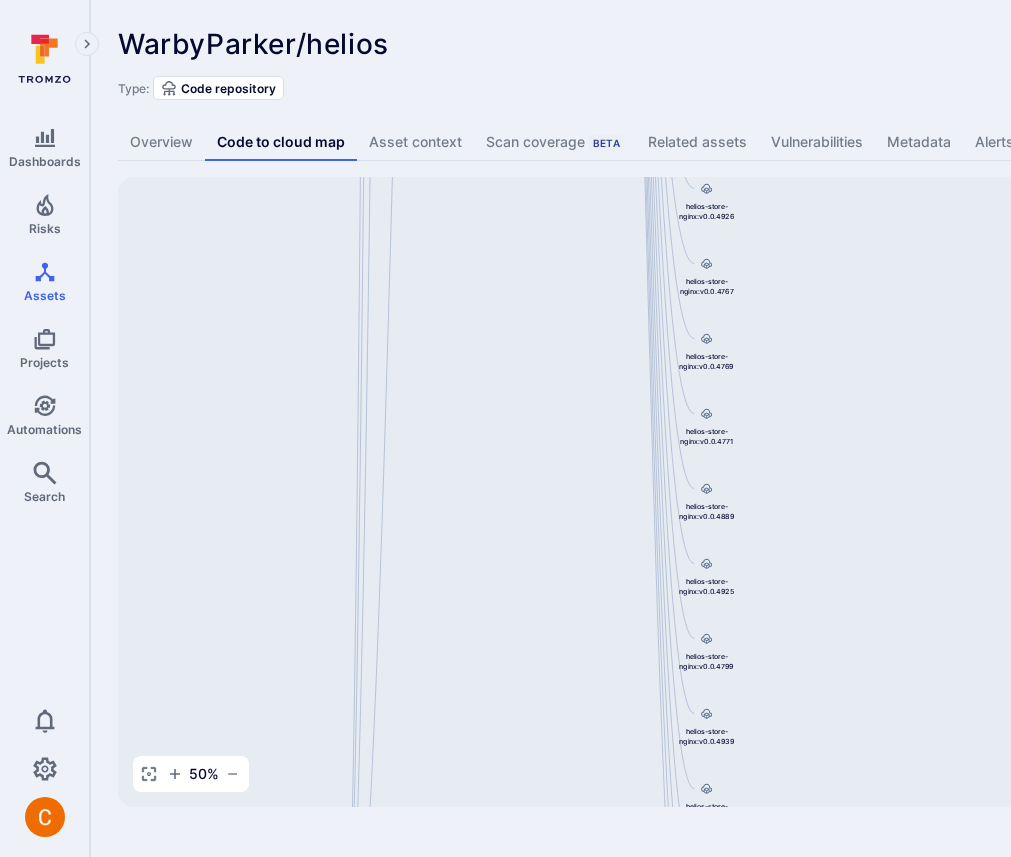 drag, startPoint x: 542, startPoint y: 408, endPoint x: 524, endPoint y: 731, distance: 323.50116 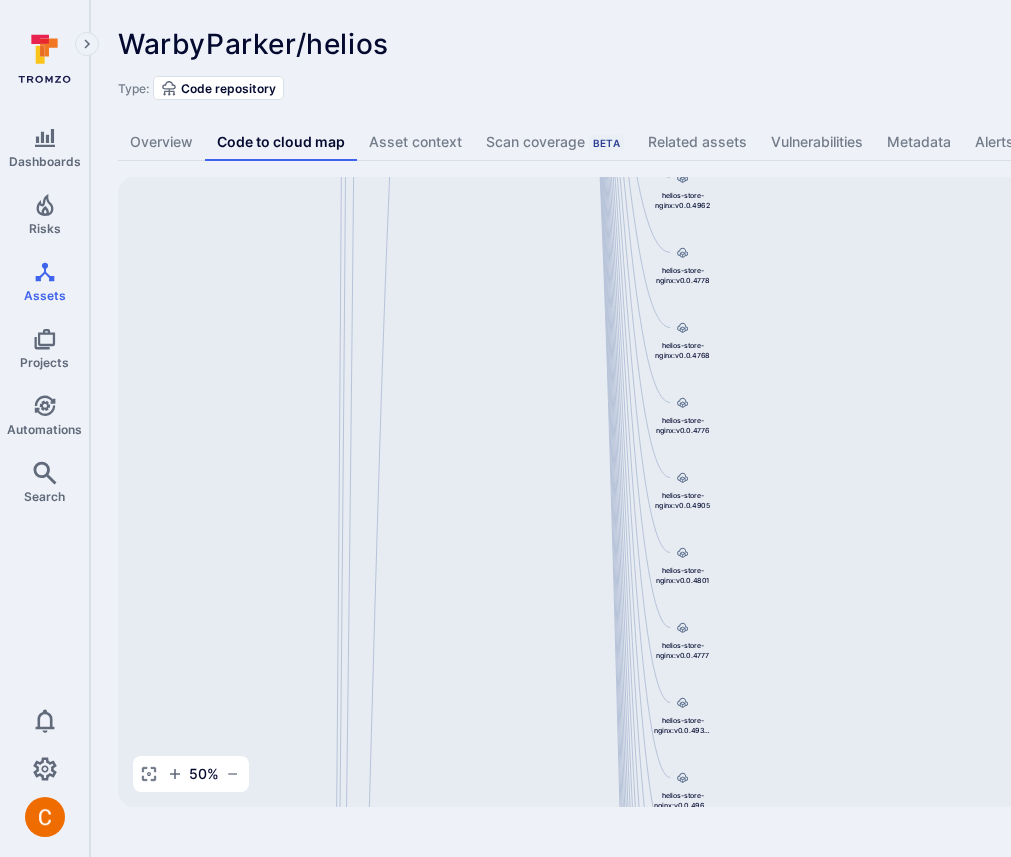 drag, startPoint x: 531, startPoint y: 425, endPoint x: 526, endPoint y: 776, distance: 351.0356 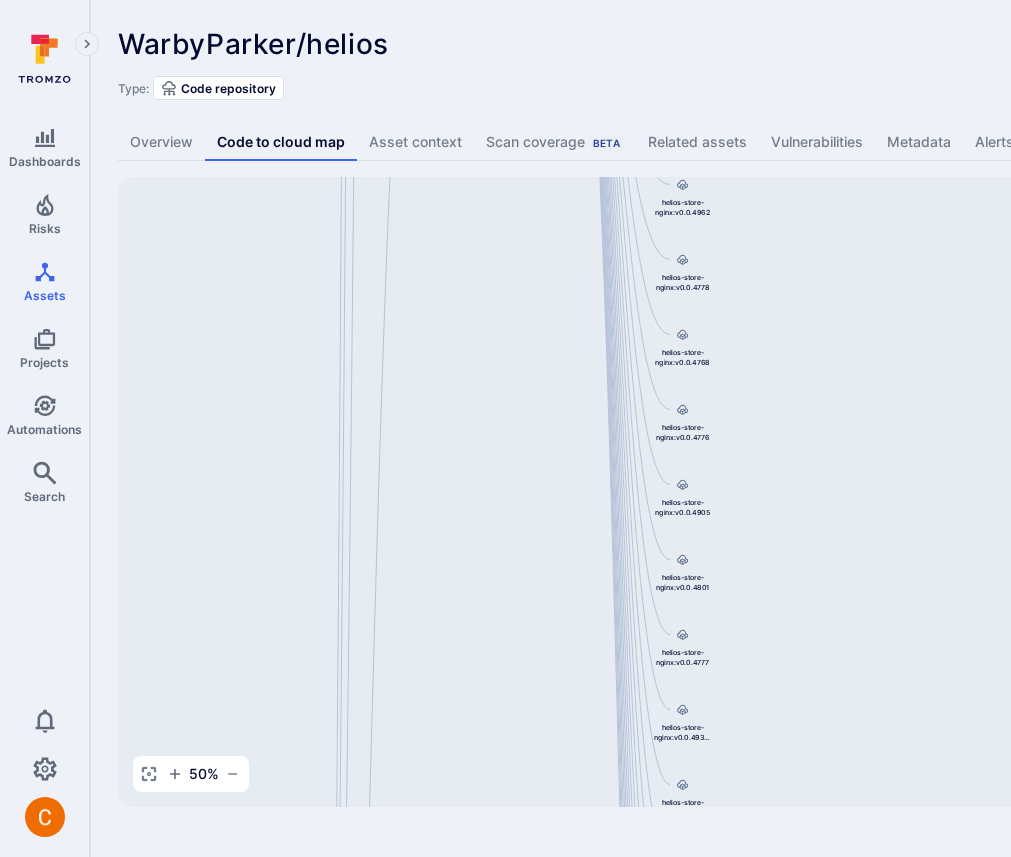drag, startPoint x: 532, startPoint y: 712, endPoint x: 530, endPoint y: 722, distance: 10.198039 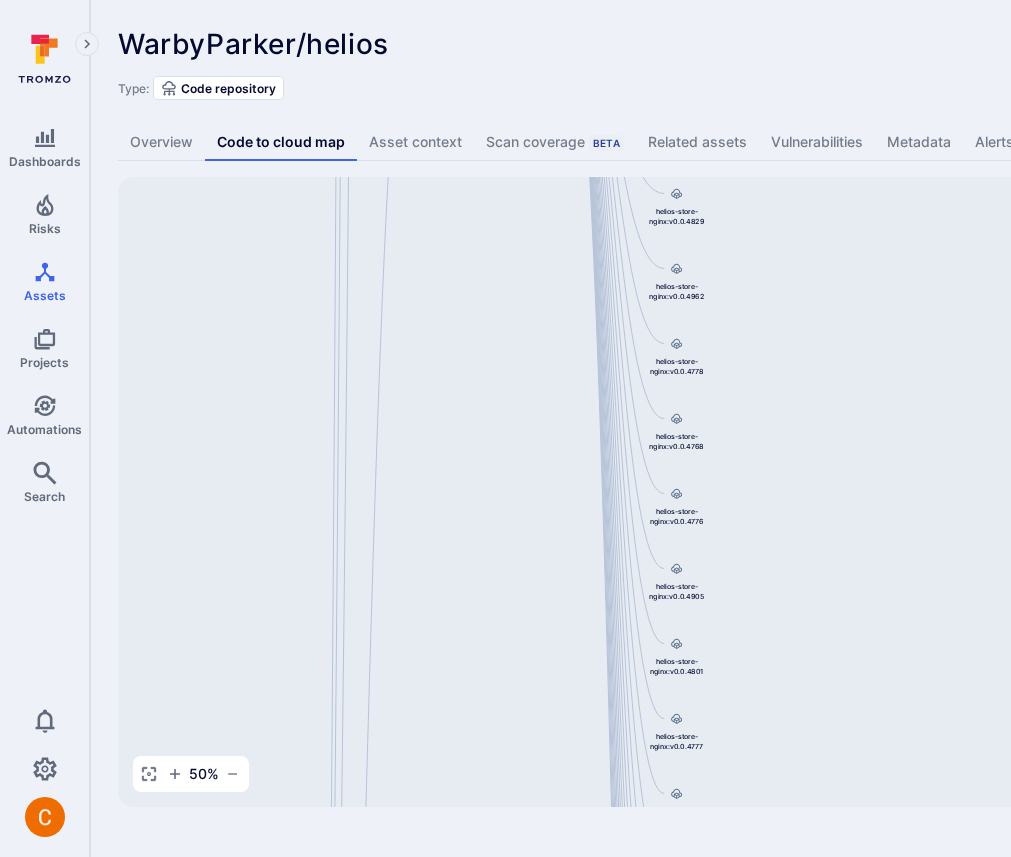 drag, startPoint x: 540, startPoint y: 319, endPoint x: 525, endPoint y: 744, distance: 425.26462 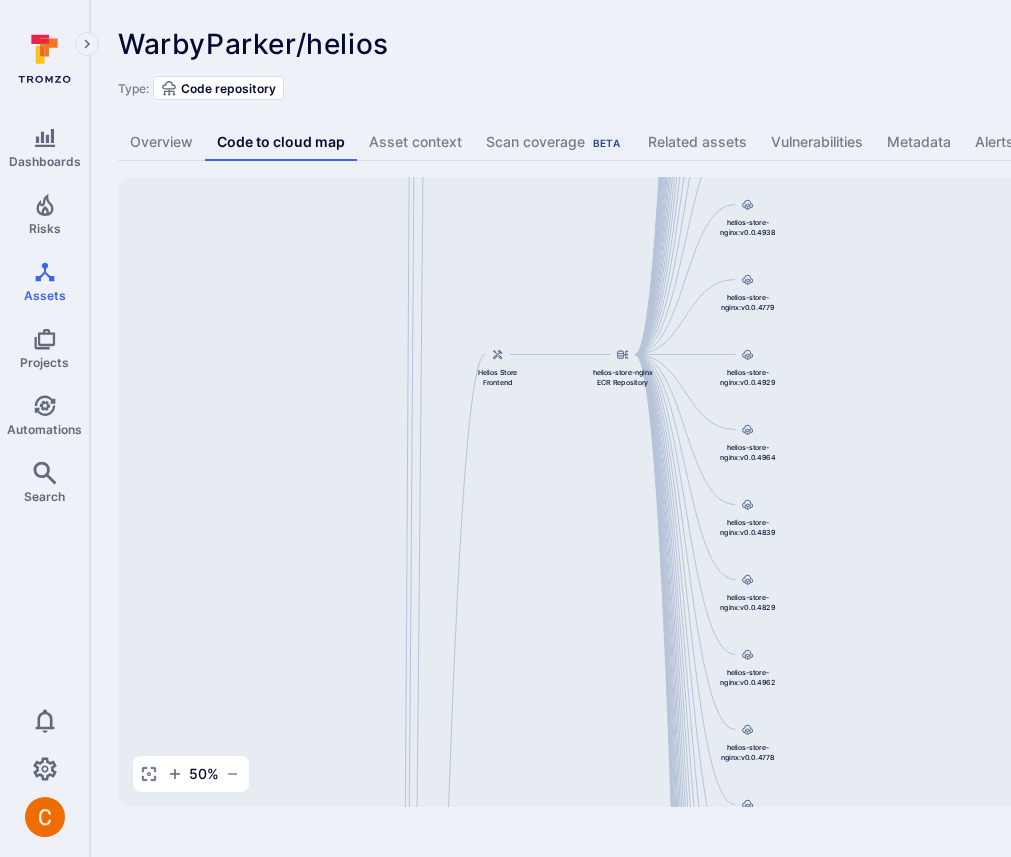 drag, startPoint x: 526, startPoint y: 490, endPoint x: 606, endPoint y: 546, distance: 97.65244 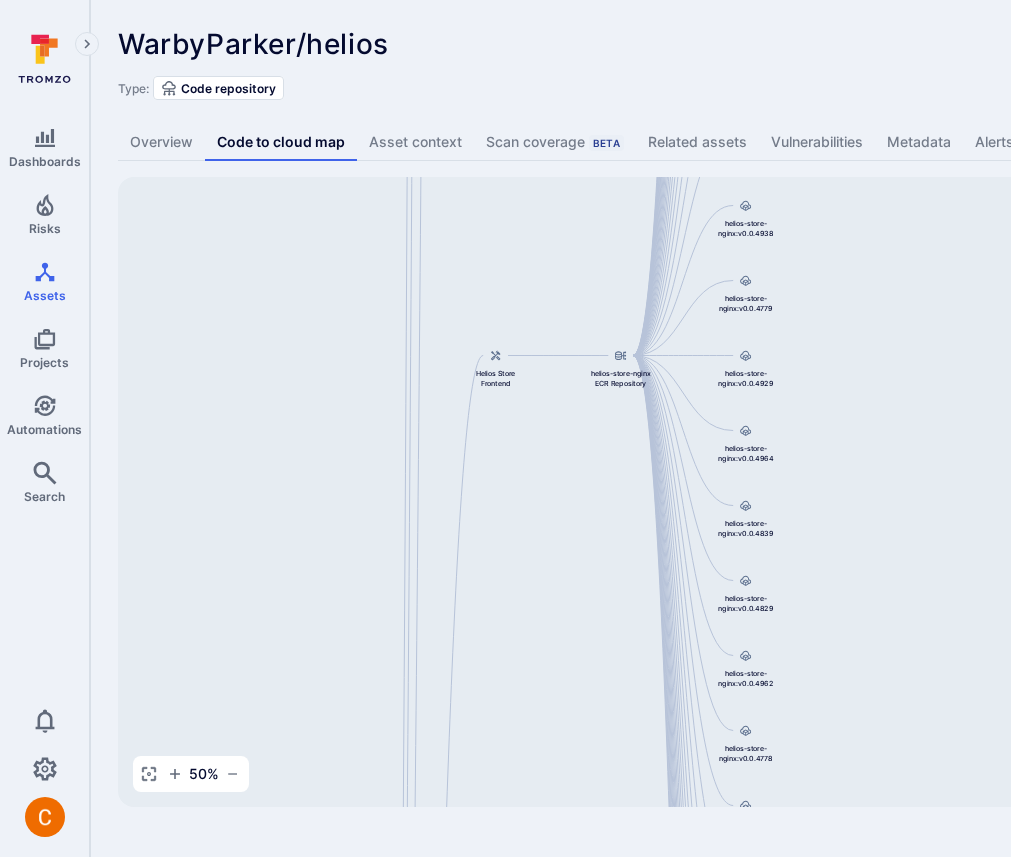 drag, startPoint x: 513, startPoint y: 646, endPoint x: 580, endPoint y: 353, distance: 300.5628 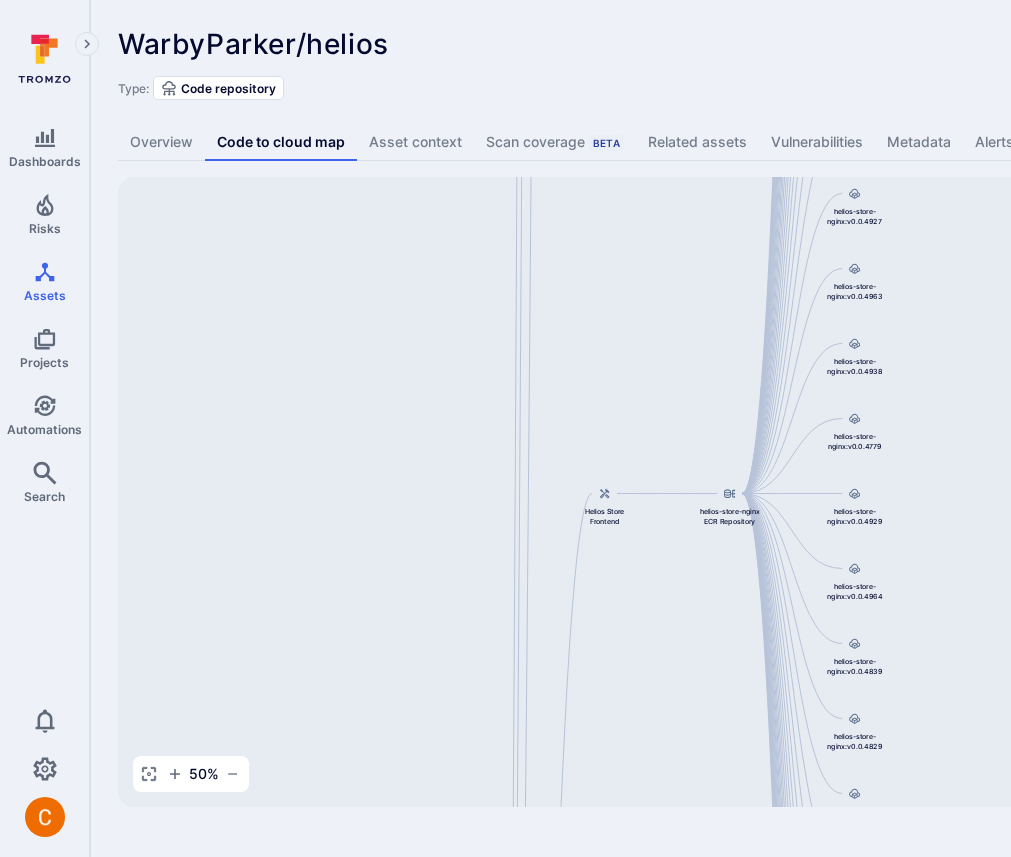 drag, startPoint x: 580, startPoint y: 353, endPoint x: 627, endPoint y: 760, distance: 409.70477 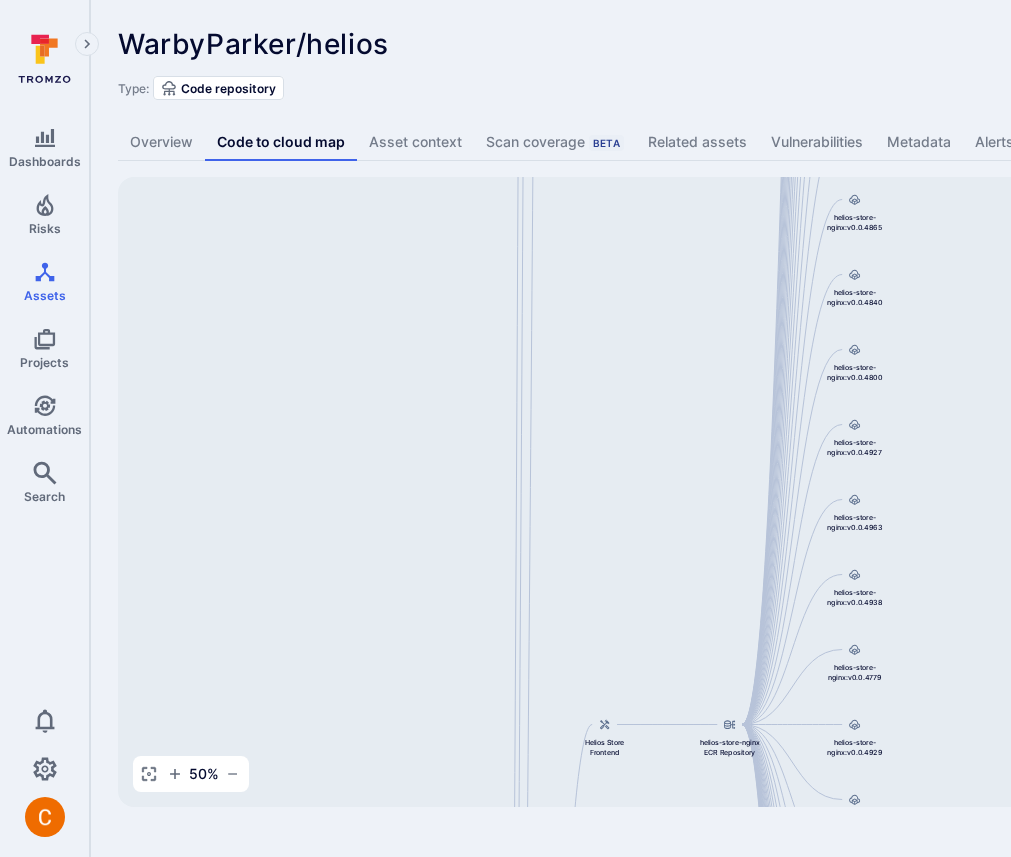 drag, startPoint x: 508, startPoint y: 395, endPoint x: 507, endPoint y: 795, distance: 400.00125 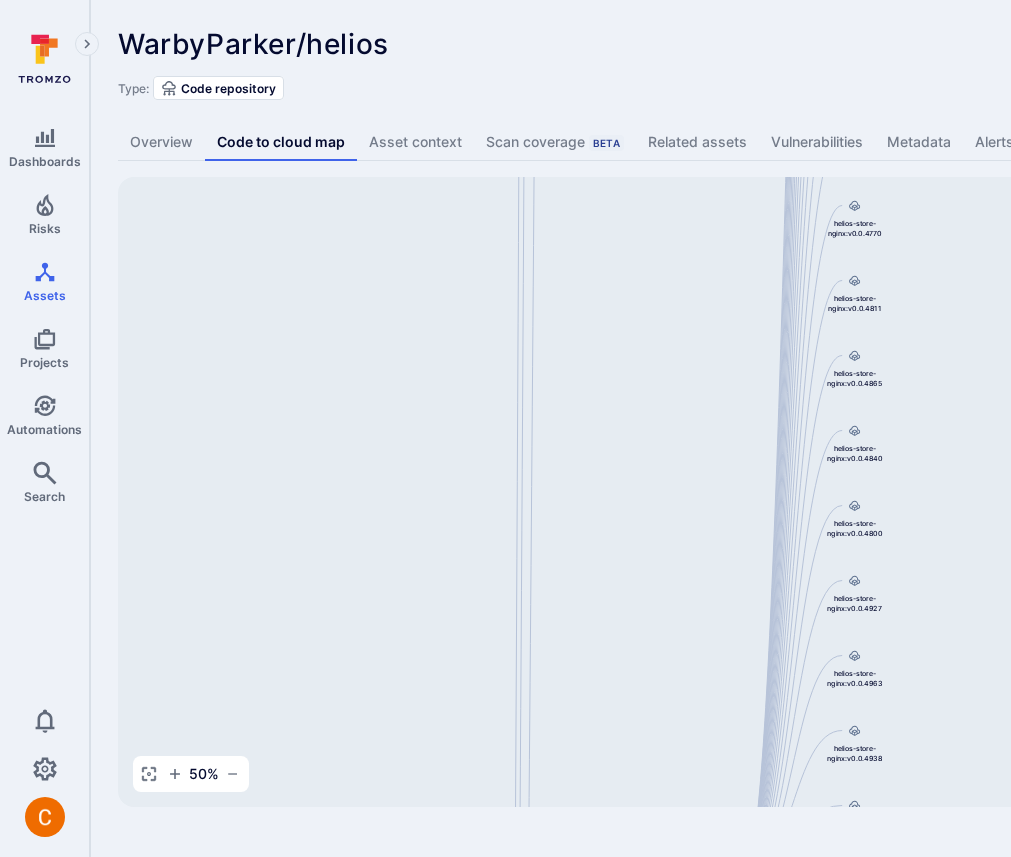 drag, startPoint x: 593, startPoint y: 468, endPoint x: 586, endPoint y: 856, distance: 388.06314 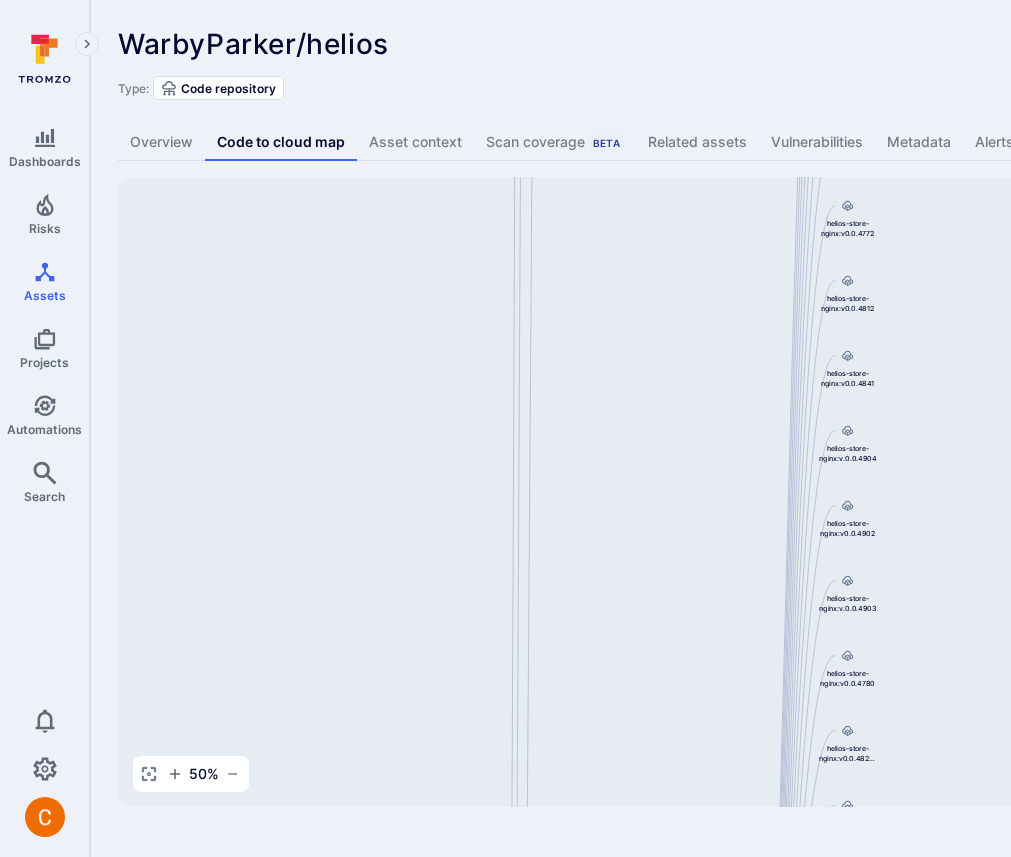 drag, startPoint x: 599, startPoint y: 506, endPoint x: 593, endPoint y: 856, distance: 350.05142 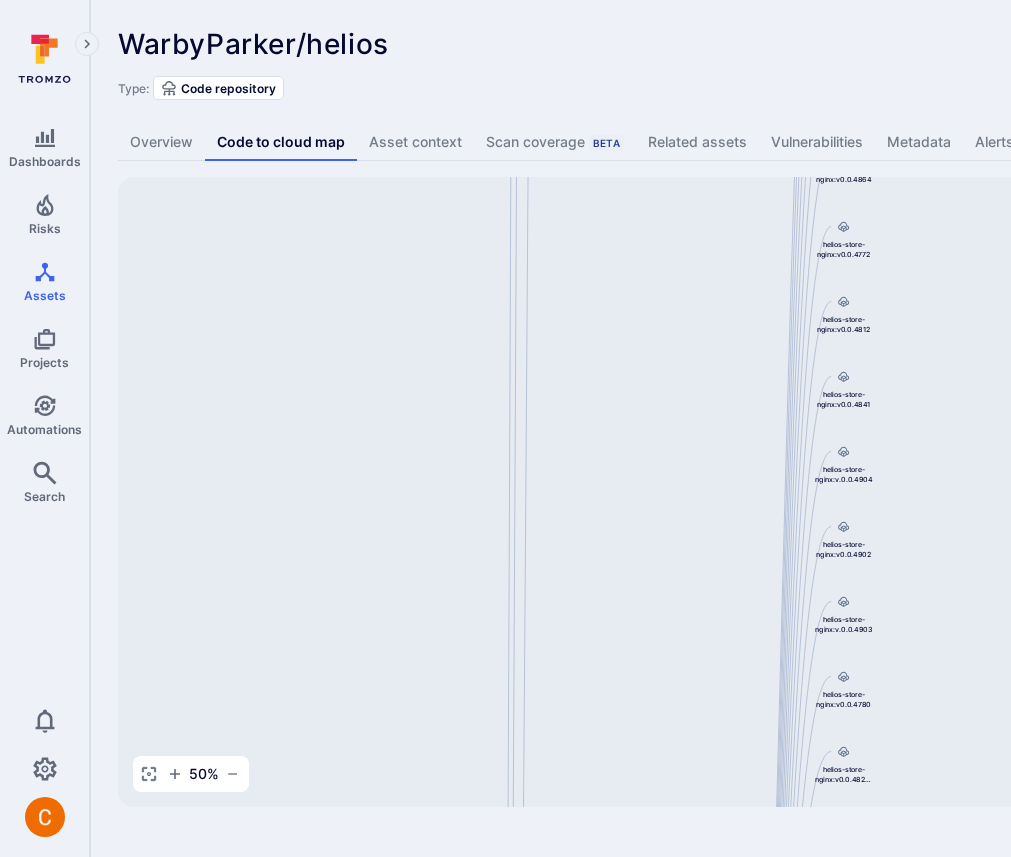 drag, startPoint x: 604, startPoint y: 512, endPoint x: 589, endPoint y: 856, distance: 344.32687 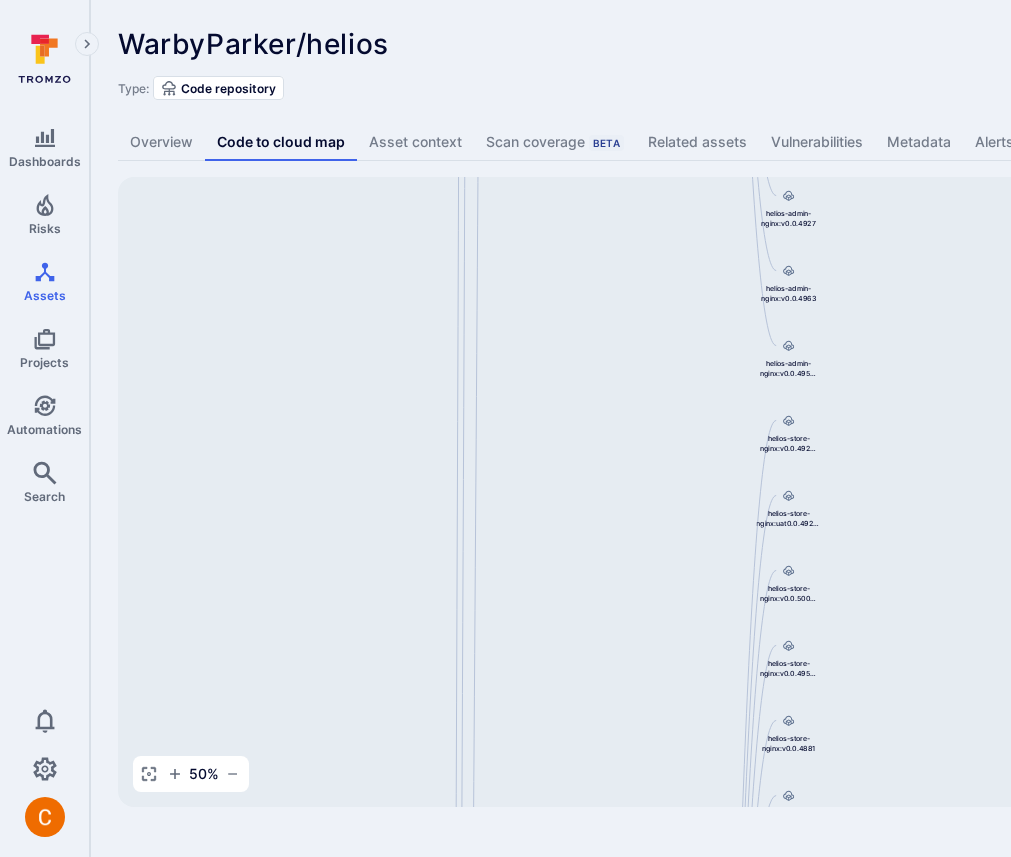 drag, startPoint x: 626, startPoint y: 475, endPoint x: 586, endPoint y: 850, distance: 377.1273 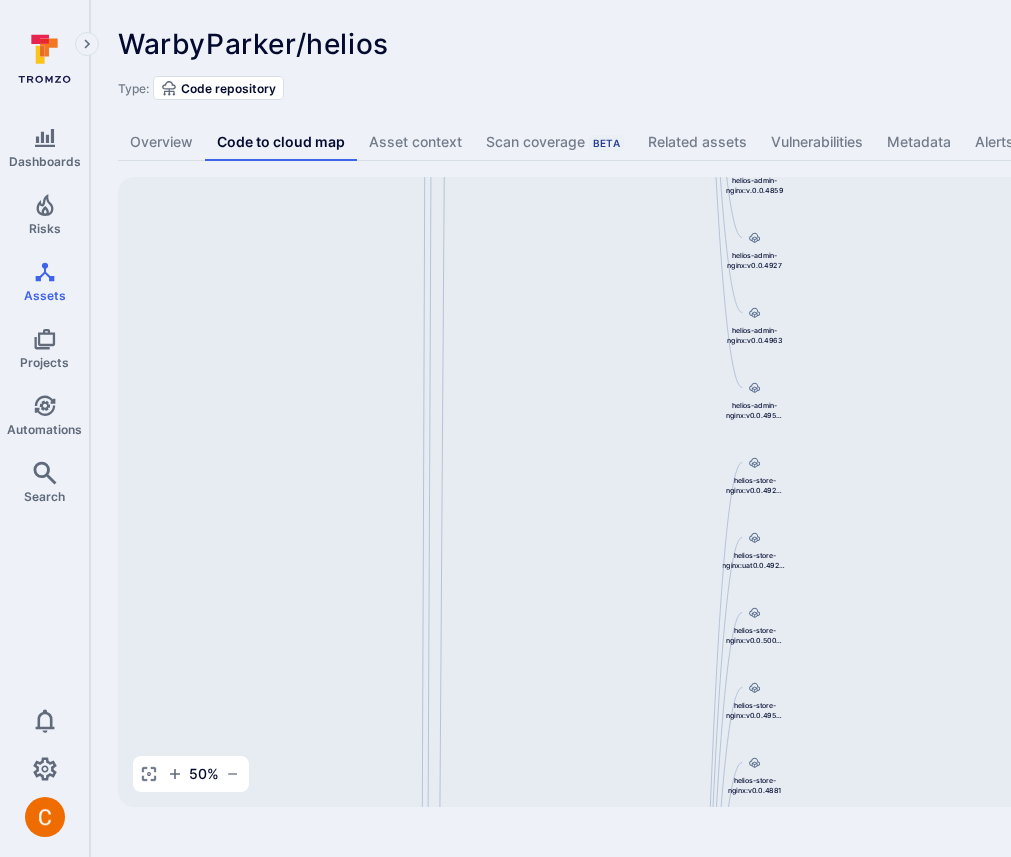 drag, startPoint x: 587, startPoint y: 432, endPoint x: 547, endPoint y: 340, distance: 100.31949 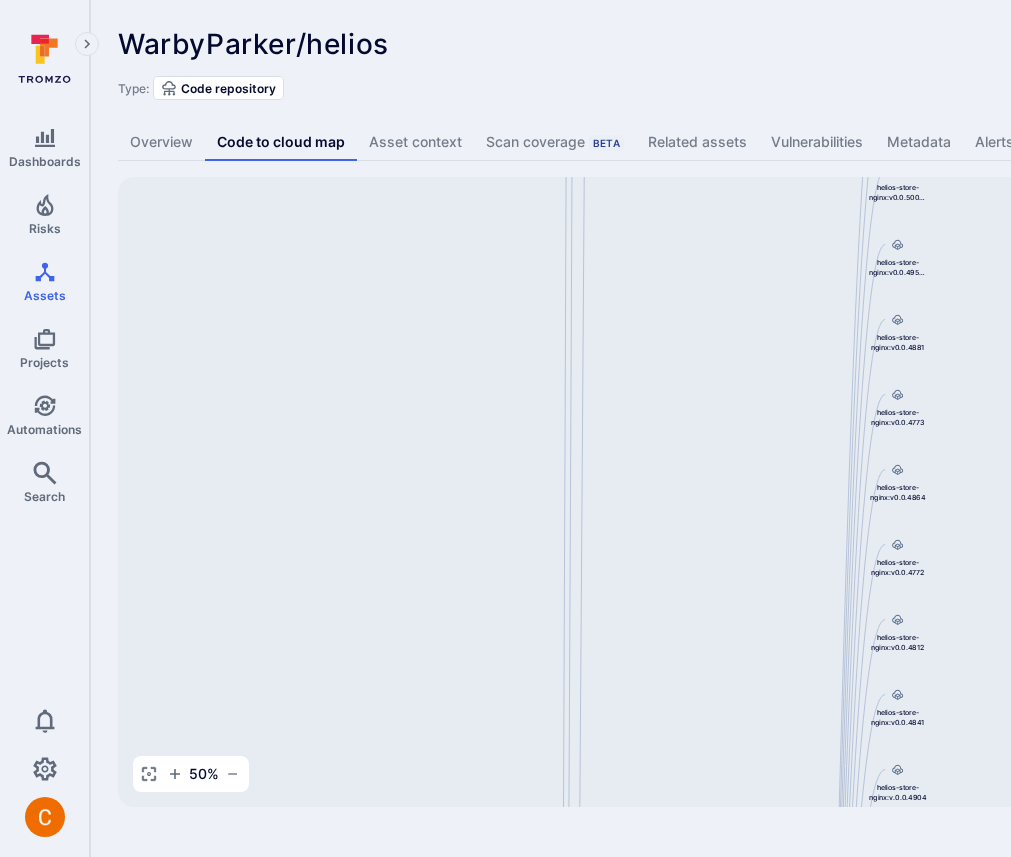 drag, startPoint x: 533, startPoint y: 597, endPoint x: 699, endPoint y: 264, distance: 372.08197 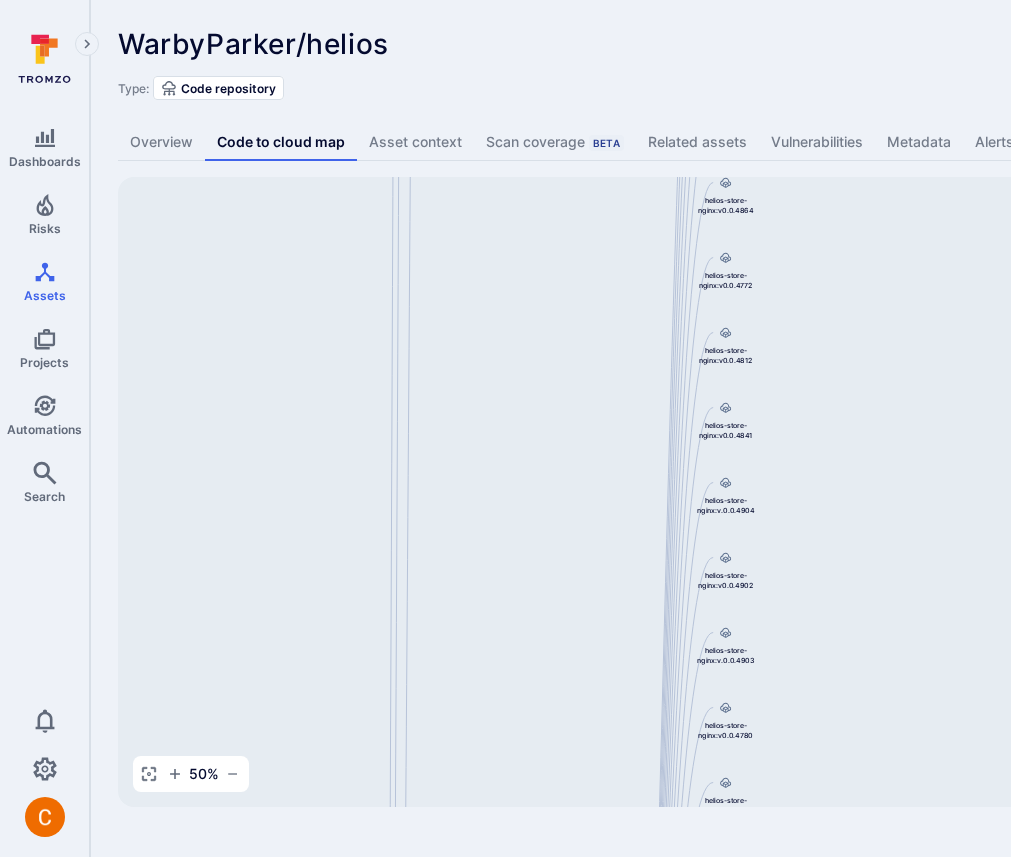 drag, startPoint x: 702, startPoint y: 481, endPoint x: 490, endPoint y: 201, distance: 351.20364 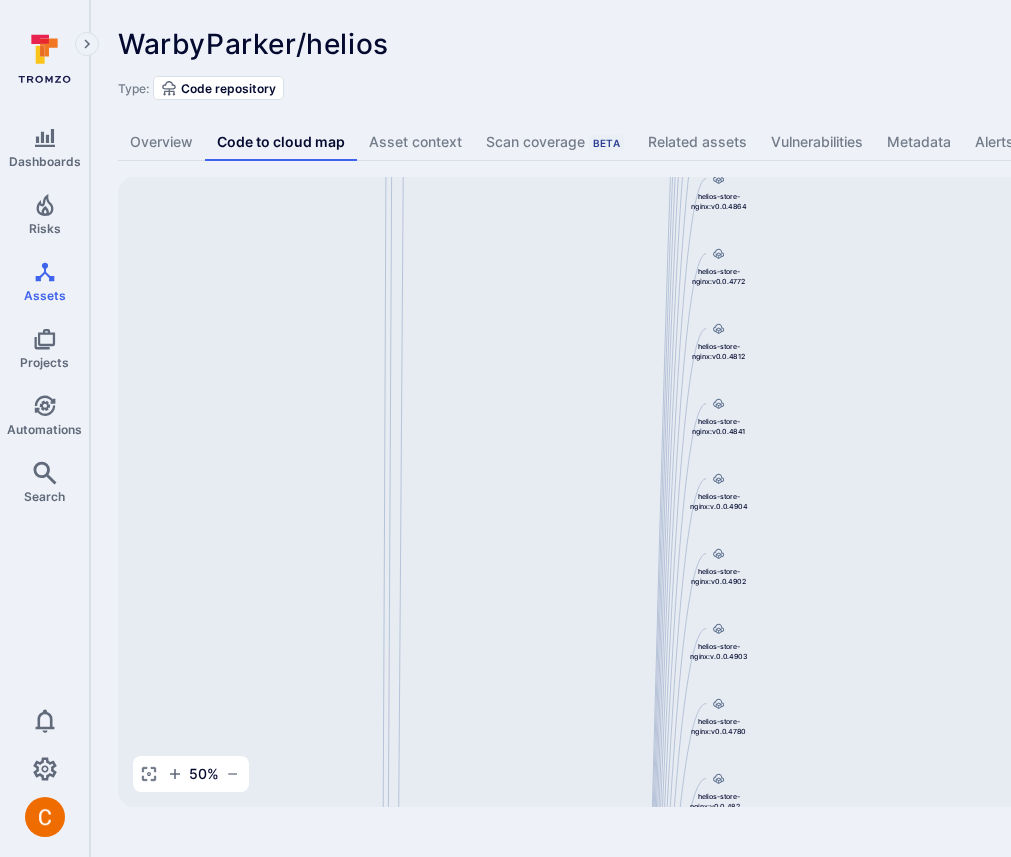 drag, startPoint x: 492, startPoint y: 673, endPoint x: 512, endPoint y: 275, distance: 398.5022 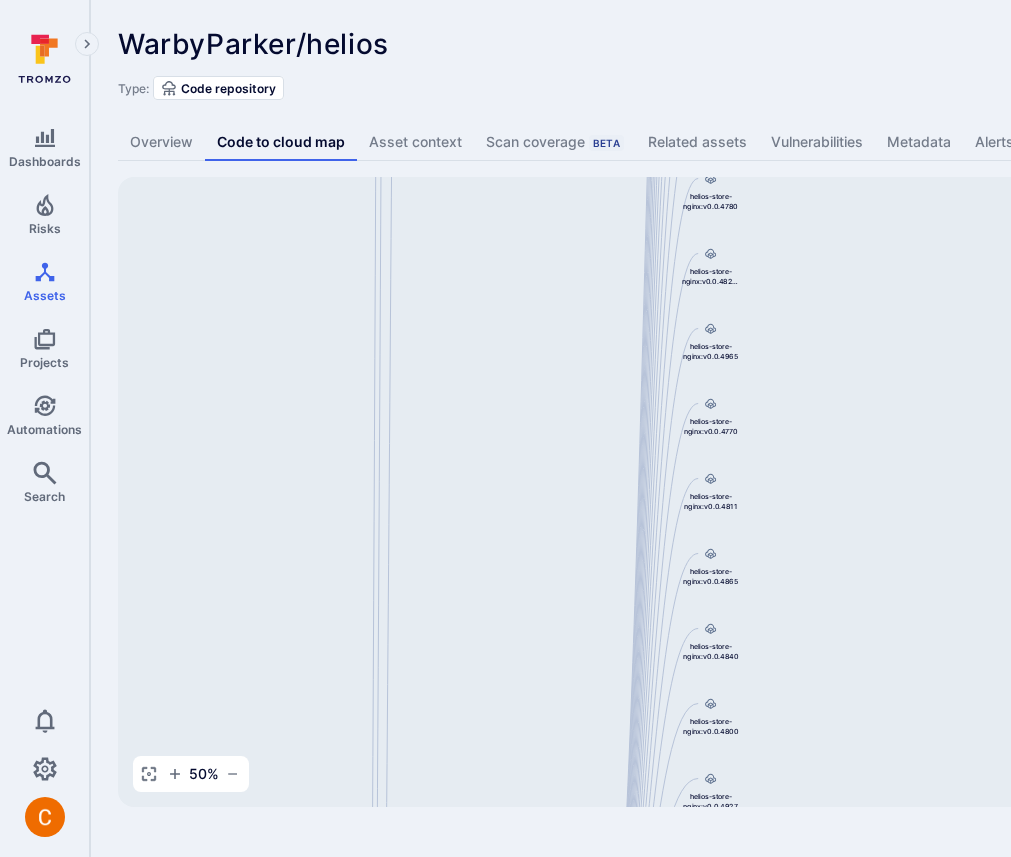 drag, startPoint x: 523, startPoint y: 537, endPoint x: 503, endPoint y: 270, distance: 267.74802 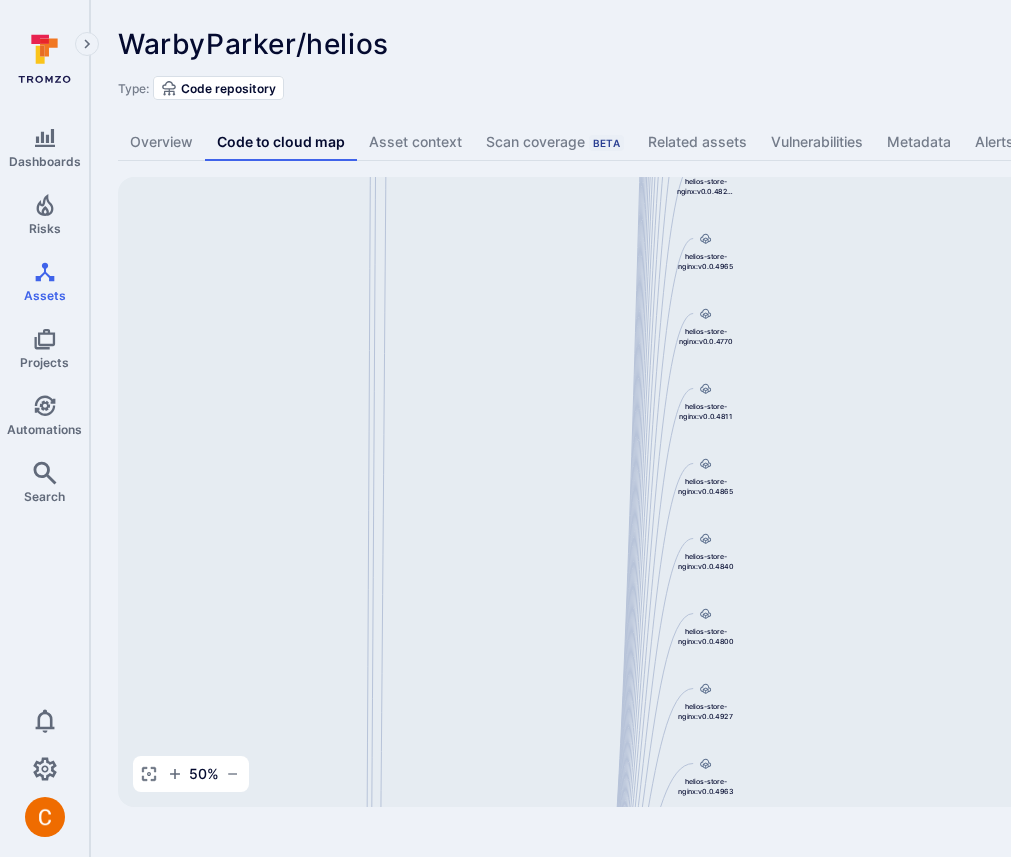 drag, startPoint x: 472, startPoint y: 477, endPoint x: 471, endPoint y: 300, distance: 177.00282 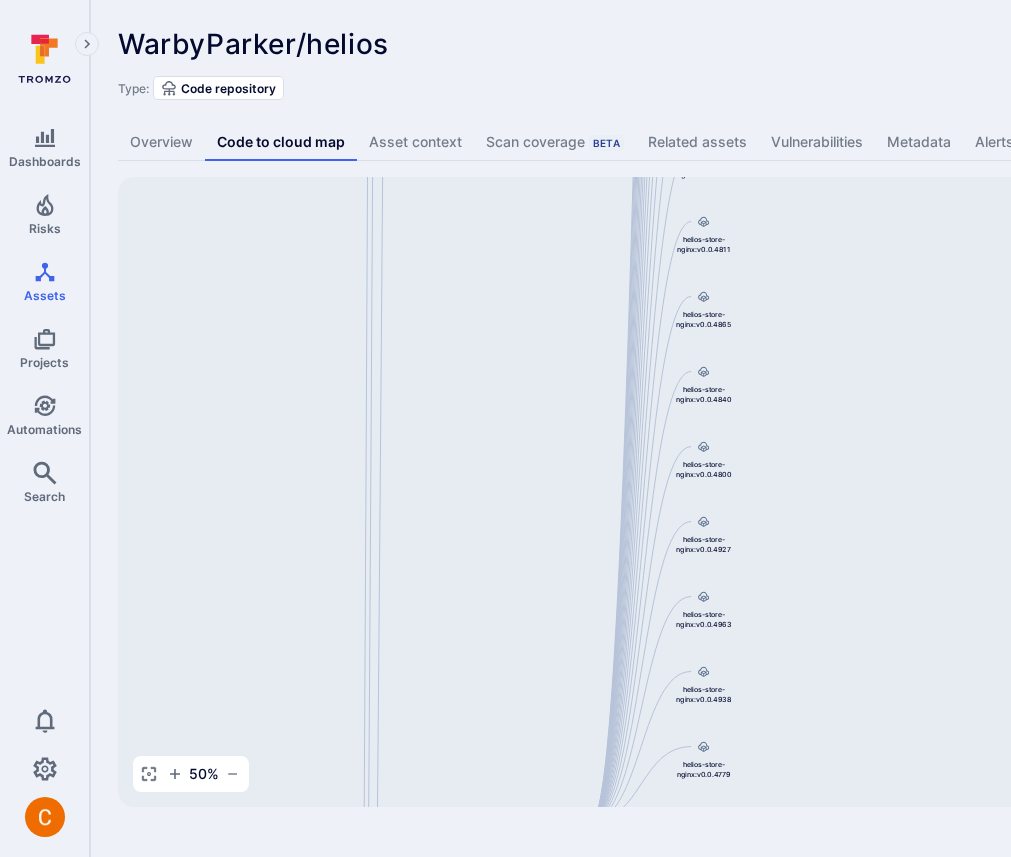 drag, startPoint x: 488, startPoint y: 556, endPoint x: 485, endPoint y: 339, distance: 217.02074 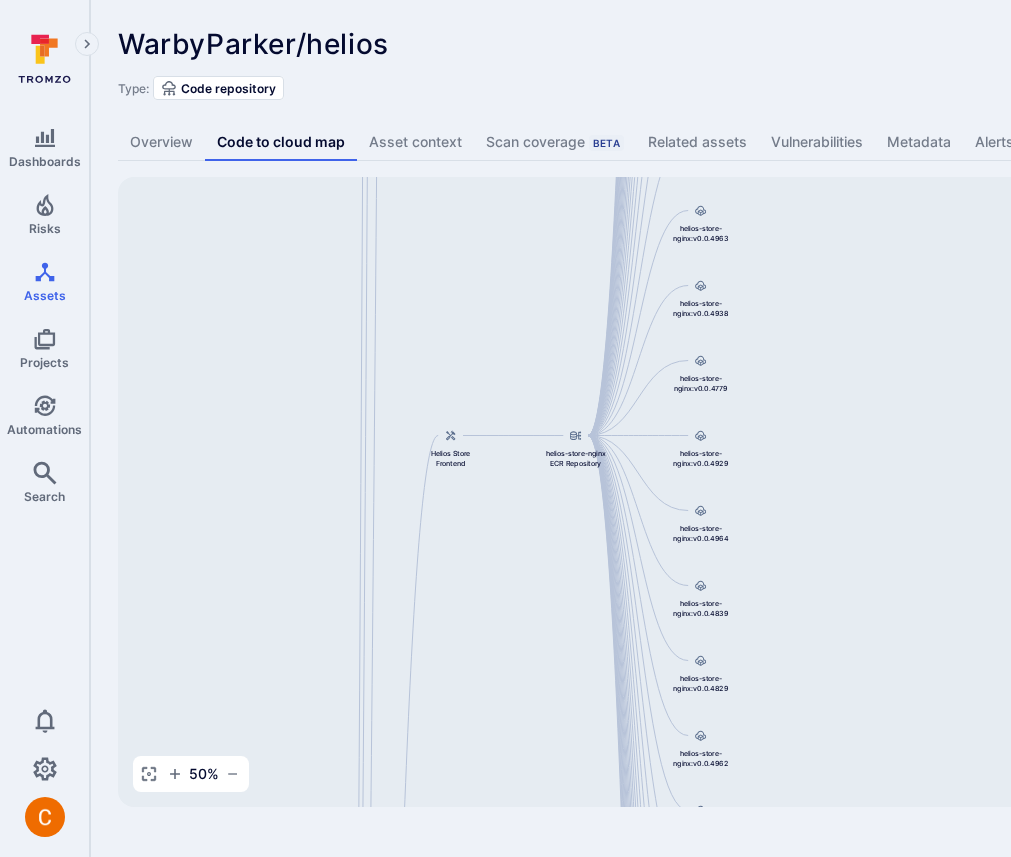 drag, startPoint x: 429, startPoint y: 561, endPoint x: 429, endPoint y: 366, distance: 195 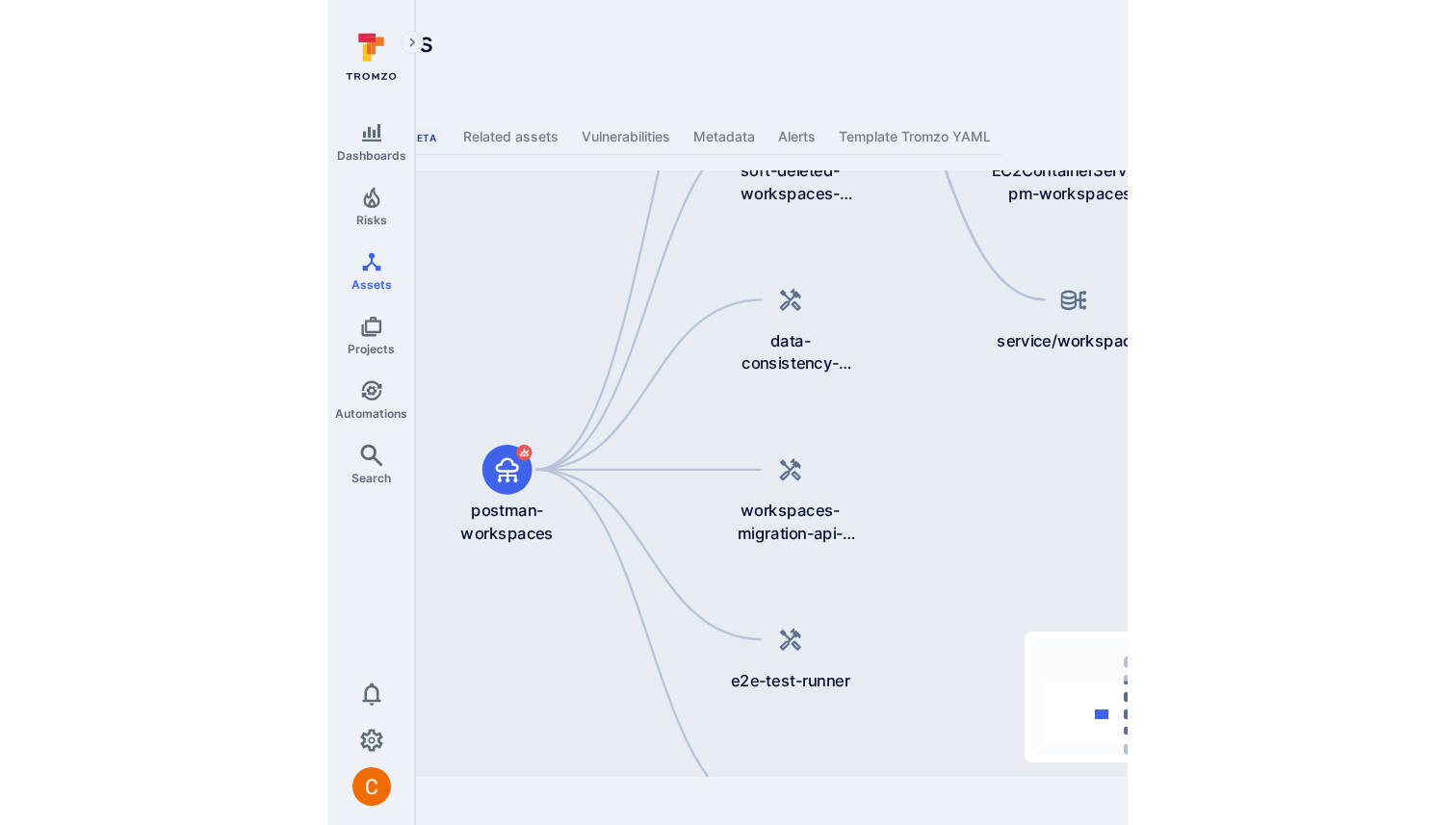 scroll, scrollTop: 0, scrollLeft: 0, axis: both 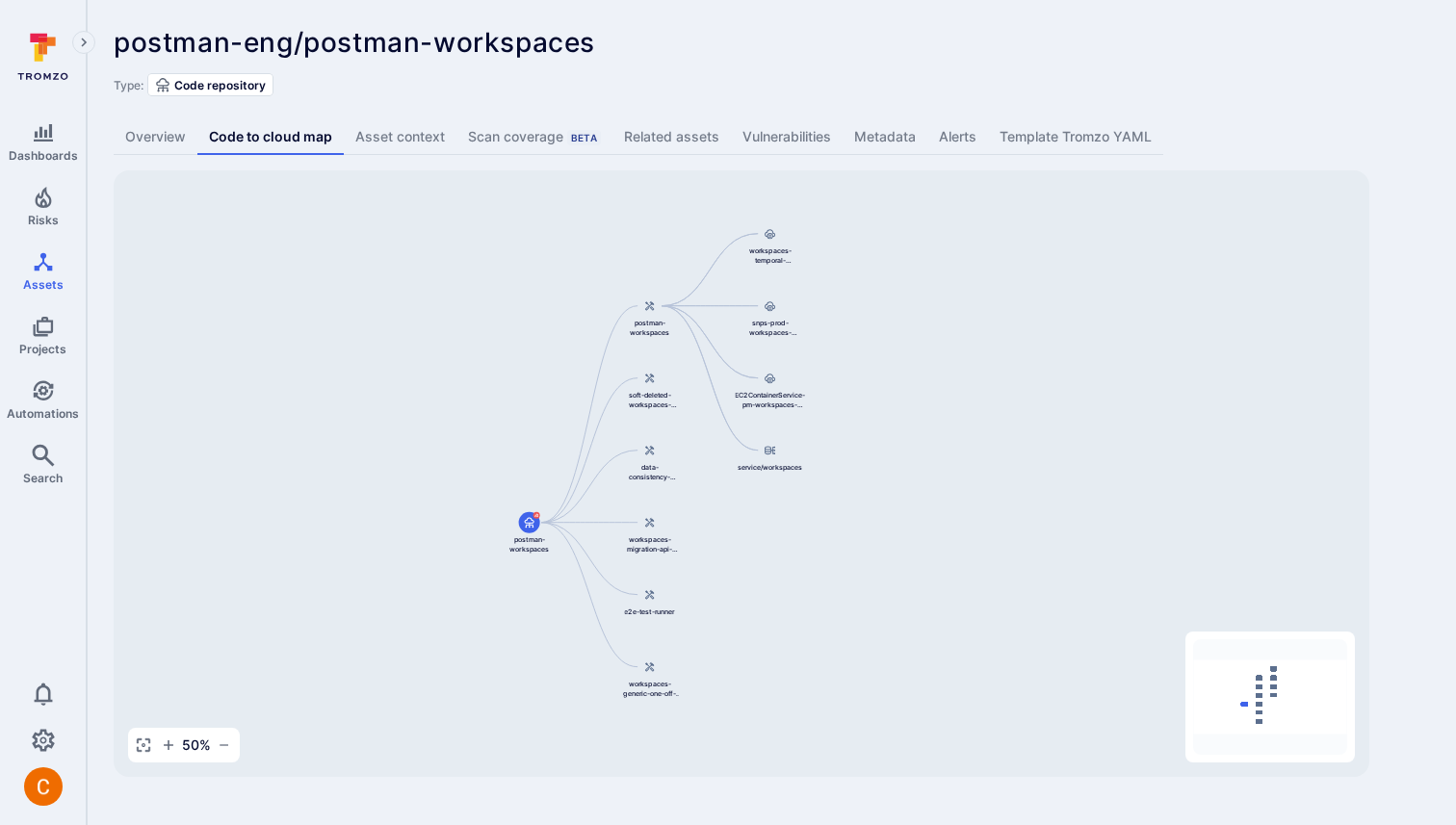 drag, startPoint x: 1003, startPoint y: 465, endPoint x: 811, endPoint y: 512, distance: 197.66892 